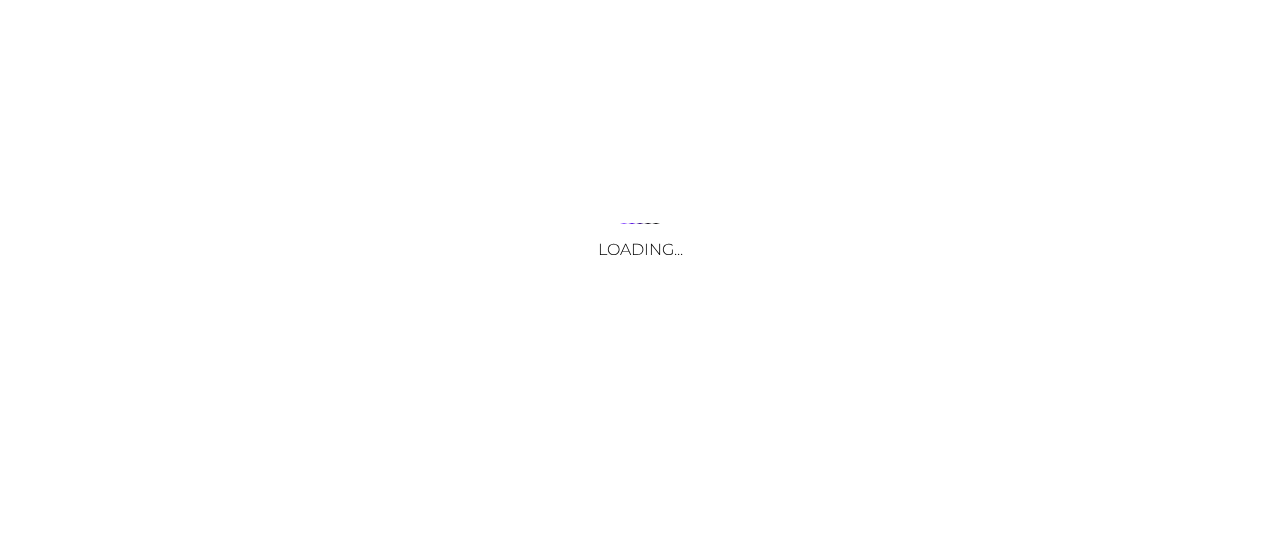 scroll, scrollTop: 0, scrollLeft: 0, axis: both 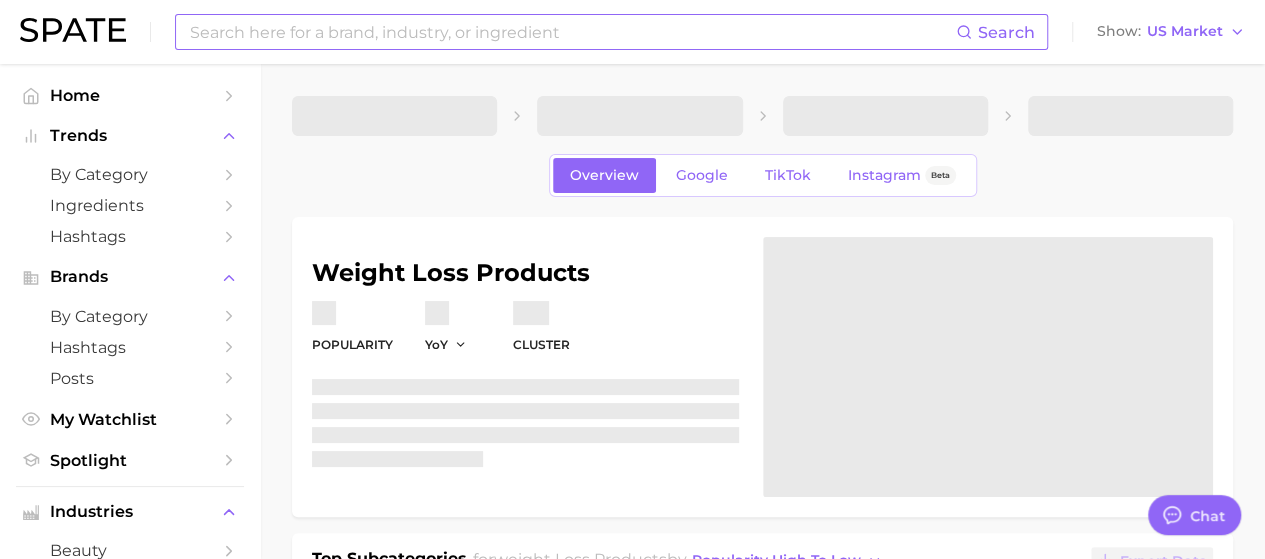 click at bounding box center (572, 32) 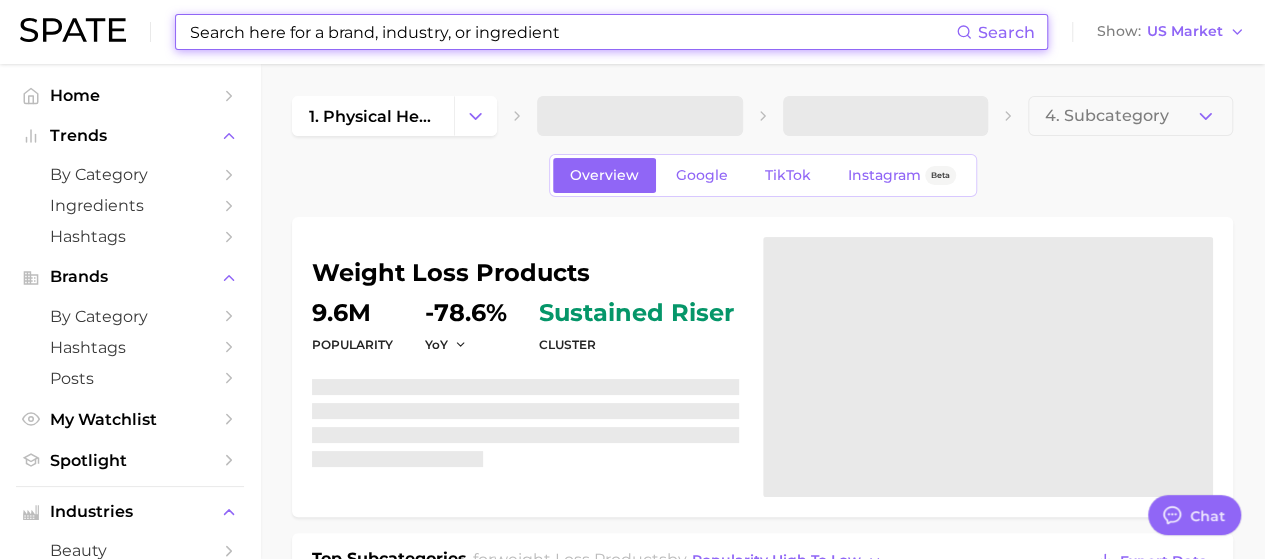 type on "x" 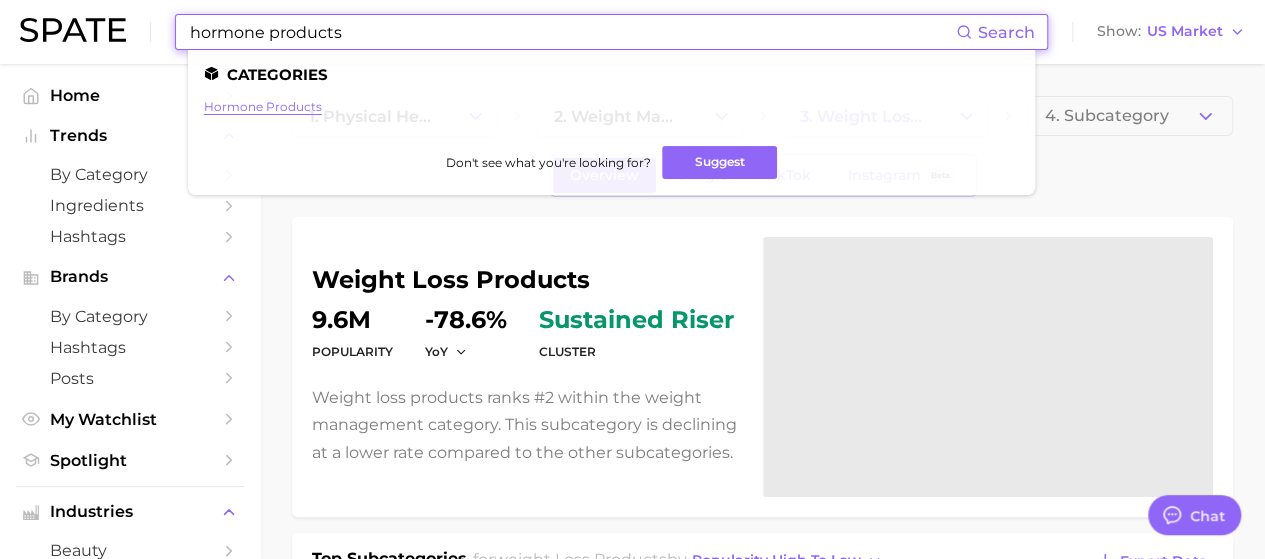type on "hormone products" 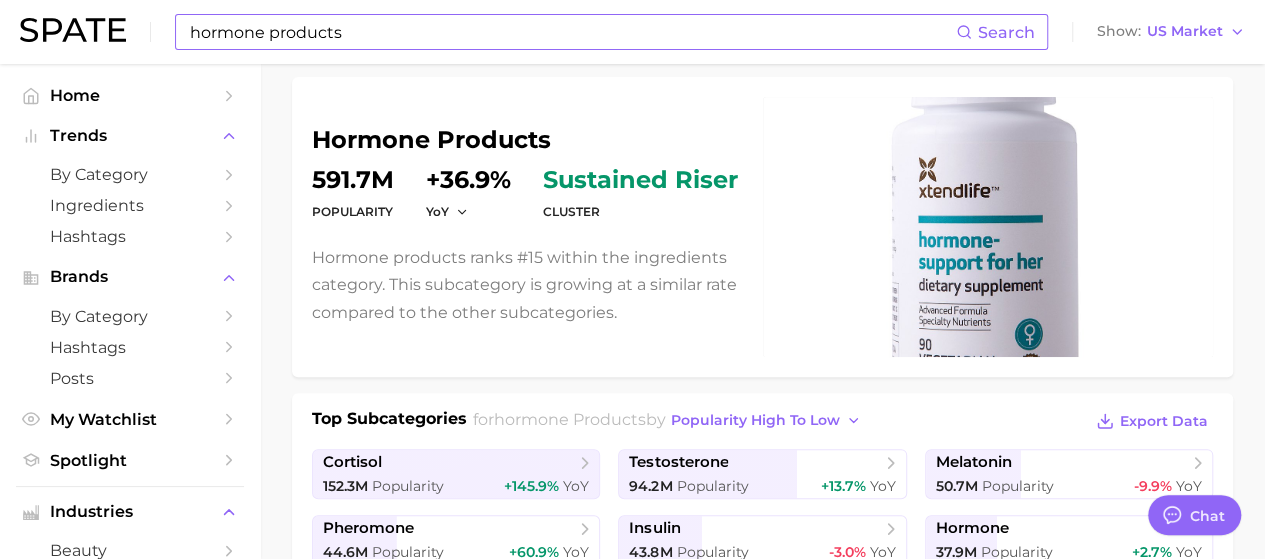 scroll, scrollTop: 0, scrollLeft: 0, axis: both 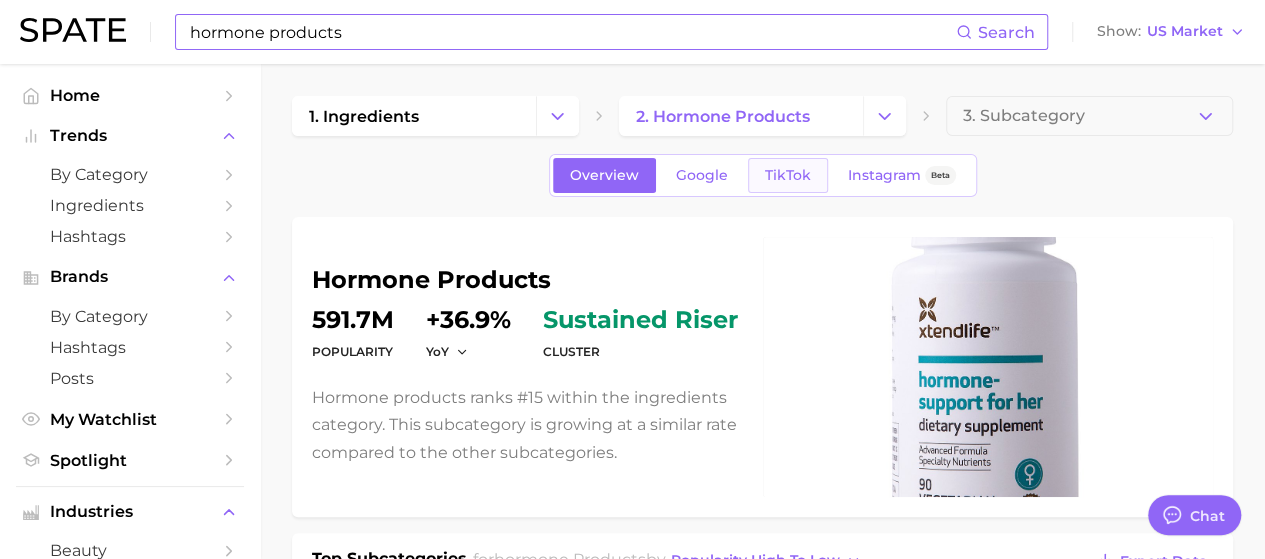 click on "TikTok" at bounding box center [788, 175] 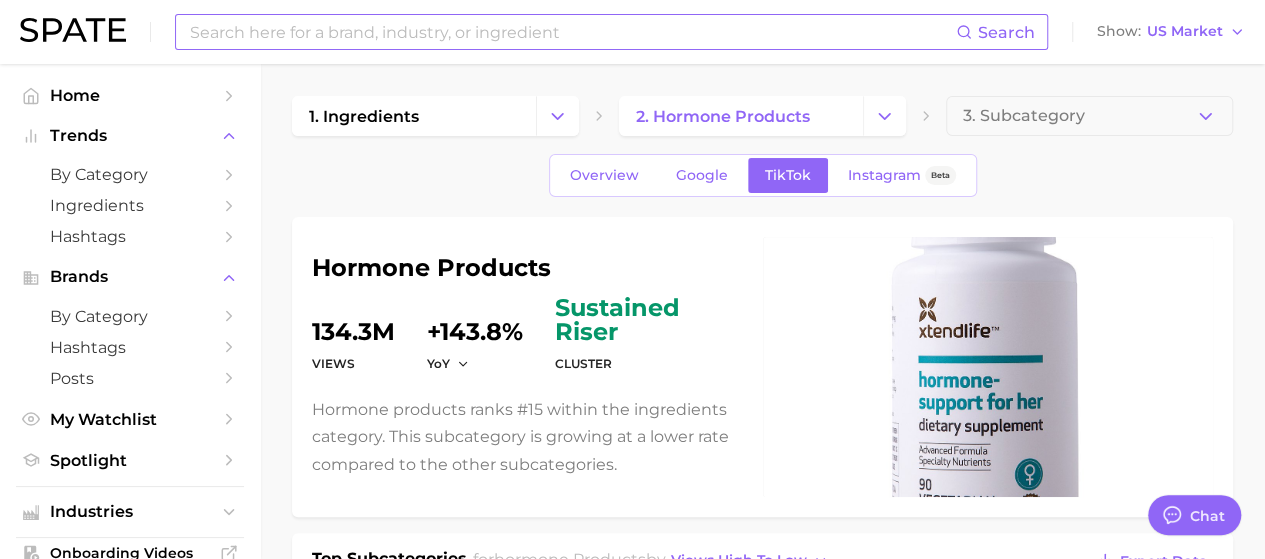 scroll, scrollTop: 0, scrollLeft: 0, axis: both 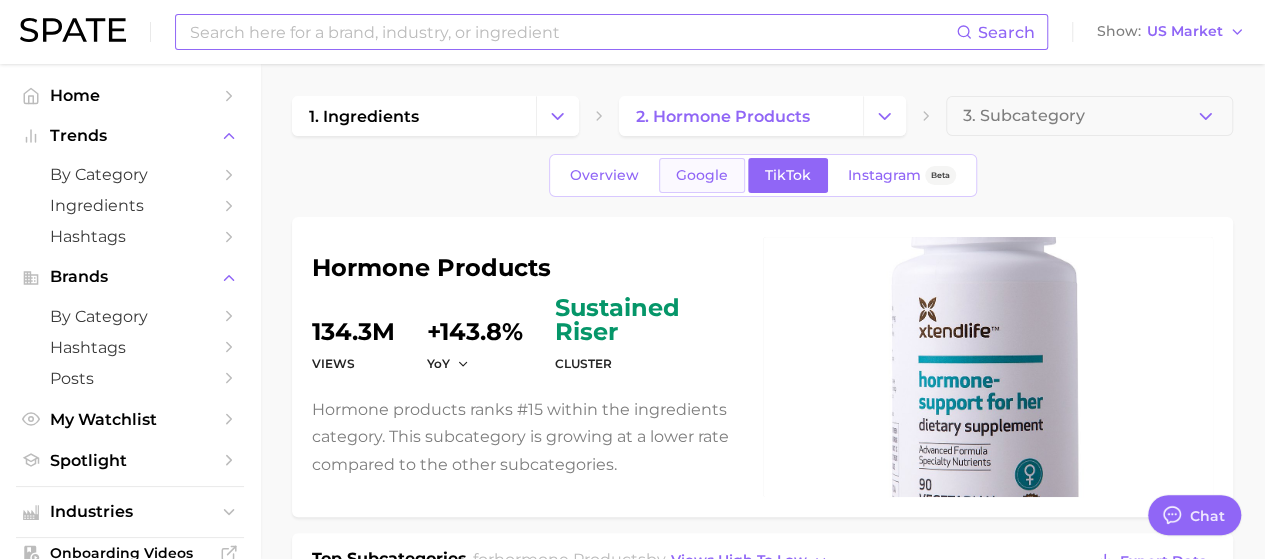 click on "Google" at bounding box center [702, 175] 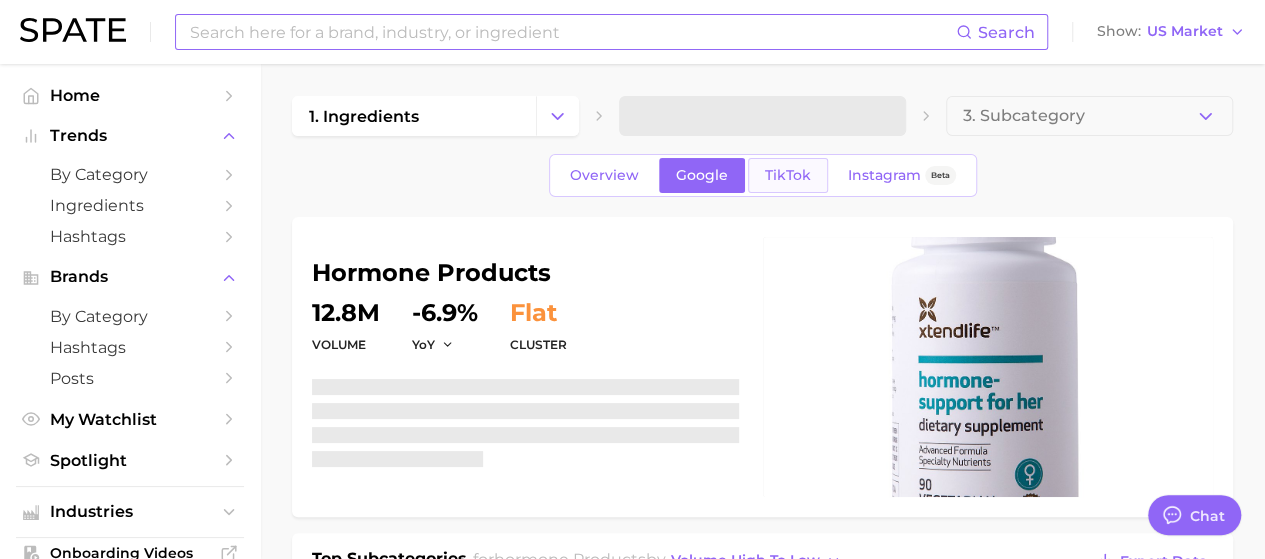 click on "TikTok" at bounding box center [788, 175] 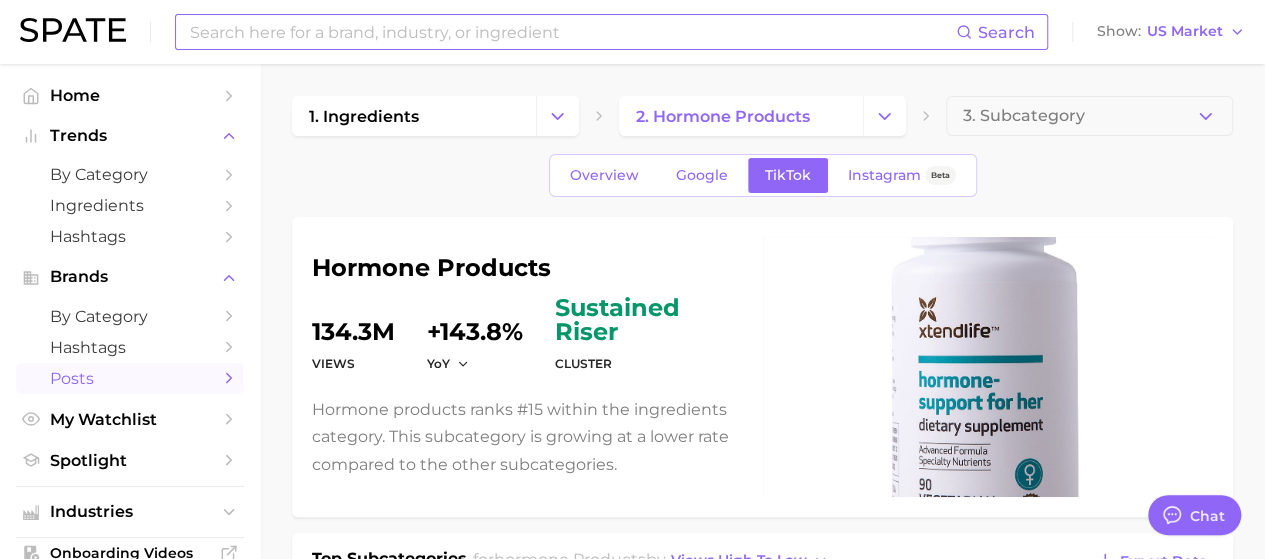 scroll, scrollTop: 0, scrollLeft: 0, axis: both 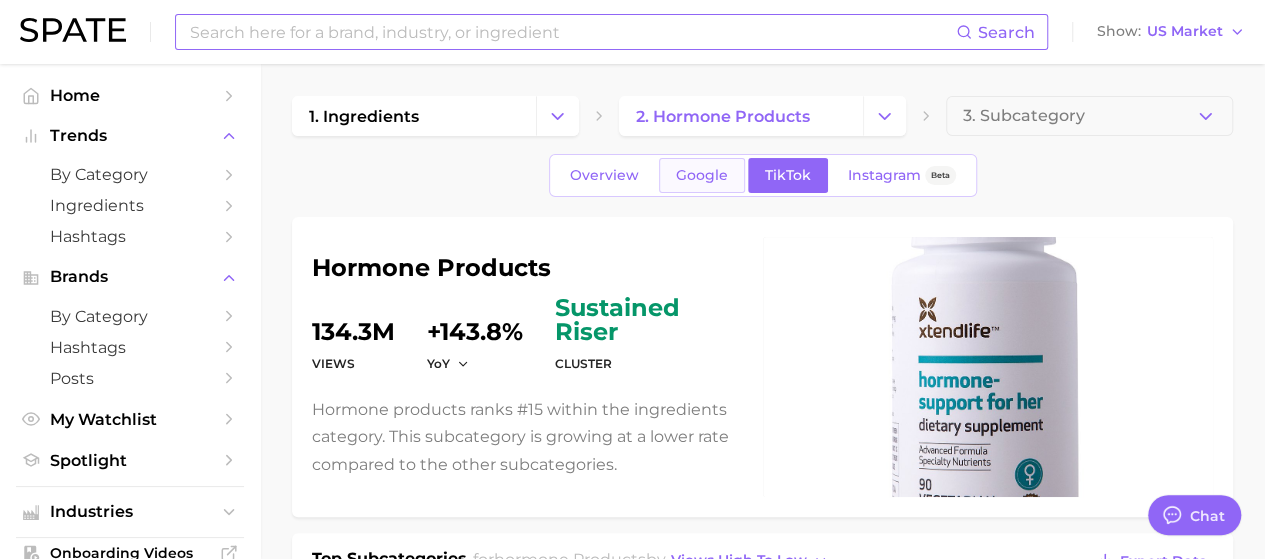 click on "Google" at bounding box center (702, 175) 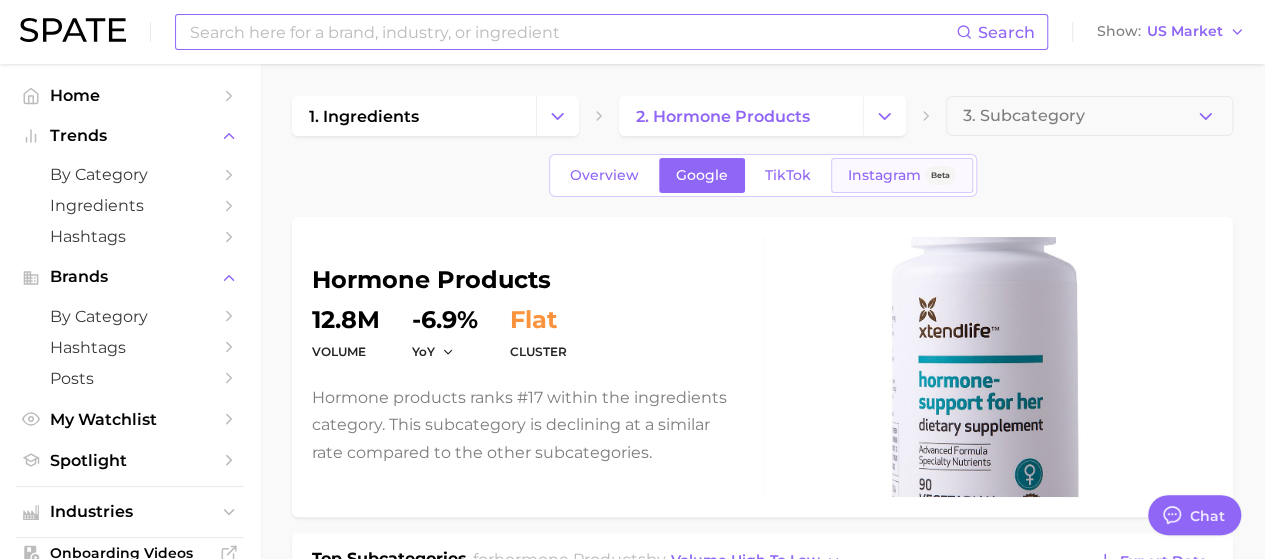 click on "Instagram" at bounding box center (884, 175) 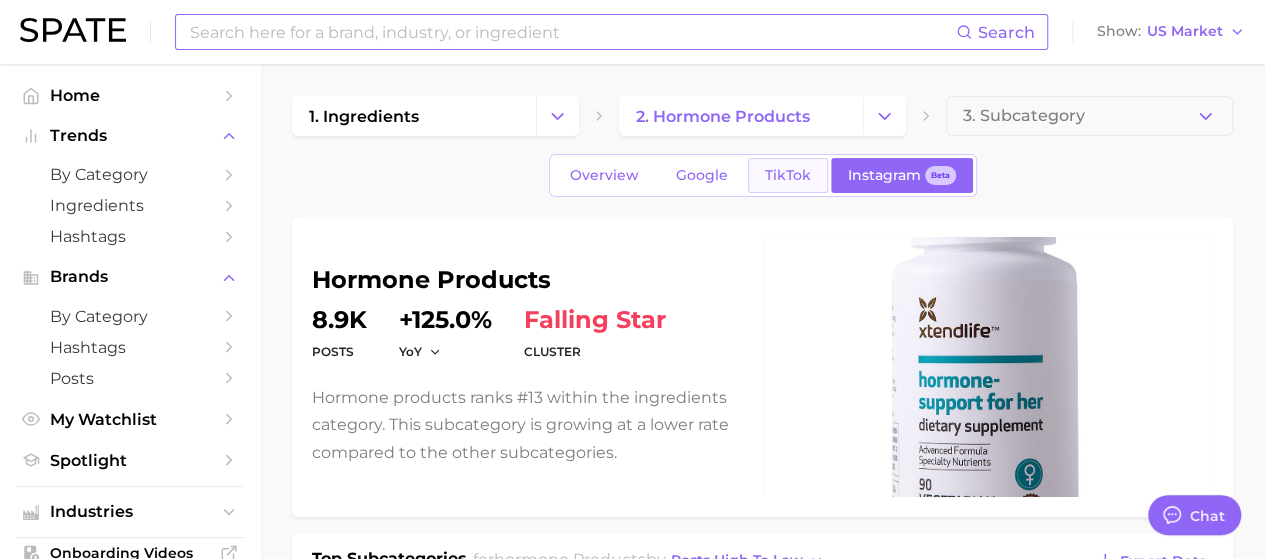 click on "TikTok" at bounding box center [788, 175] 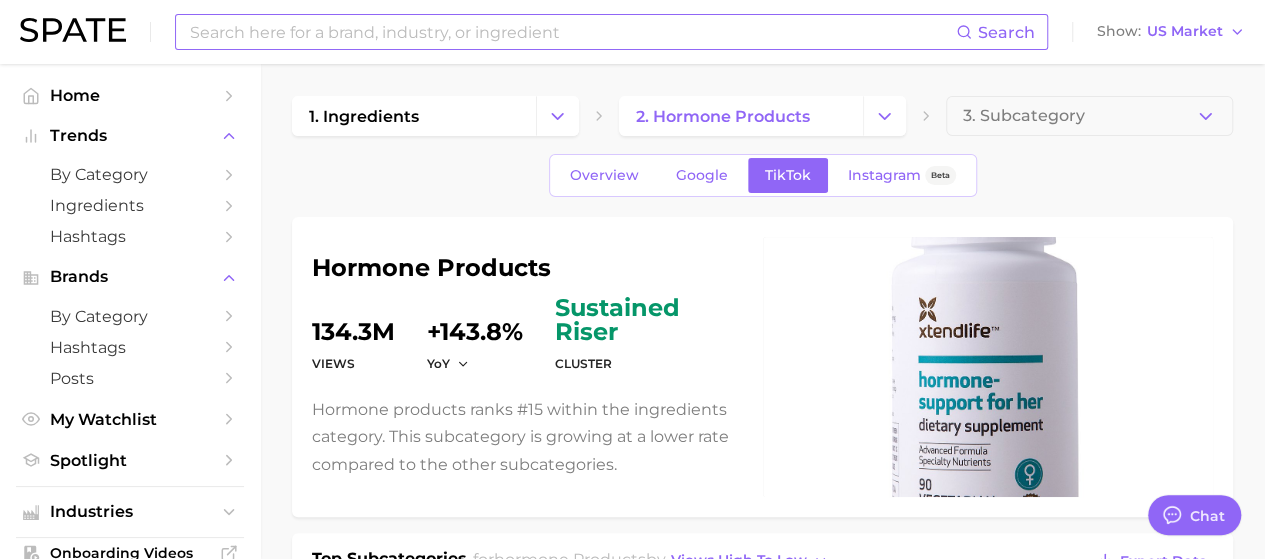 scroll, scrollTop: 0, scrollLeft: 0, axis: both 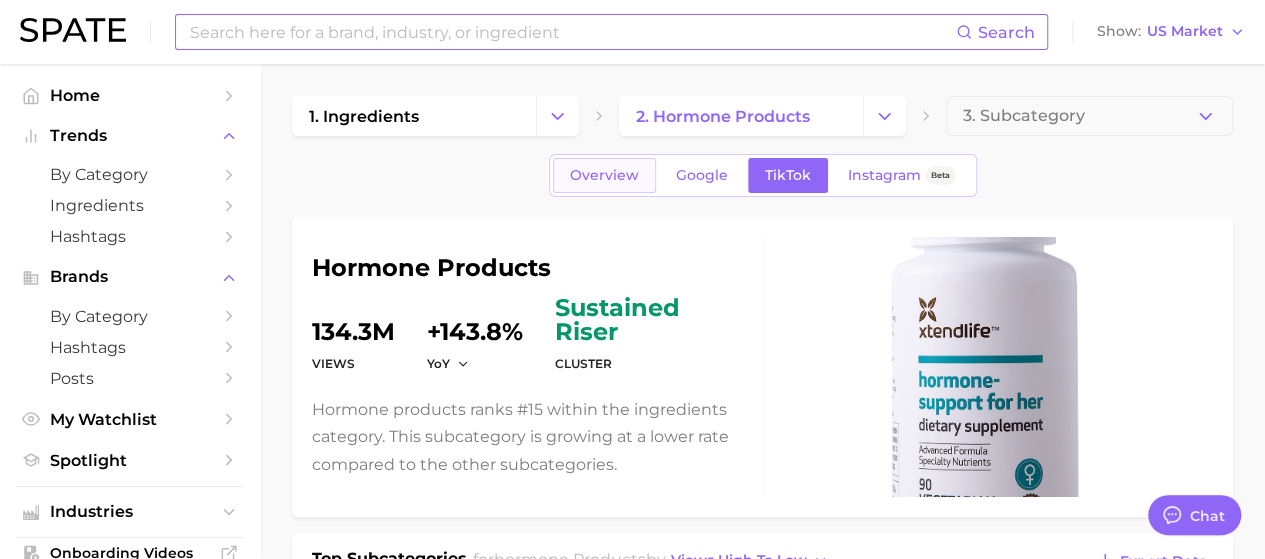 click on "Overview" at bounding box center (604, 175) 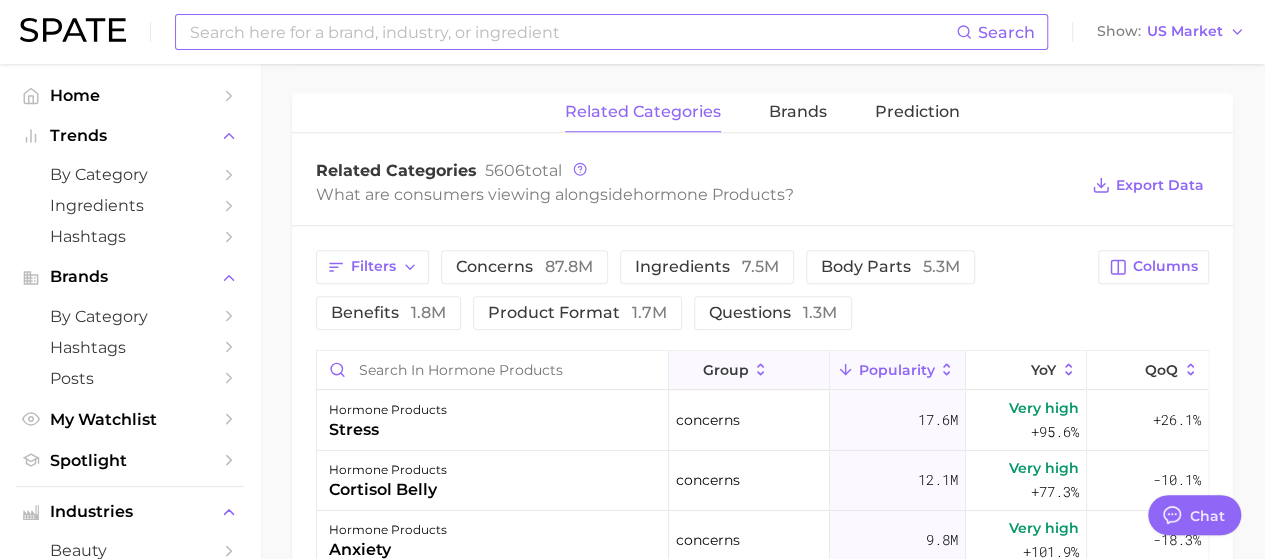 scroll, scrollTop: 900, scrollLeft: 0, axis: vertical 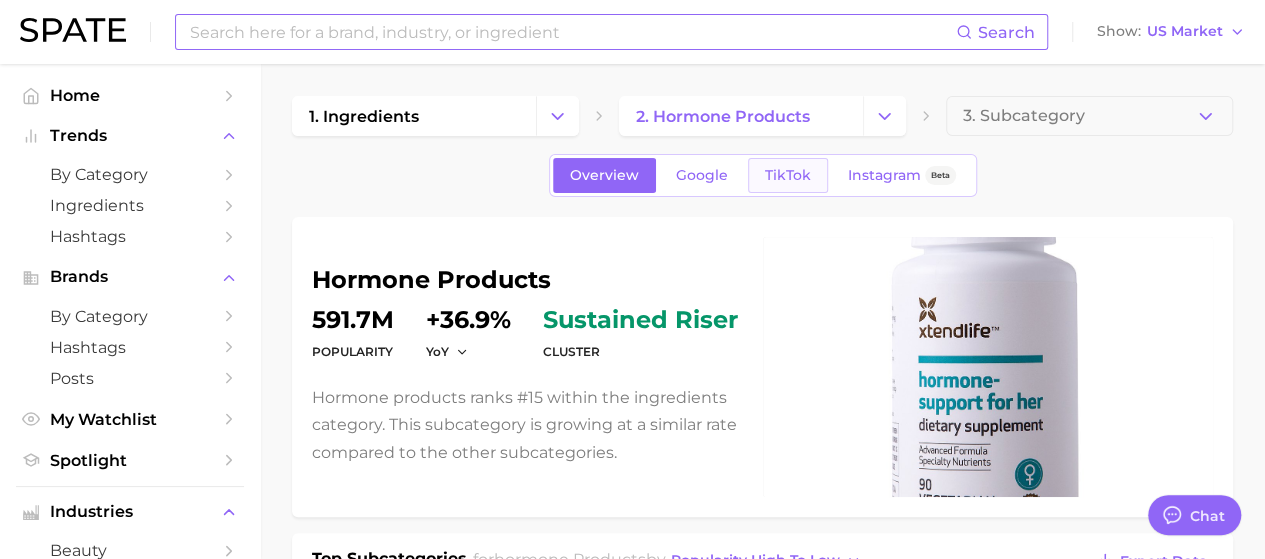click on "TikTok" at bounding box center [788, 175] 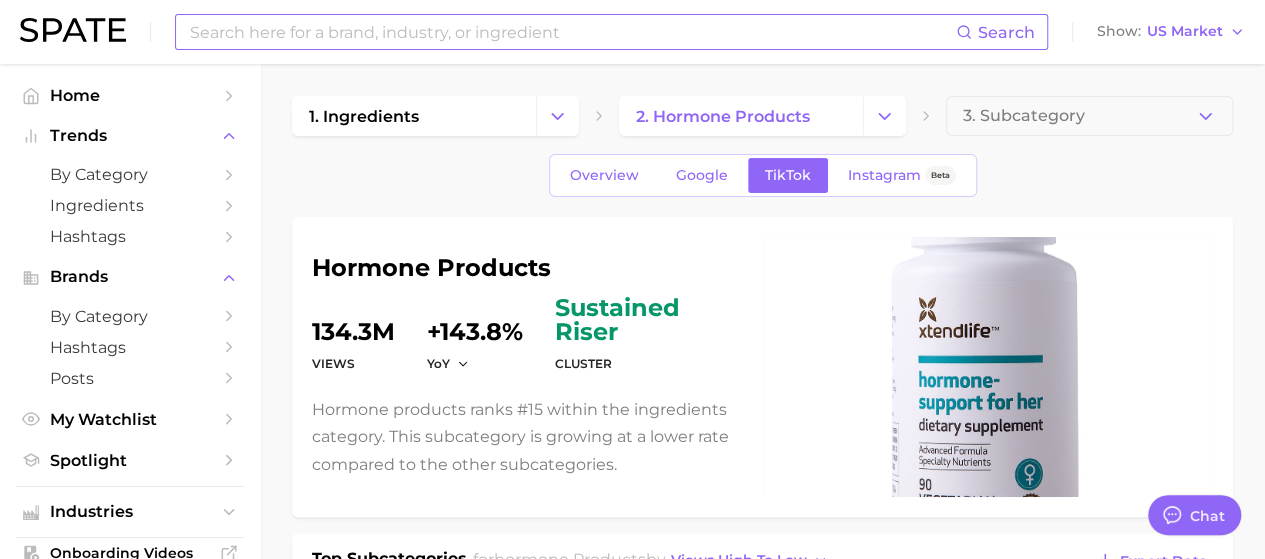 scroll, scrollTop: 0, scrollLeft: 0, axis: both 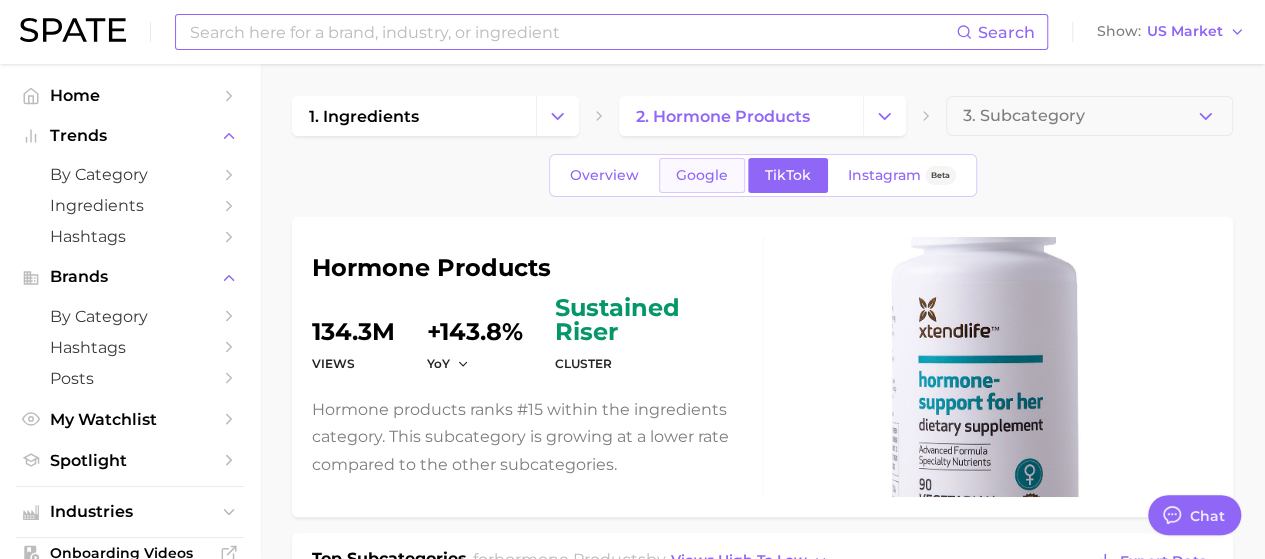 click on "Google" at bounding box center [702, 175] 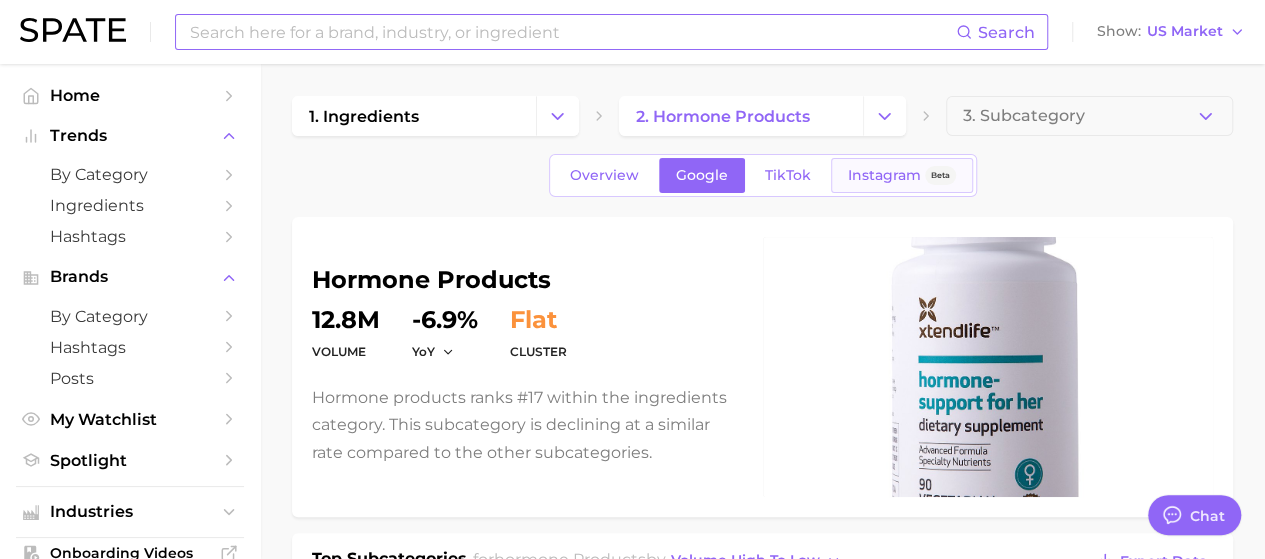 click on "Instagram" at bounding box center (884, 175) 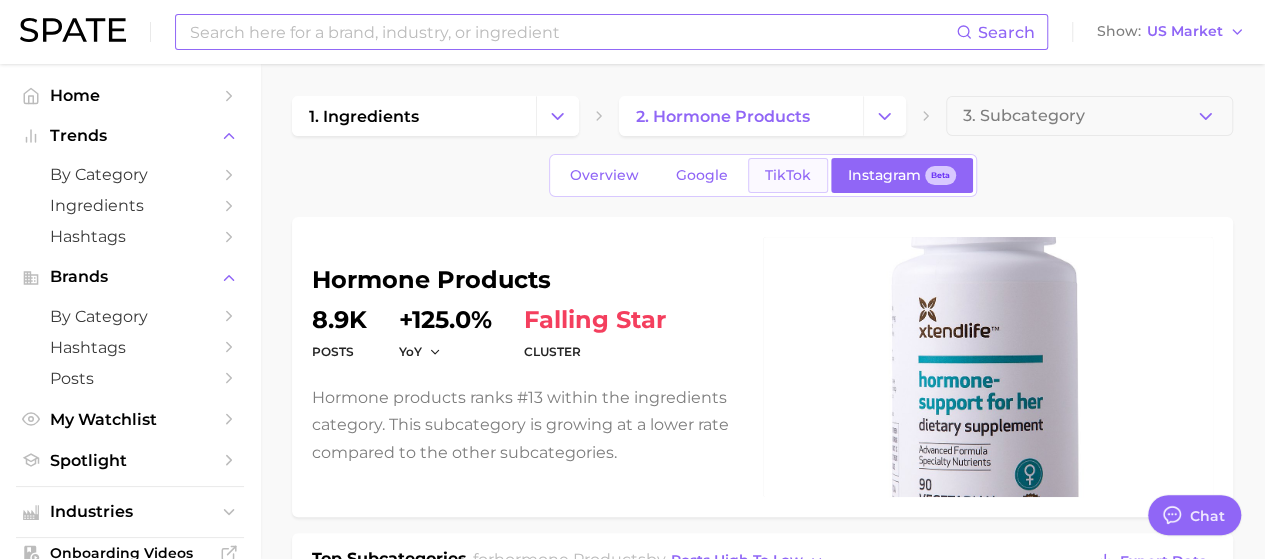 click on "TikTok" at bounding box center (788, 175) 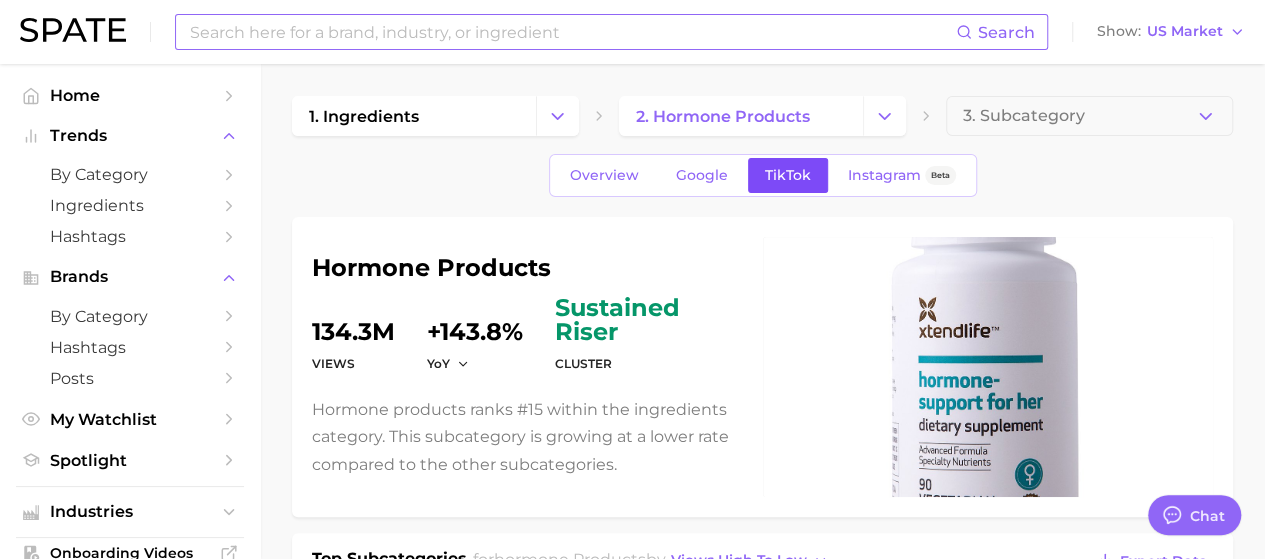scroll, scrollTop: 0, scrollLeft: 0, axis: both 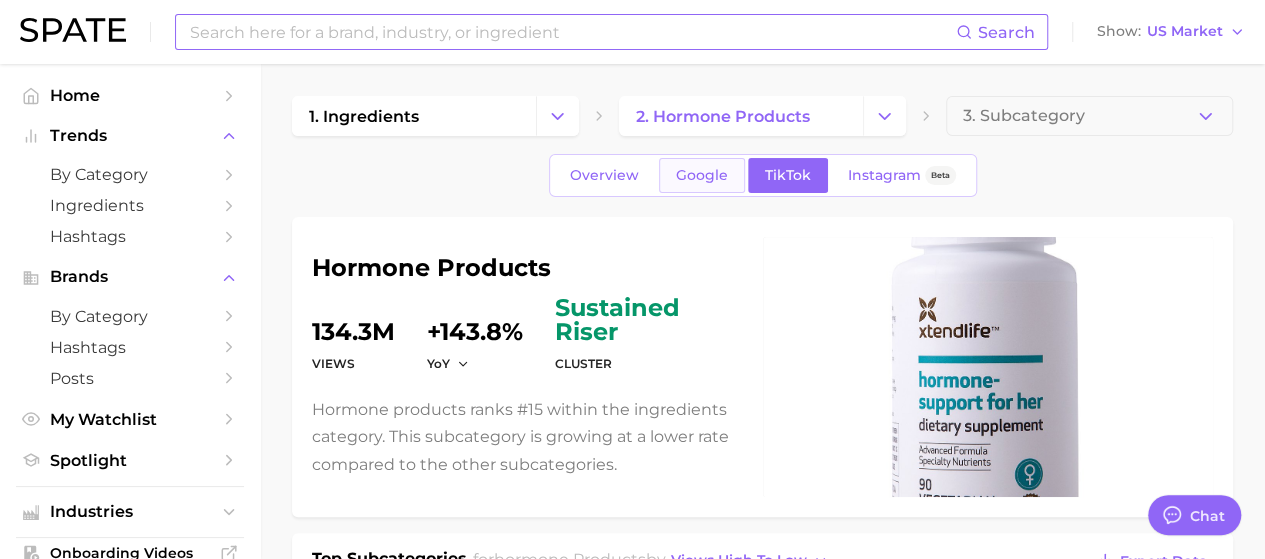 click on "Google" at bounding box center (702, 175) 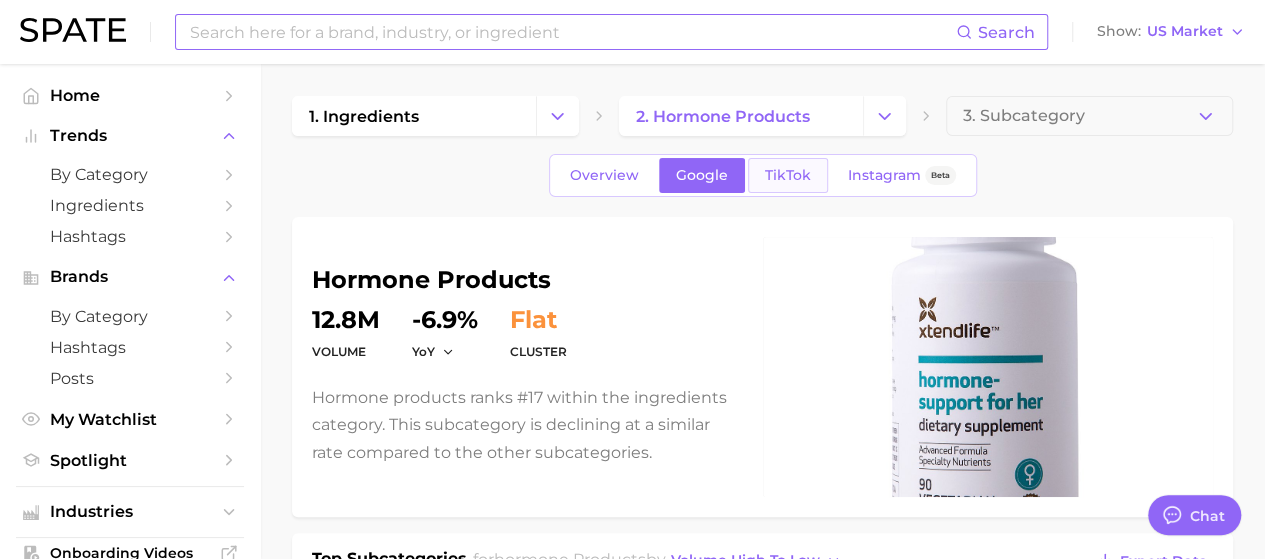 click on "TikTok" at bounding box center [788, 175] 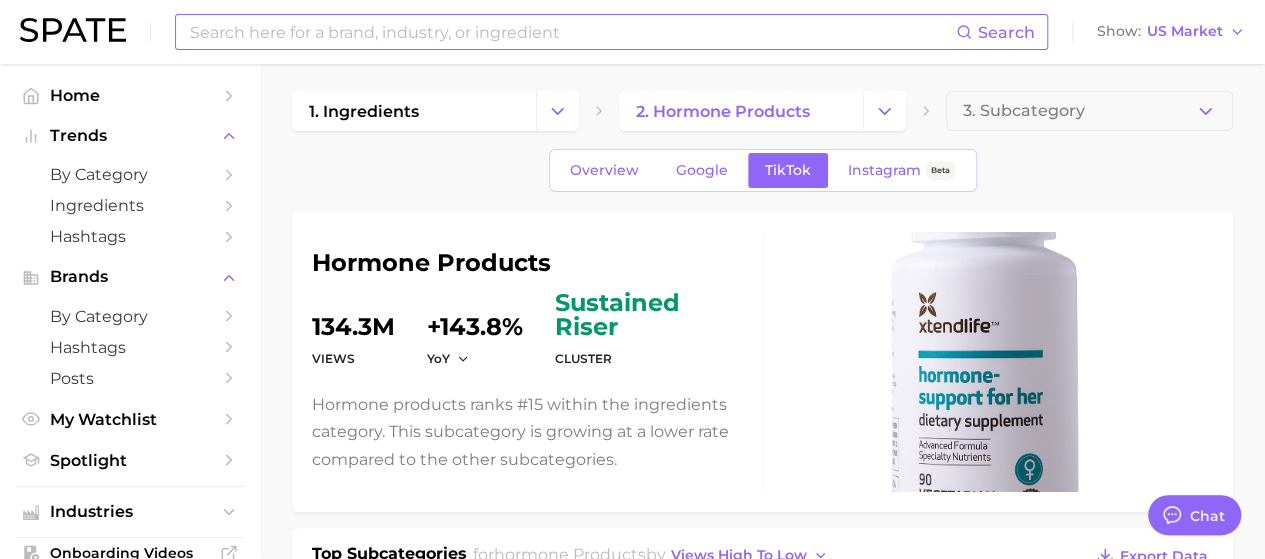 scroll, scrollTop: 0, scrollLeft: 0, axis: both 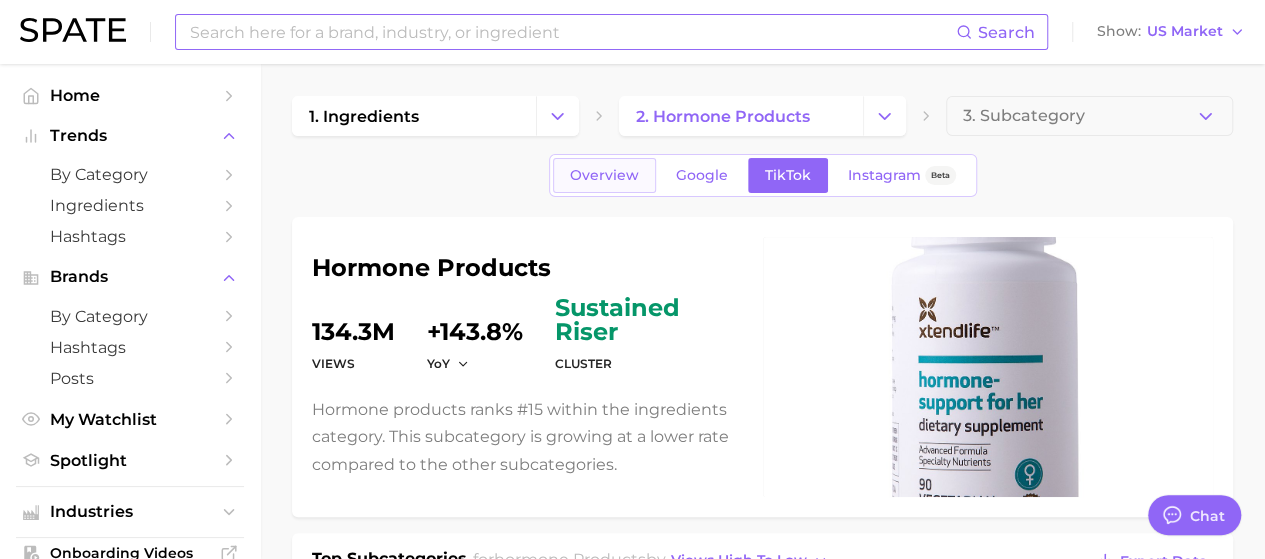 click on "Overview" at bounding box center (604, 175) 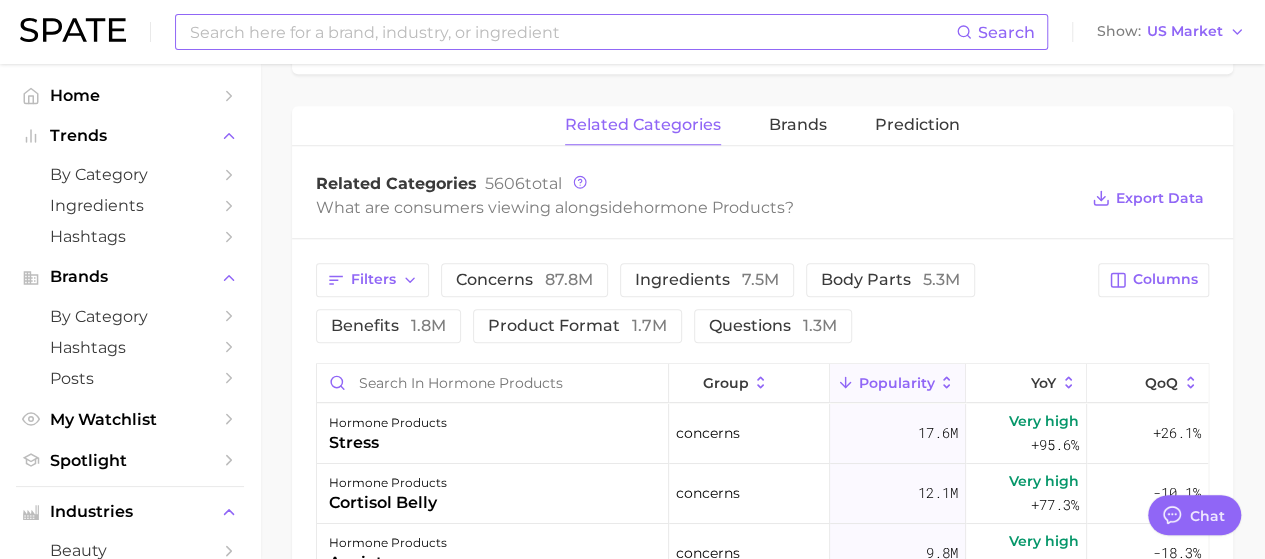 scroll, scrollTop: 800, scrollLeft: 0, axis: vertical 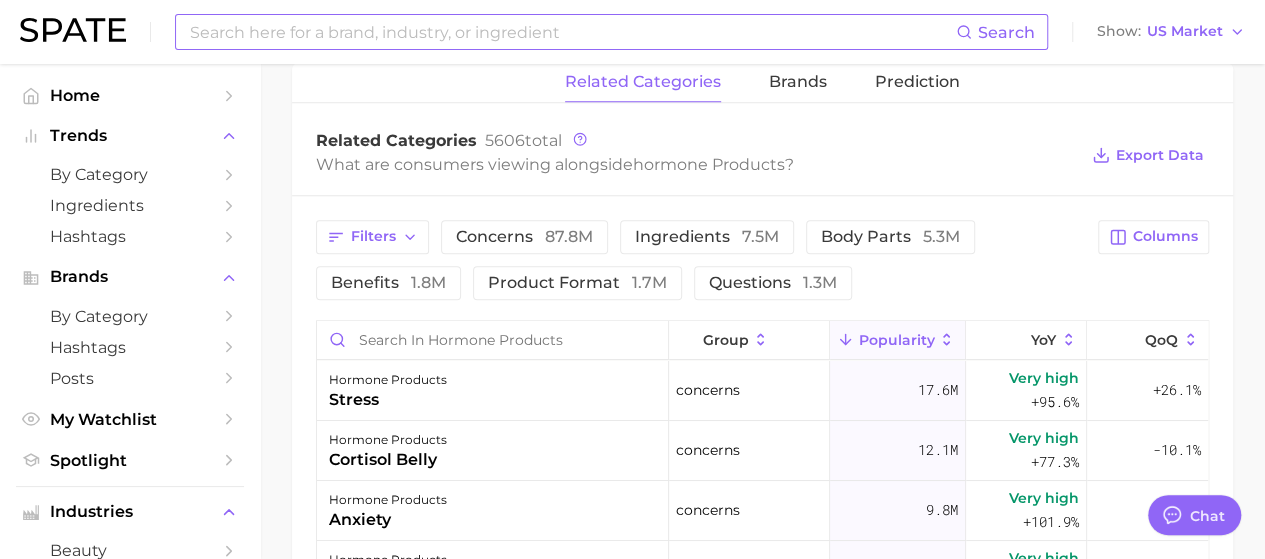 click at bounding box center (572, 32) 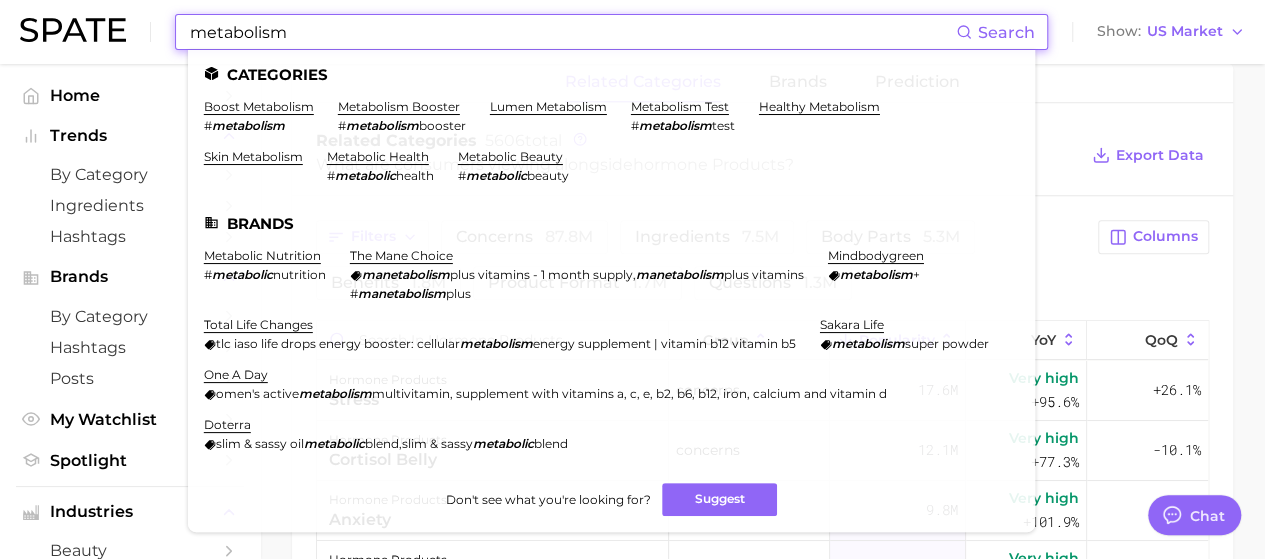 type on "metabolism" 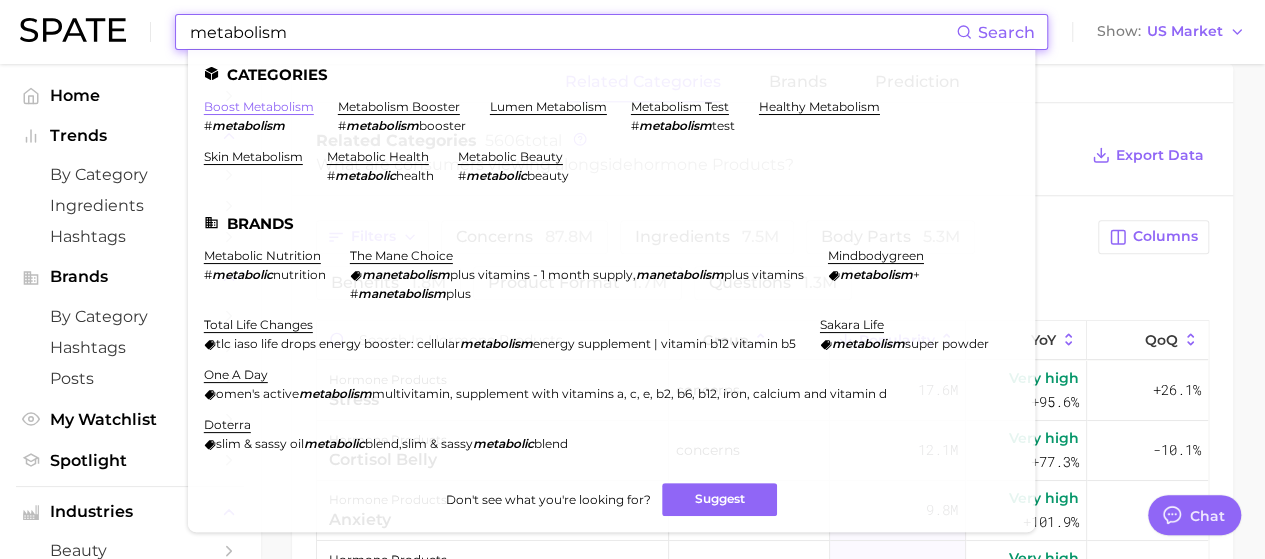click on "boost metabolism" at bounding box center (259, 106) 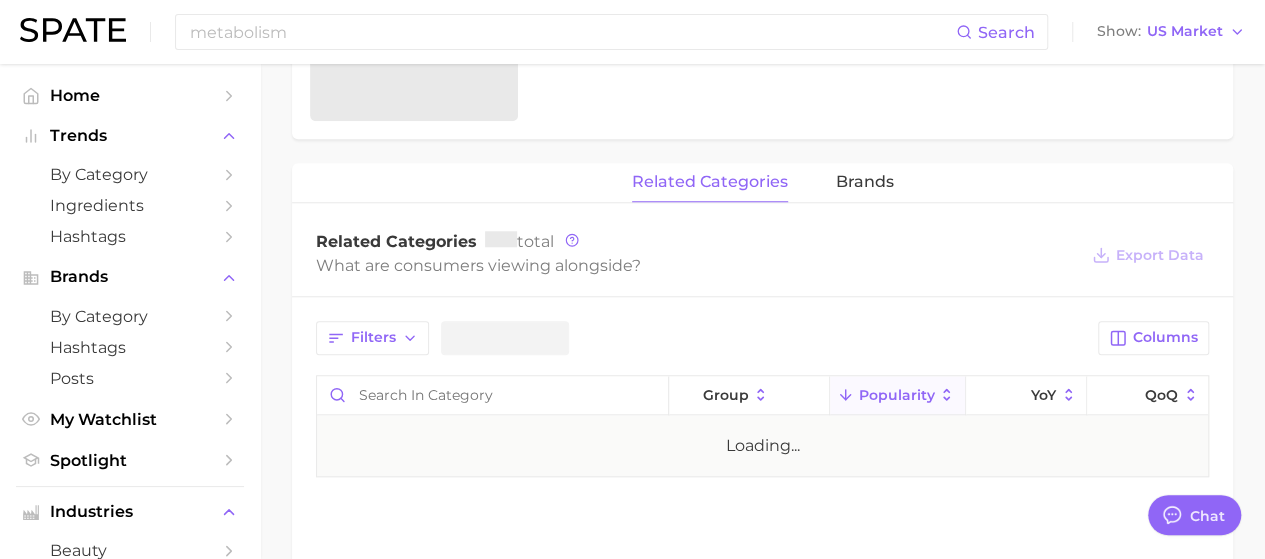 scroll, scrollTop: 0, scrollLeft: 0, axis: both 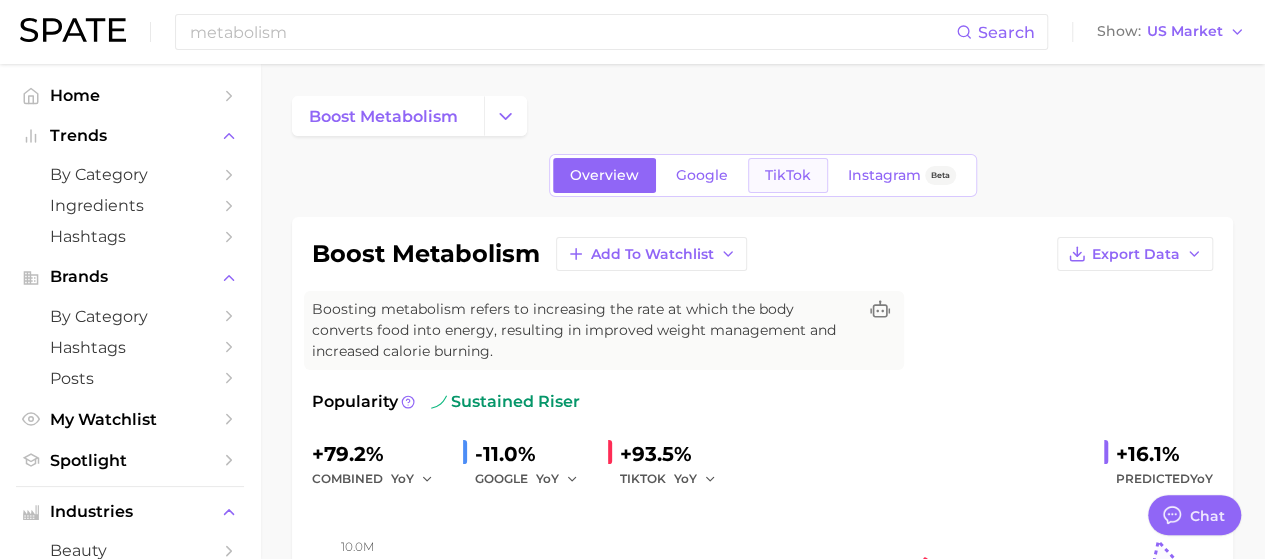 click on "TikTok" at bounding box center [788, 175] 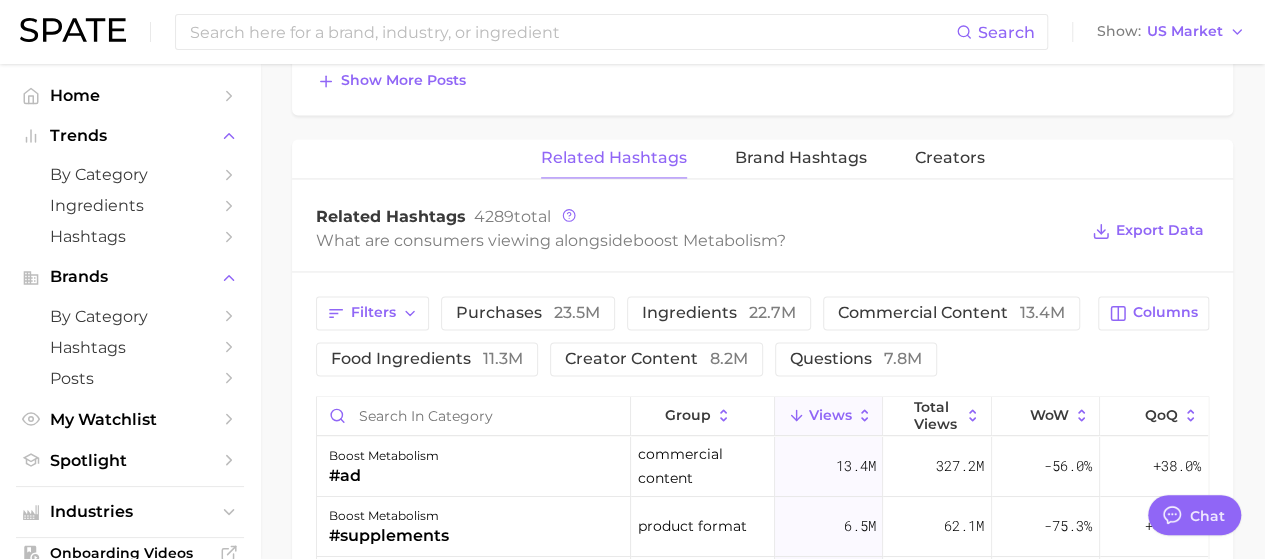 scroll, scrollTop: 1500, scrollLeft: 0, axis: vertical 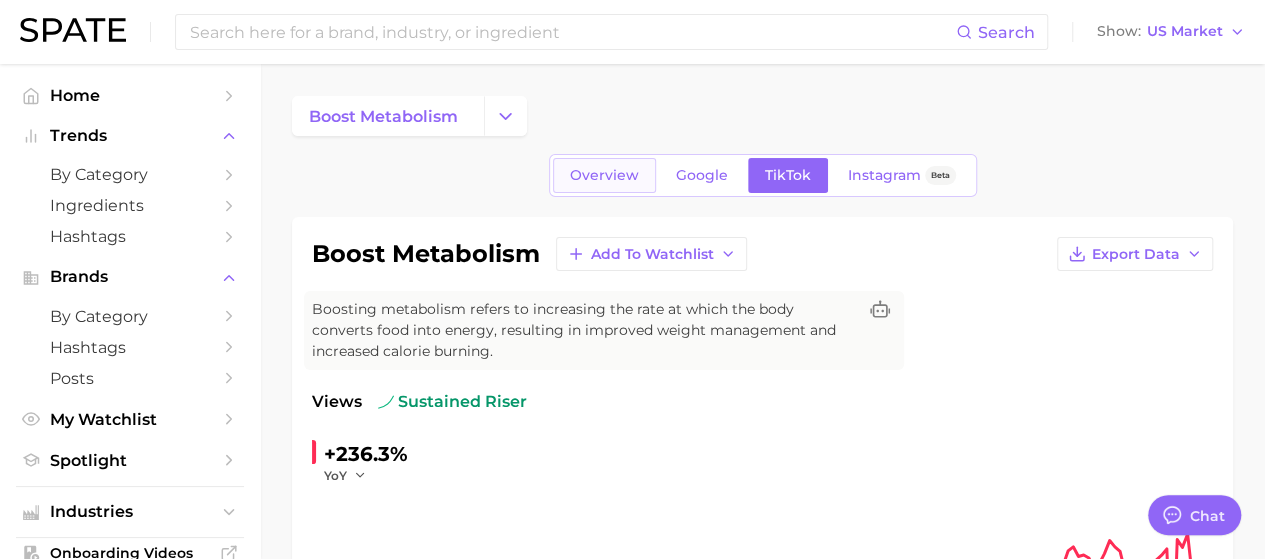 click on "Overview" at bounding box center [604, 175] 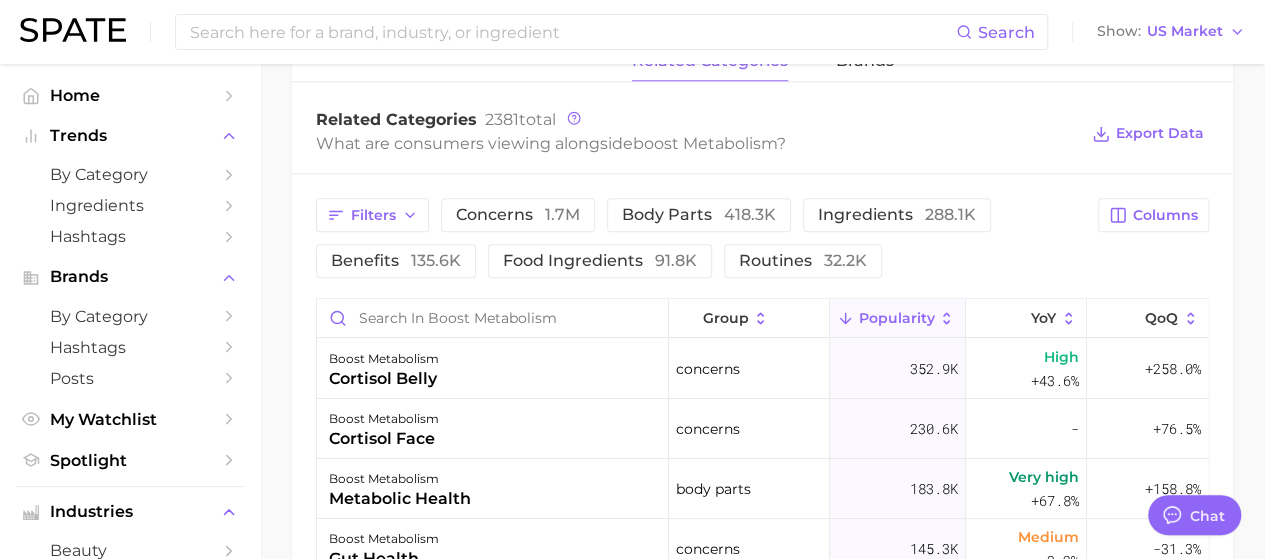 scroll, scrollTop: 1000, scrollLeft: 0, axis: vertical 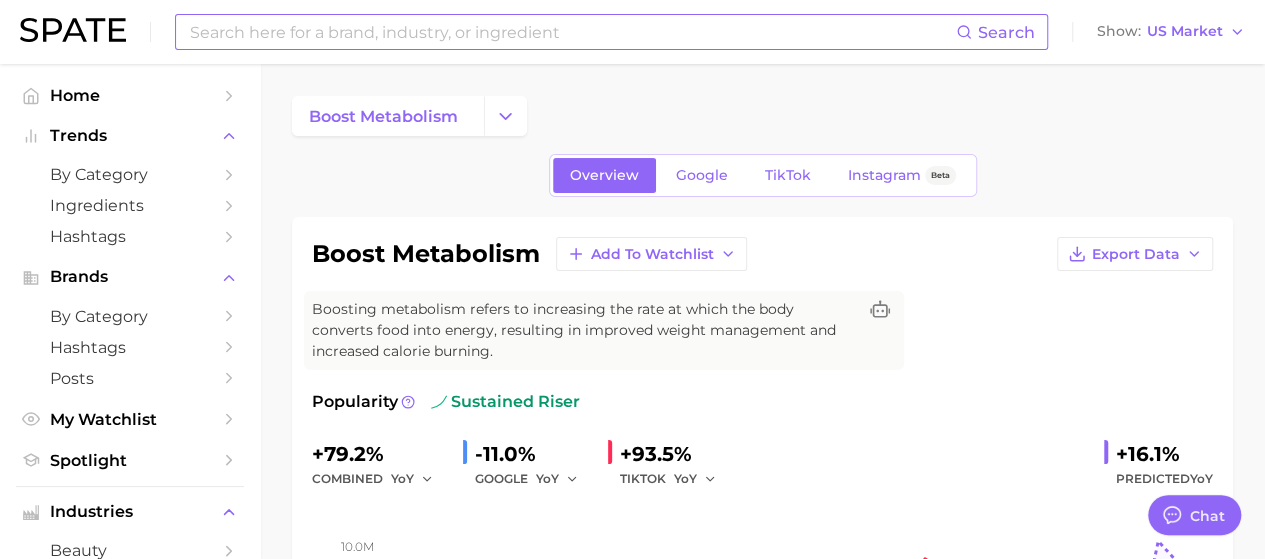 drag, startPoint x: 314, startPoint y: 34, endPoint x: 306, endPoint y: 49, distance: 17 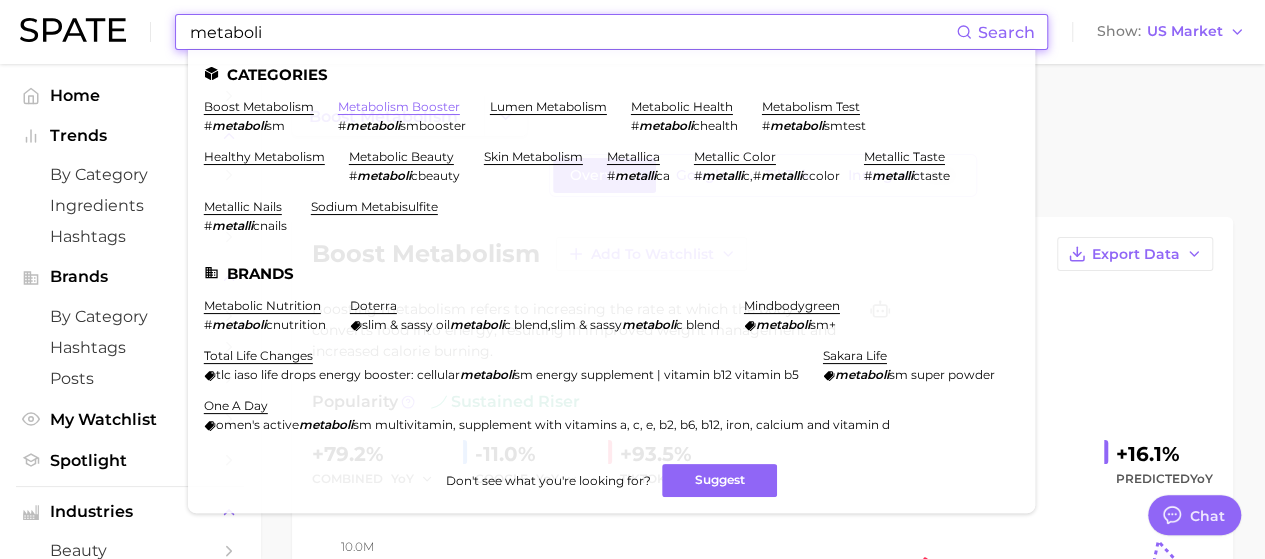 click on "metabolism booster" at bounding box center (399, 106) 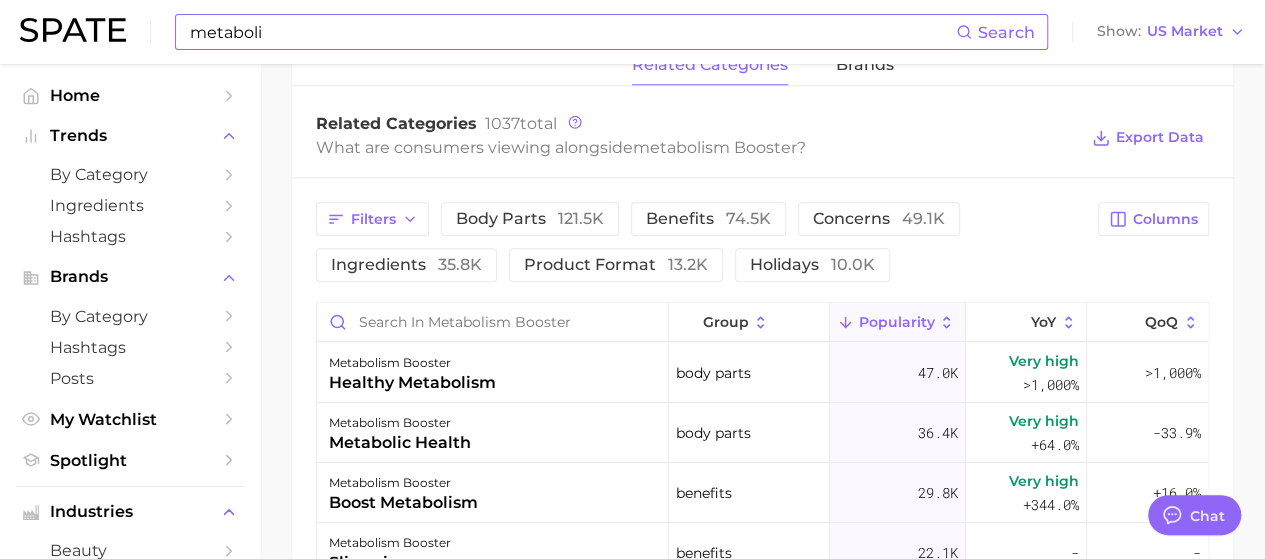scroll, scrollTop: 1000, scrollLeft: 0, axis: vertical 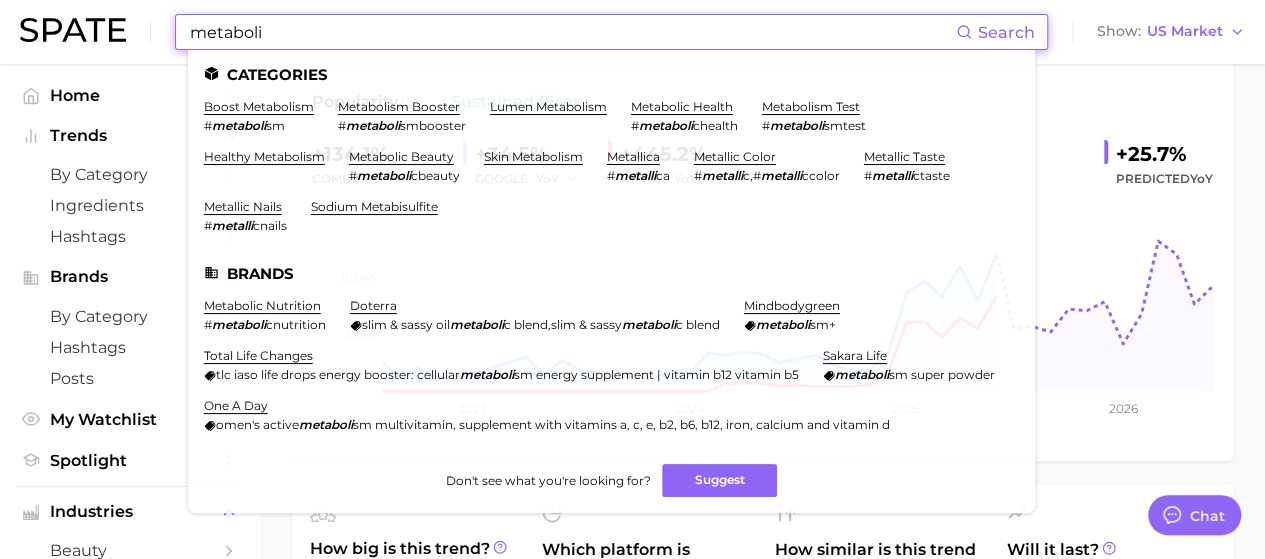 click on "metaboli" at bounding box center (572, 32) 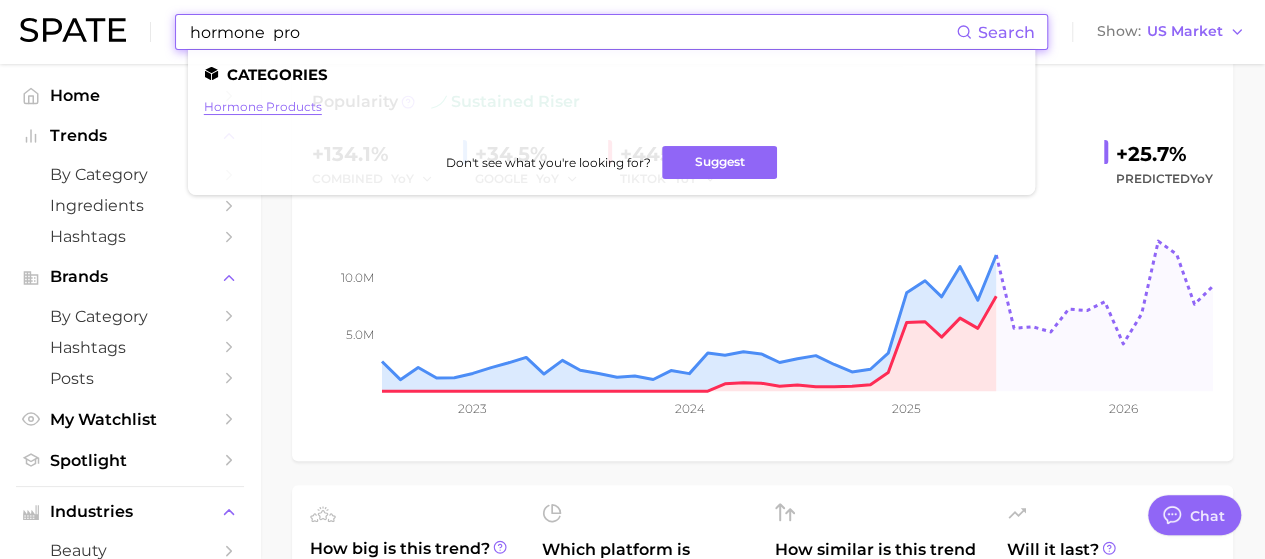type on "hormone  pro" 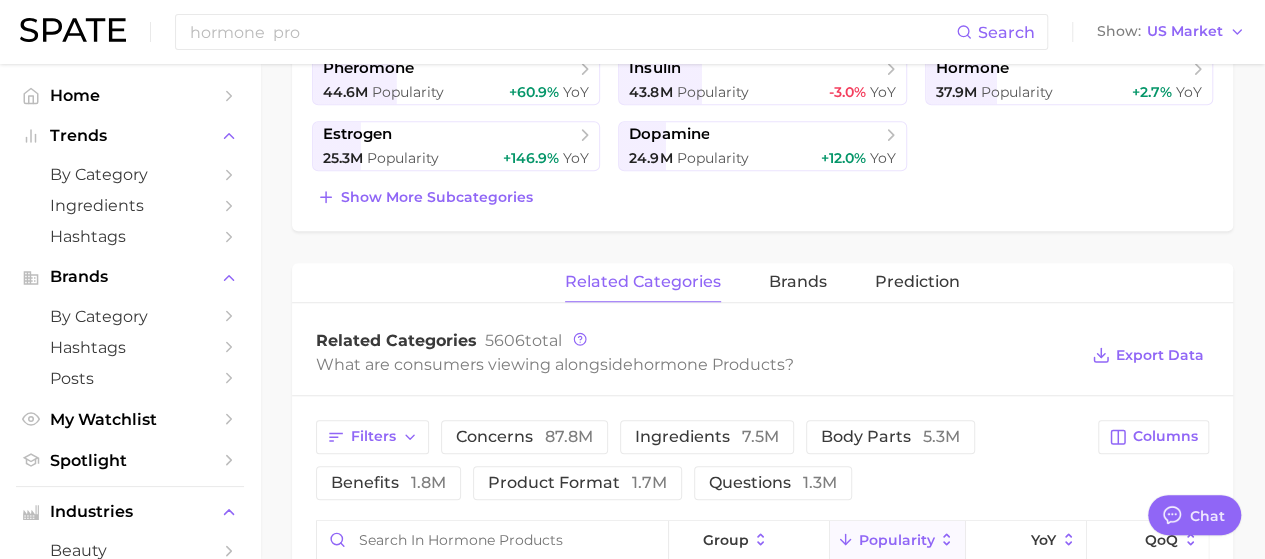 scroll, scrollTop: 700, scrollLeft: 0, axis: vertical 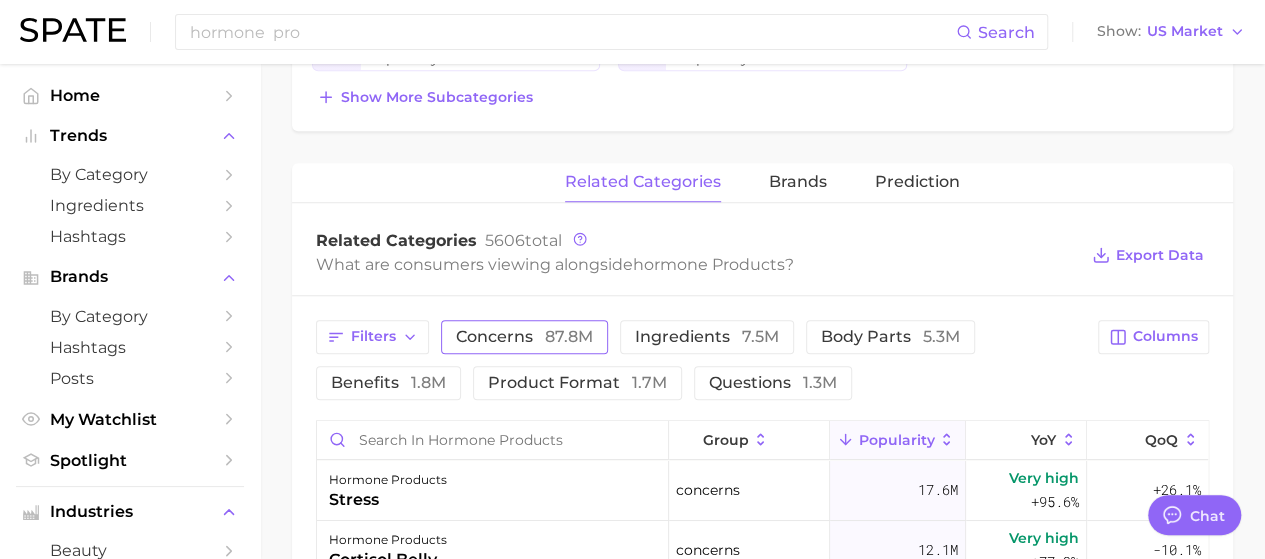 click on "concerns   87.8m" at bounding box center [524, 337] 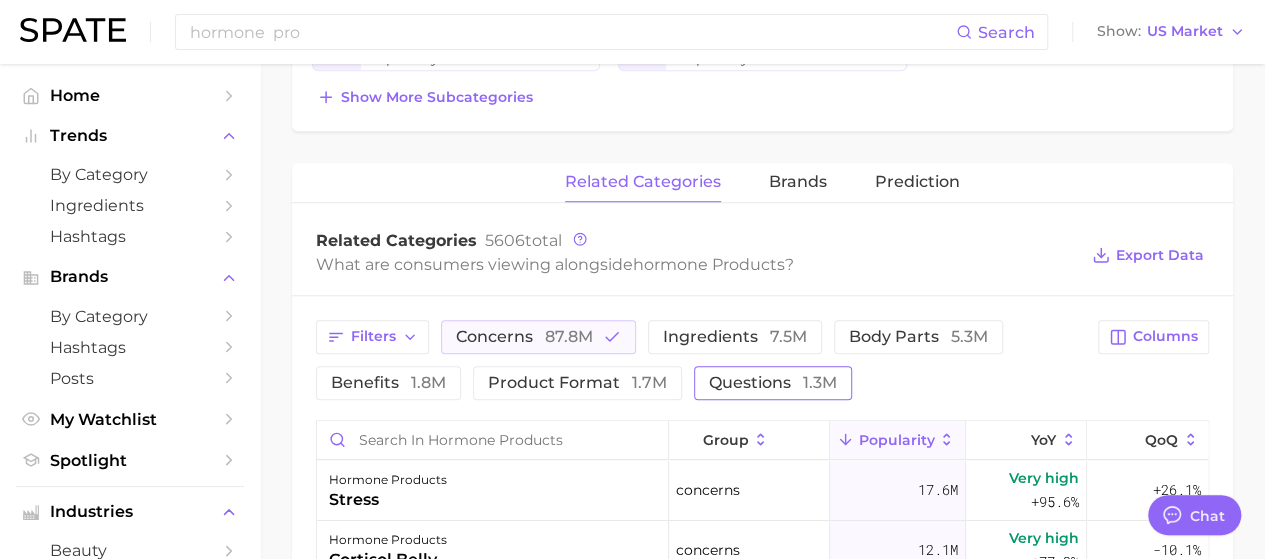 scroll, scrollTop: 800, scrollLeft: 0, axis: vertical 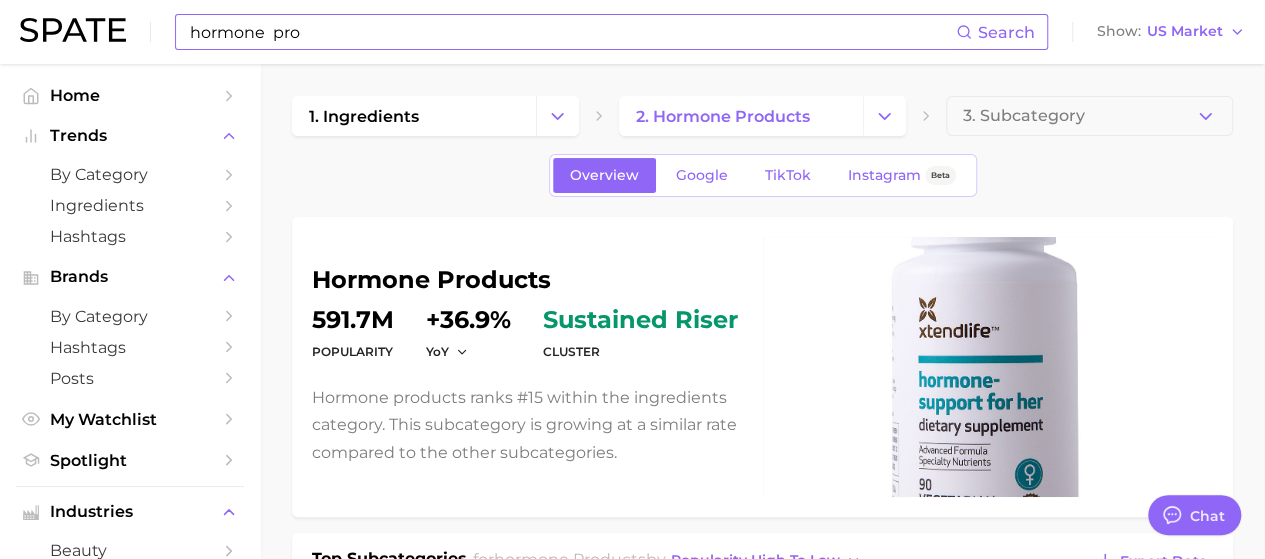 click on "hormone  pro" at bounding box center [572, 32] 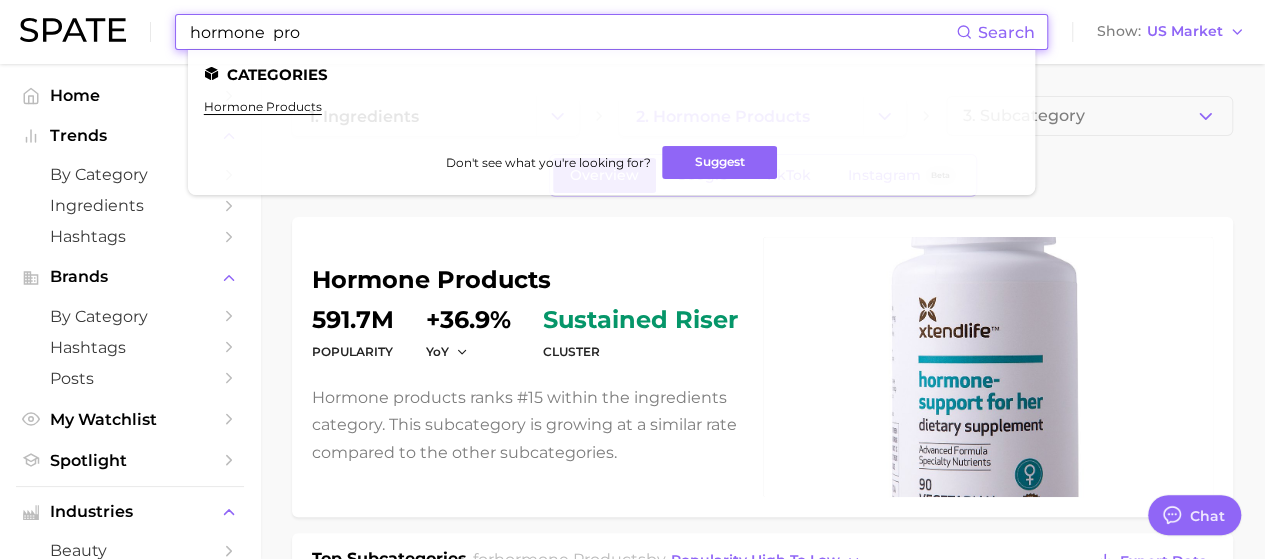 drag, startPoint x: 341, startPoint y: 37, endPoint x: 39, endPoint y: 51, distance: 302.32434 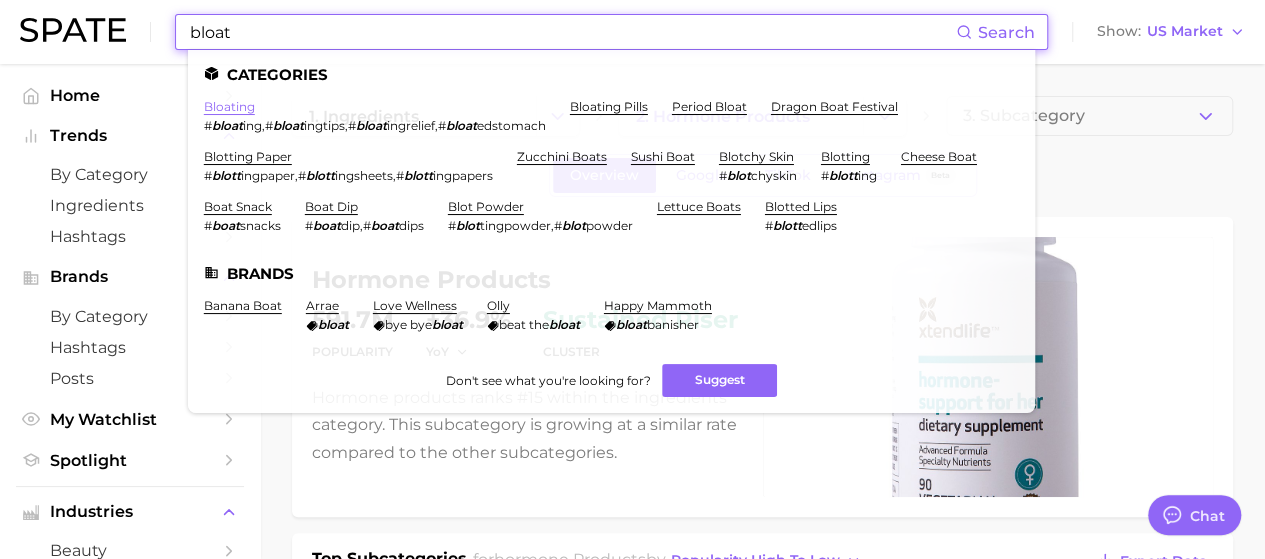 type on "bloat" 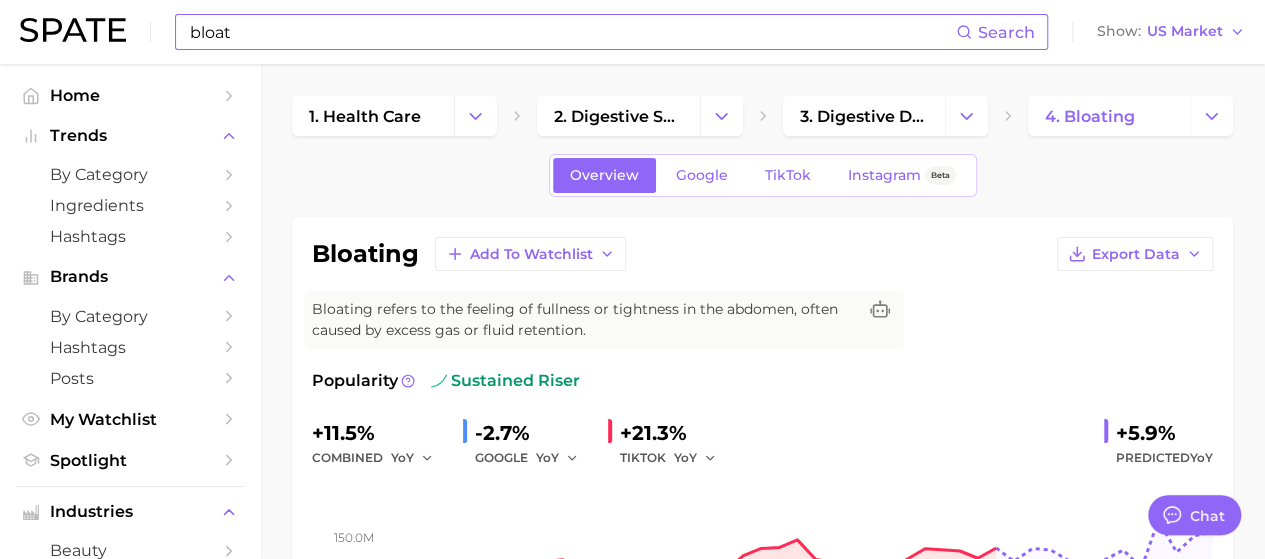 click on "bloat" at bounding box center (572, 32) 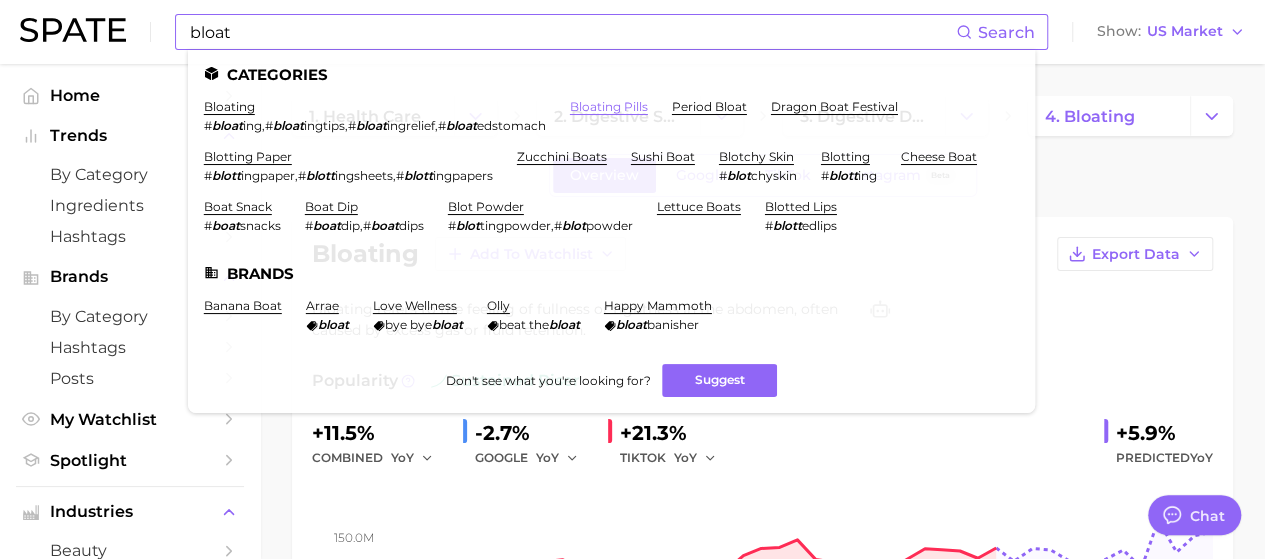 click on "bloating pills" at bounding box center [609, 106] 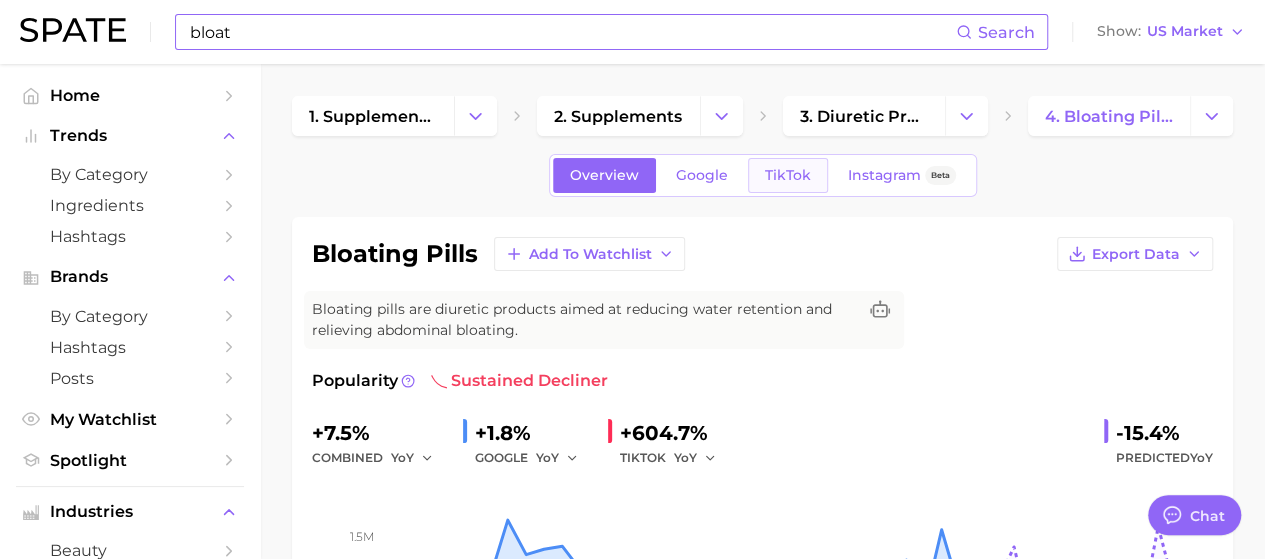 click on "TikTok" at bounding box center [788, 175] 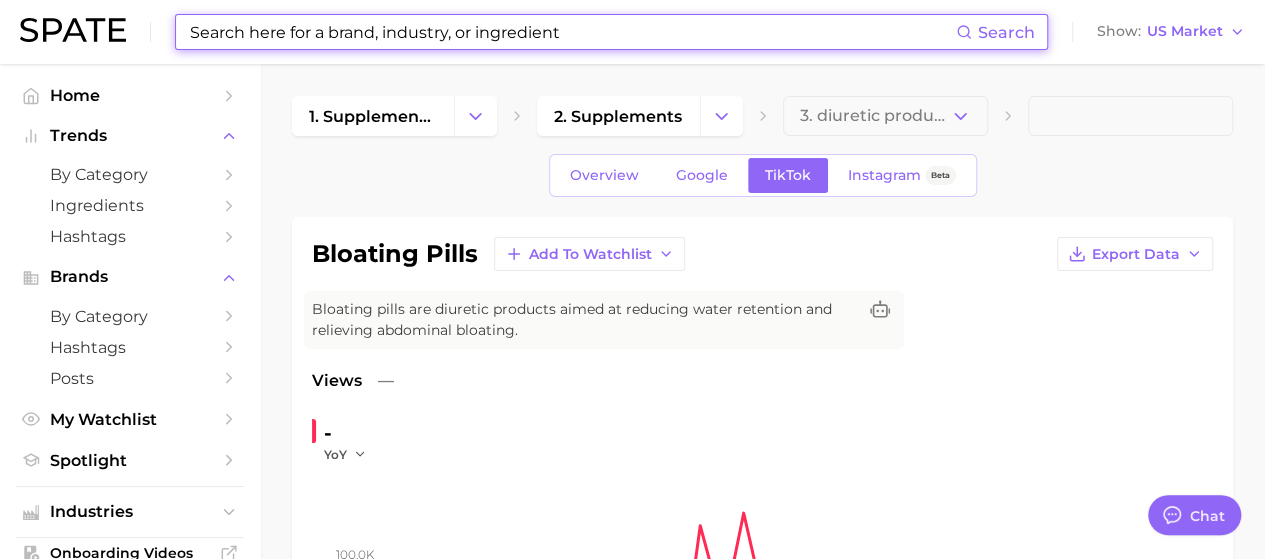 scroll, scrollTop: 100, scrollLeft: 0, axis: vertical 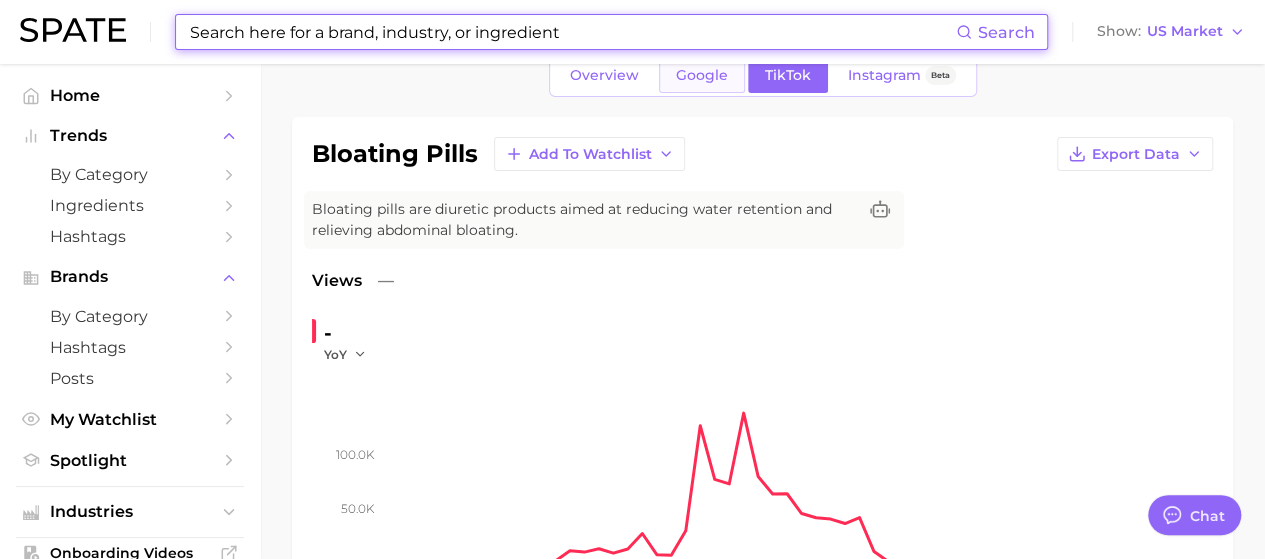 click on "Google" at bounding box center [702, 75] 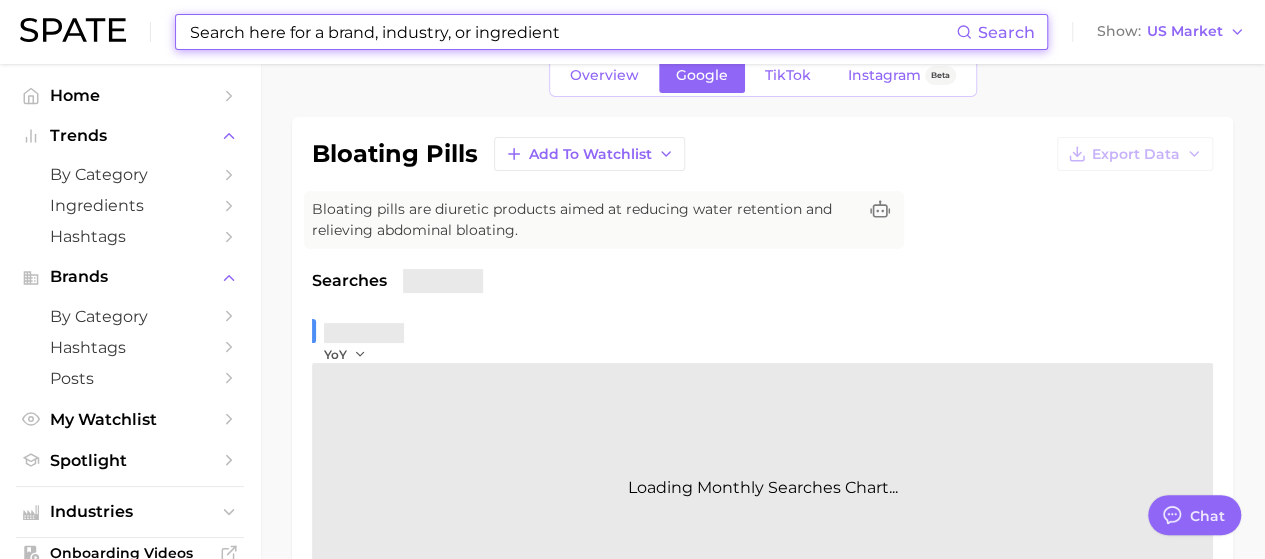 scroll, scrollTop: 0, scrollLeft: 0, axis: both 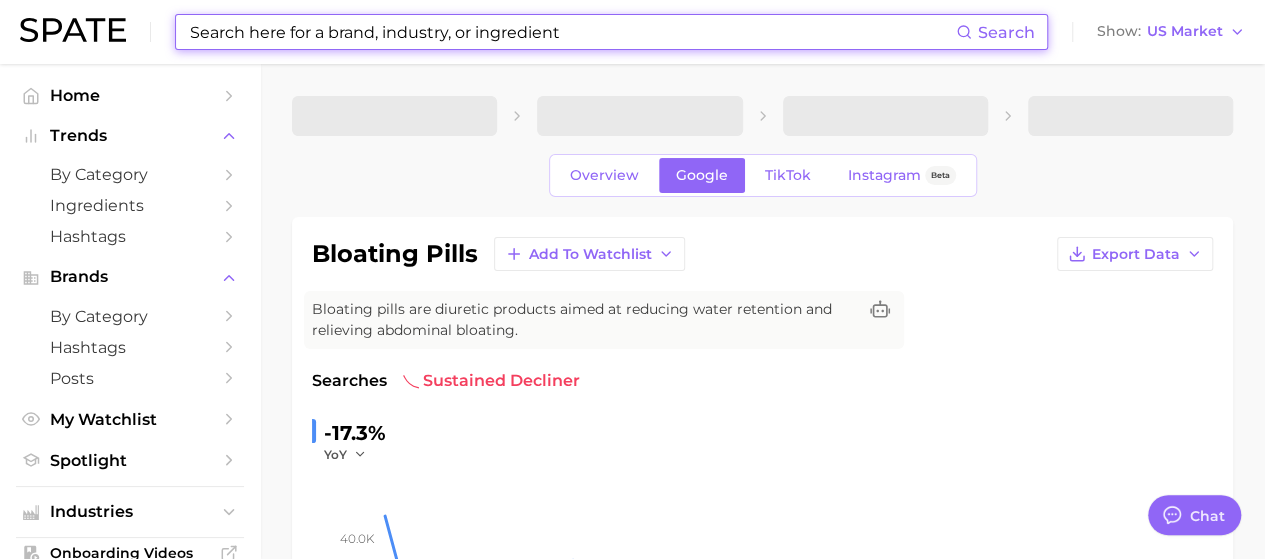 click at bounding box center (572, 32) 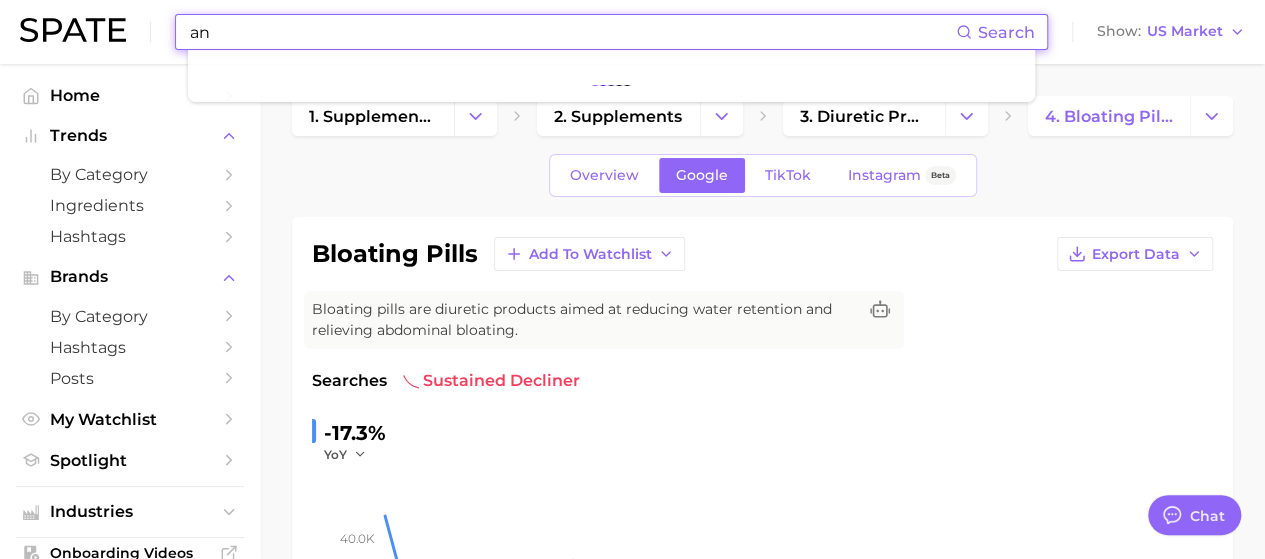 type on "a" 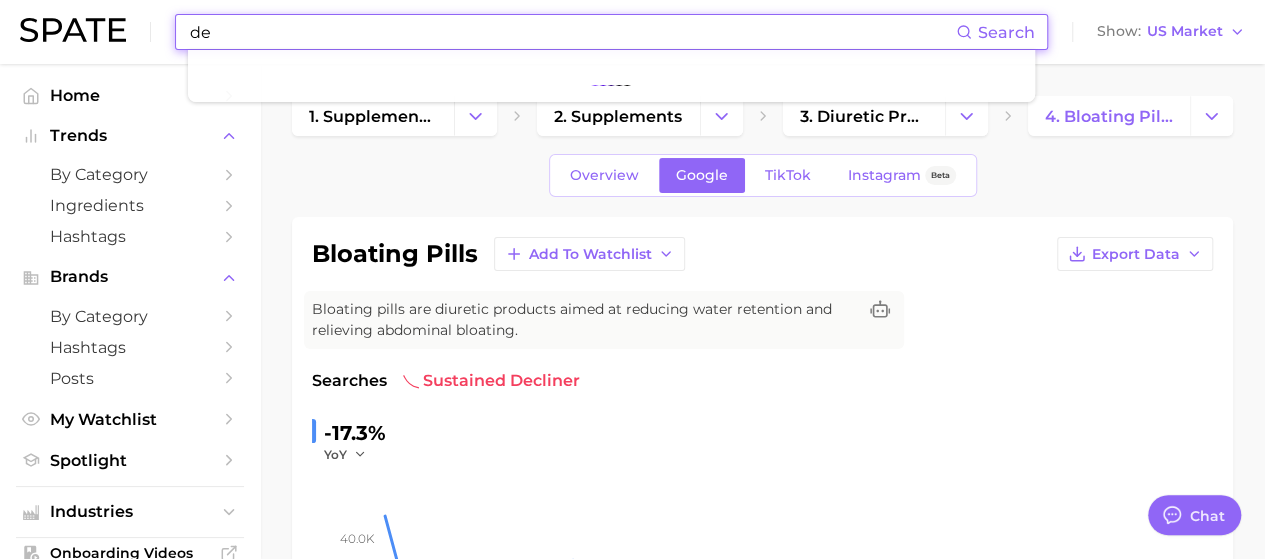 type on "d" 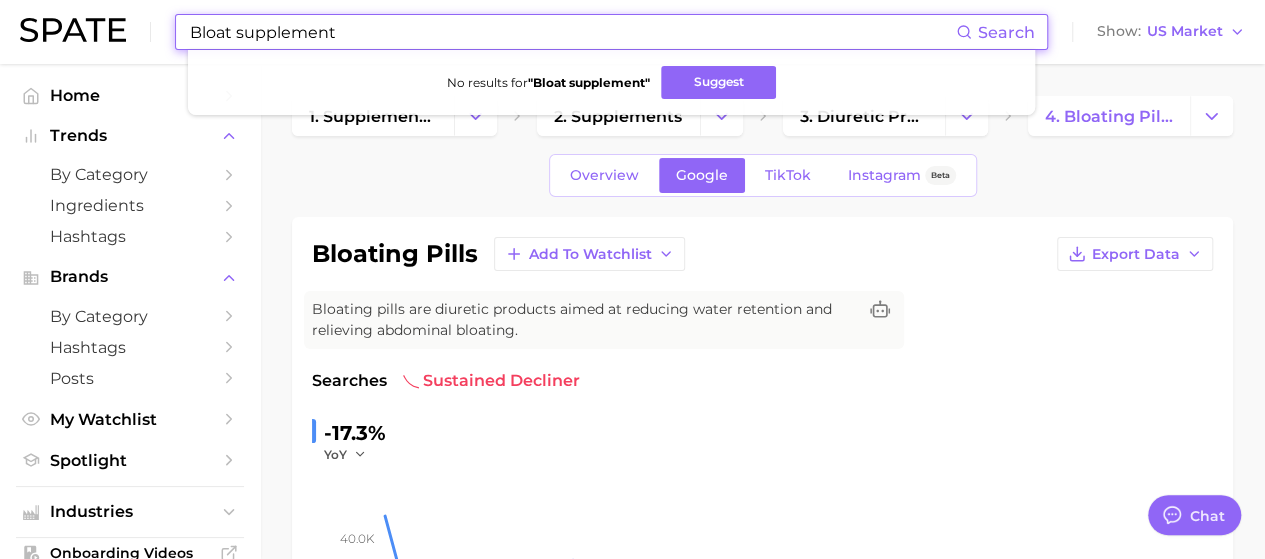 drag, startPoint x: 358, startPoint y: 25, endPoint x: 228, endPoint y: 26, distance: 130.00385 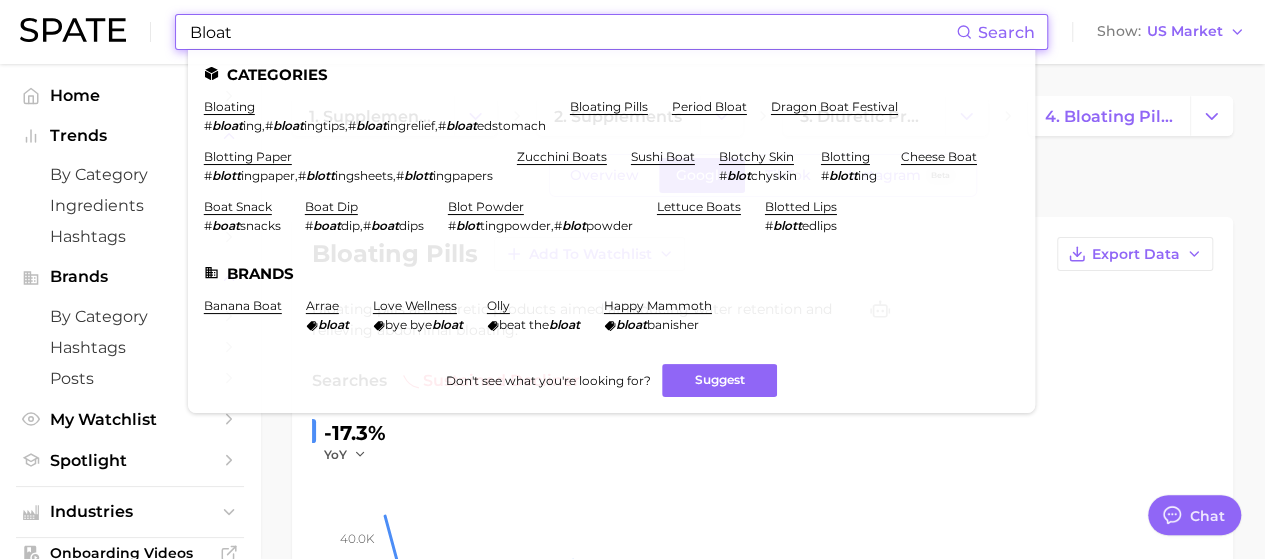 drag, startPoint x: 272, startPoint y: 35, endPoint x: 155, endPoint y: 22, distance: 117.72001 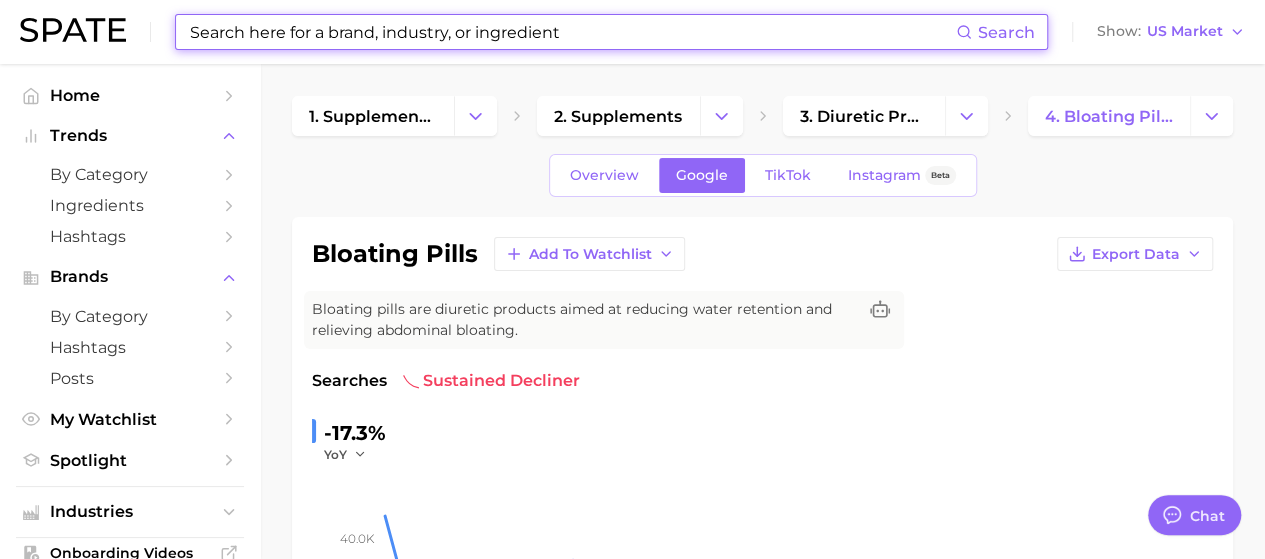 click at bounding box center (572, 32) 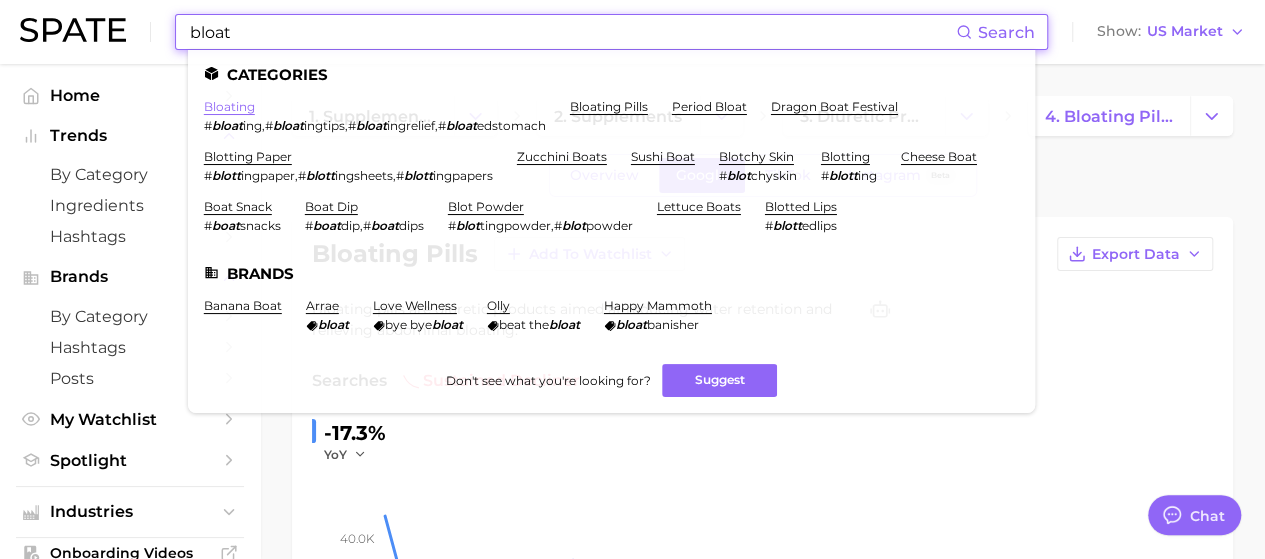click on "bloating" at bounding box center [229, 106] 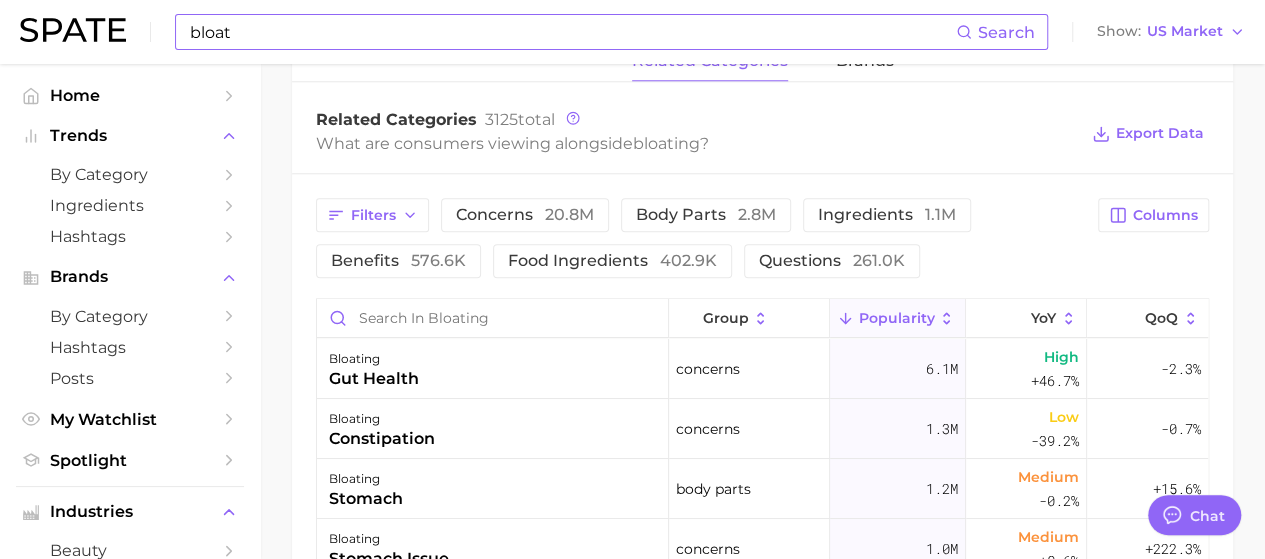 scroll, scrollTop: 1000, scrollLeft: 0, axis: vertical 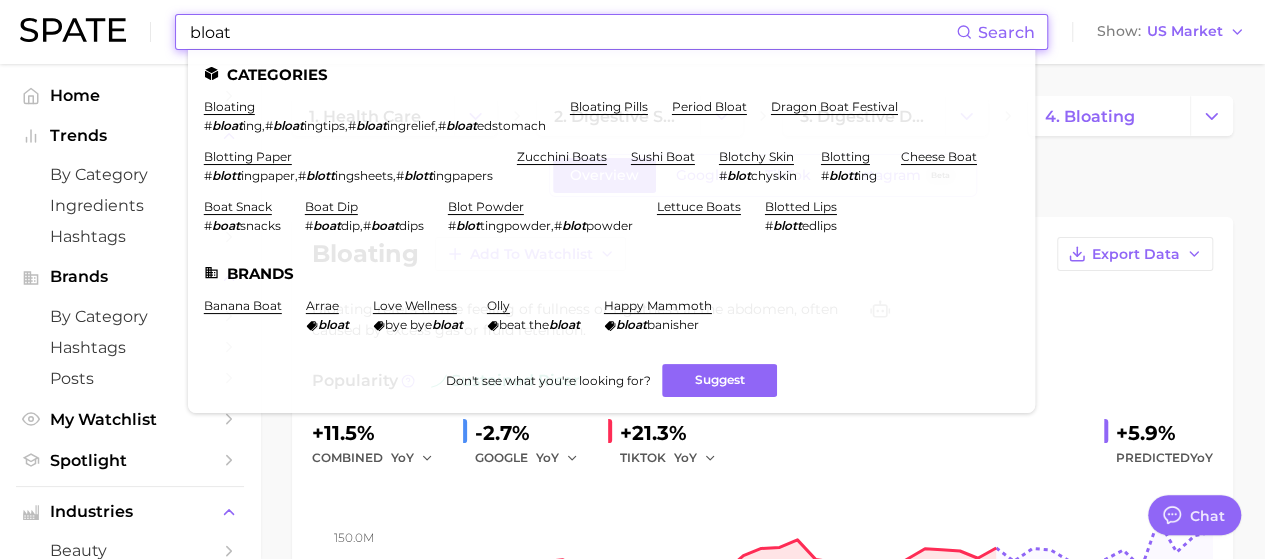 click on "bloat" at bounding box center (572, 32) 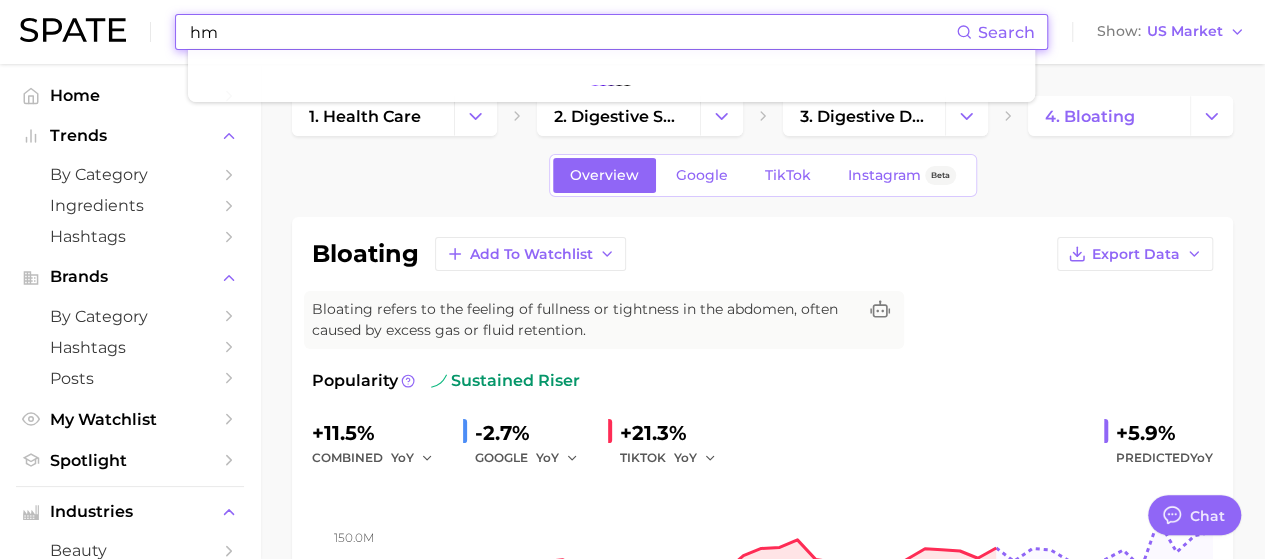 type on "h" 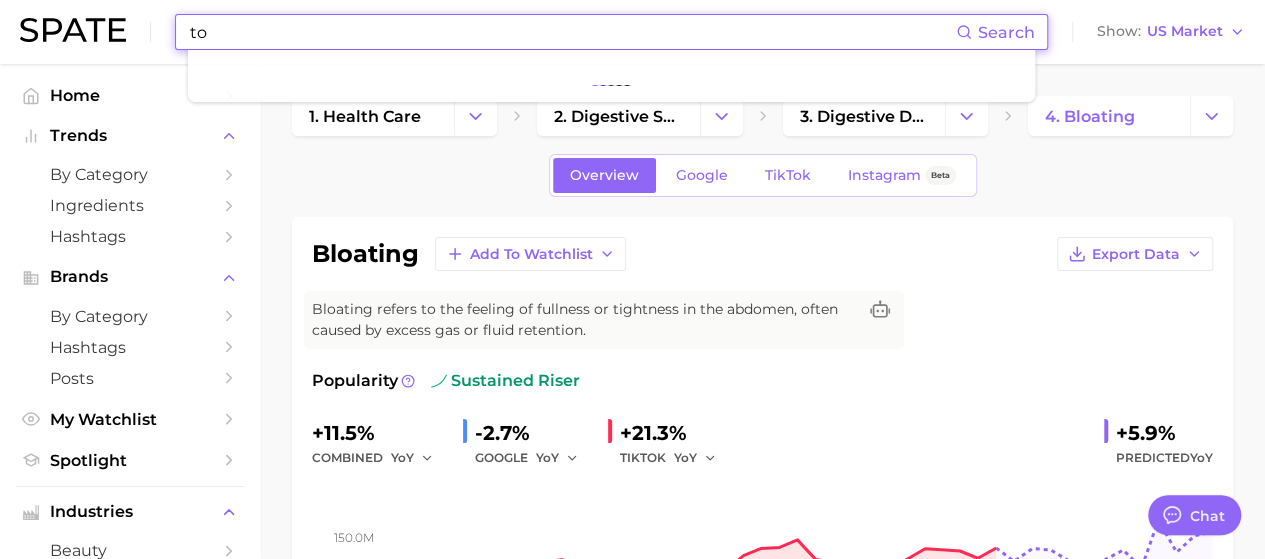 type on "t" 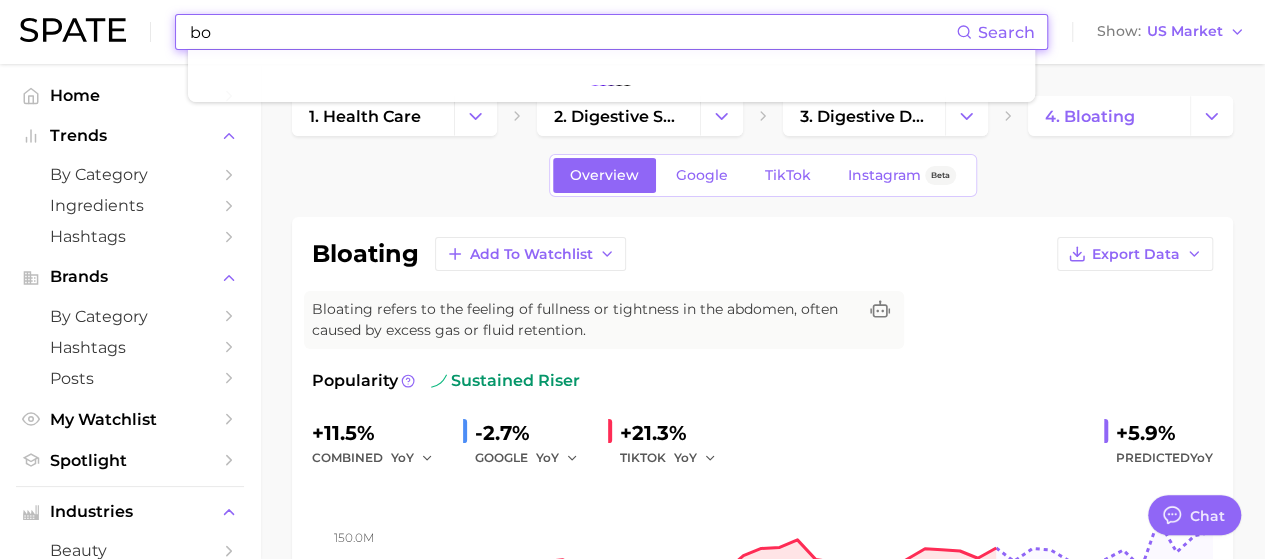 type on "b" 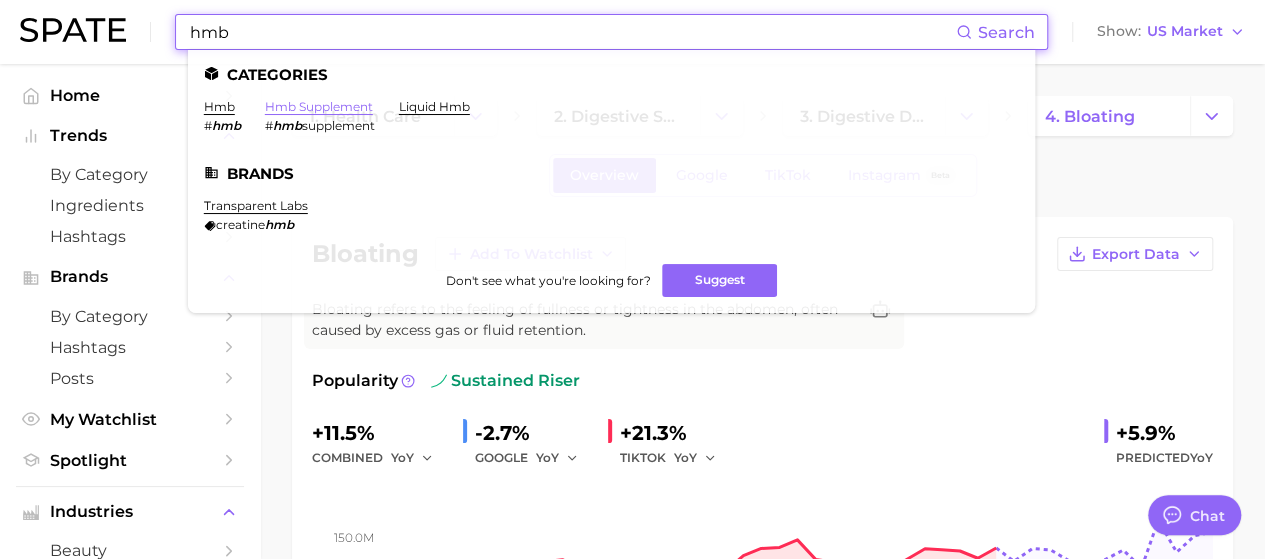 type on "hmb" 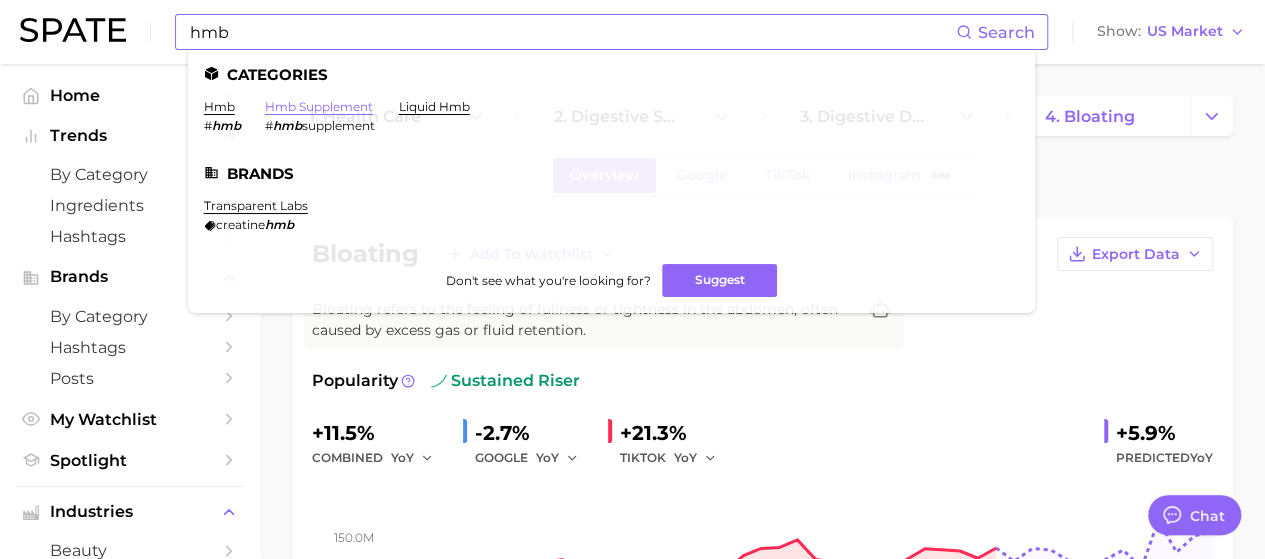 click on "hmb supplement" at bounding box center [319, 106] 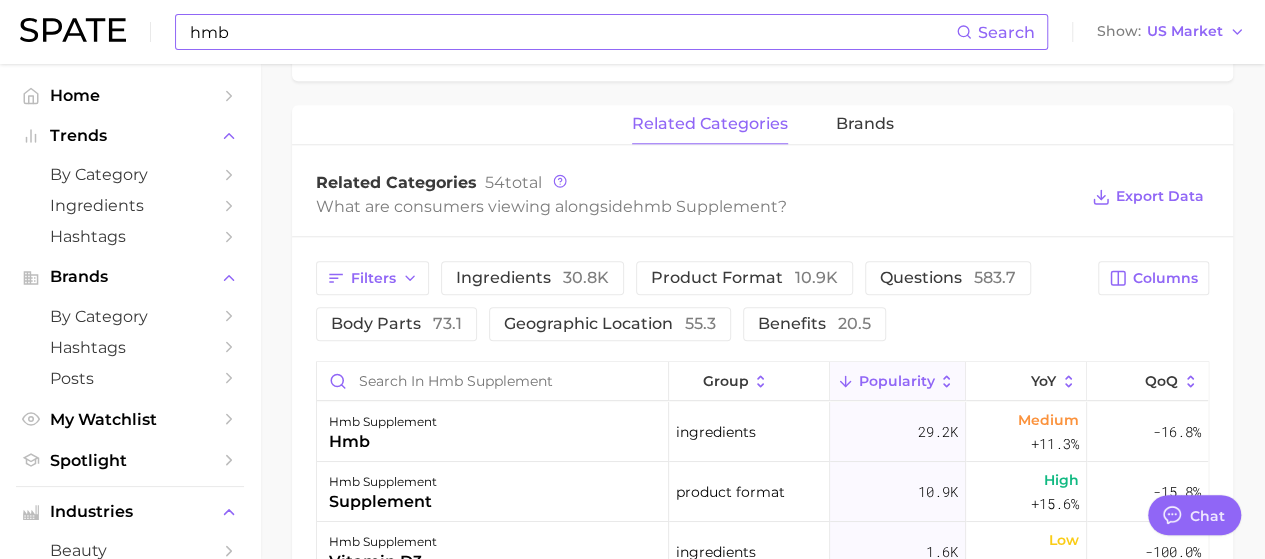 scroll, scrollTop: 900, scrollLeft: 0, axis: vertical 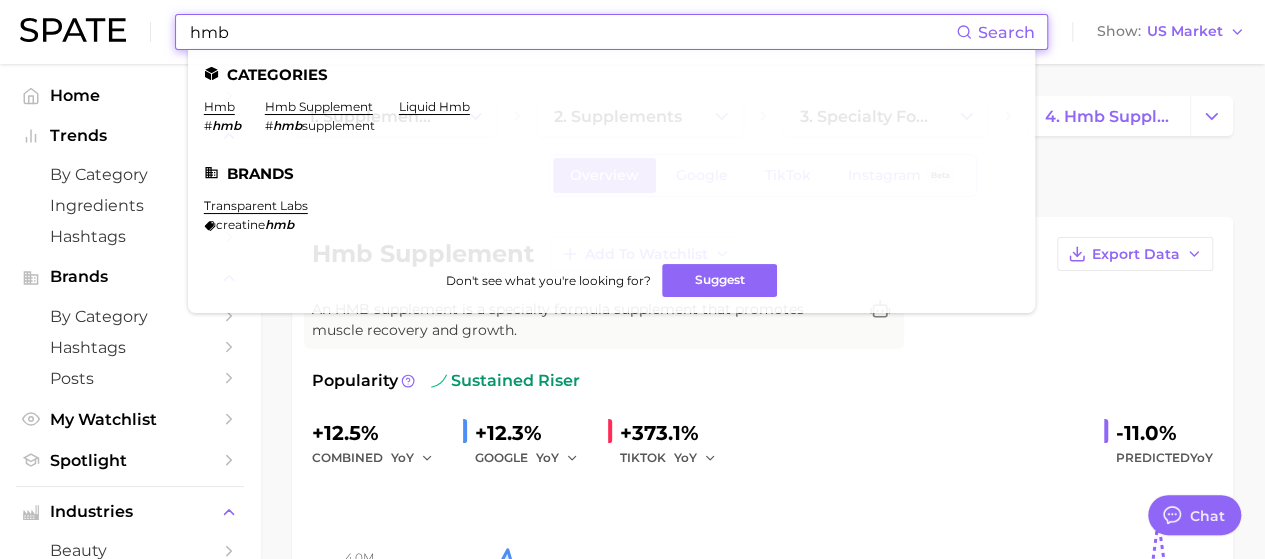 click on "hmb" at bounding box center [572, 32] 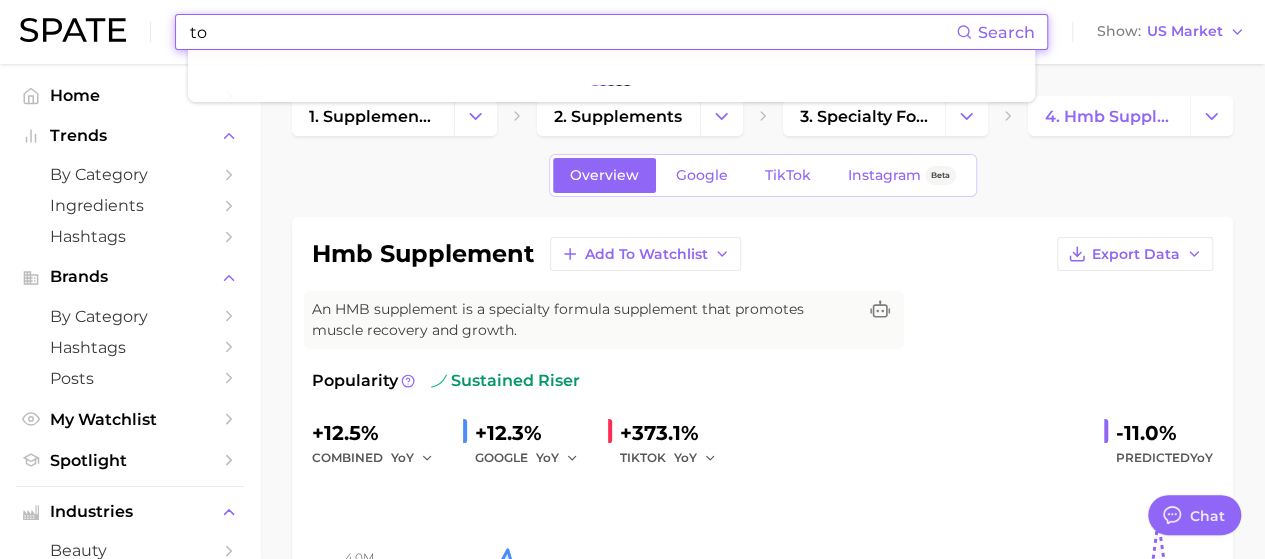 type on "t" 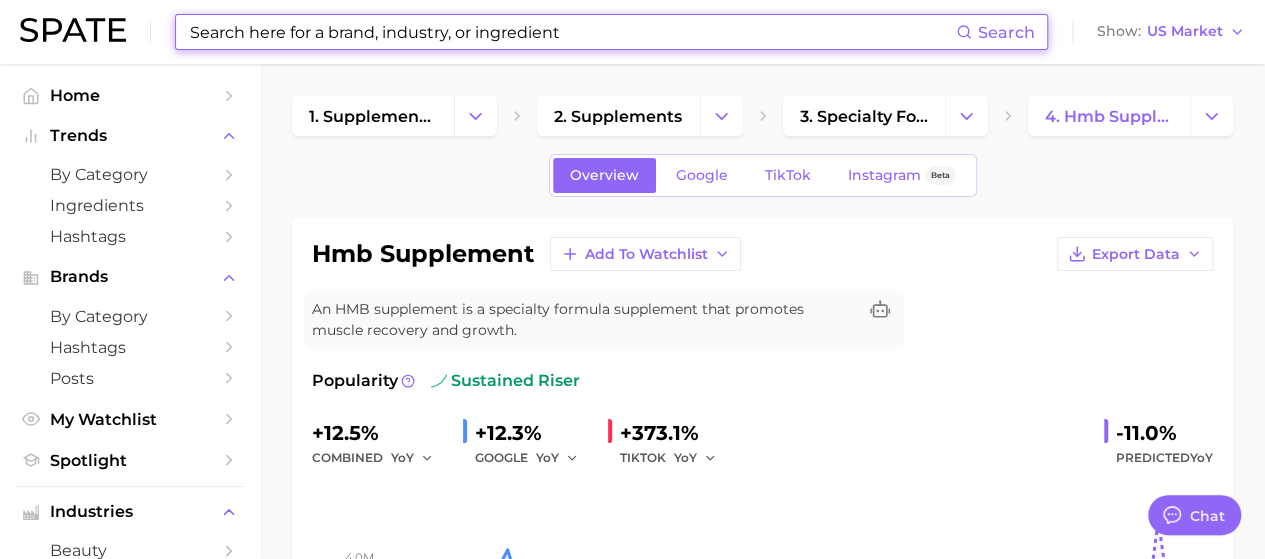 click at bounding box center [572, 32] 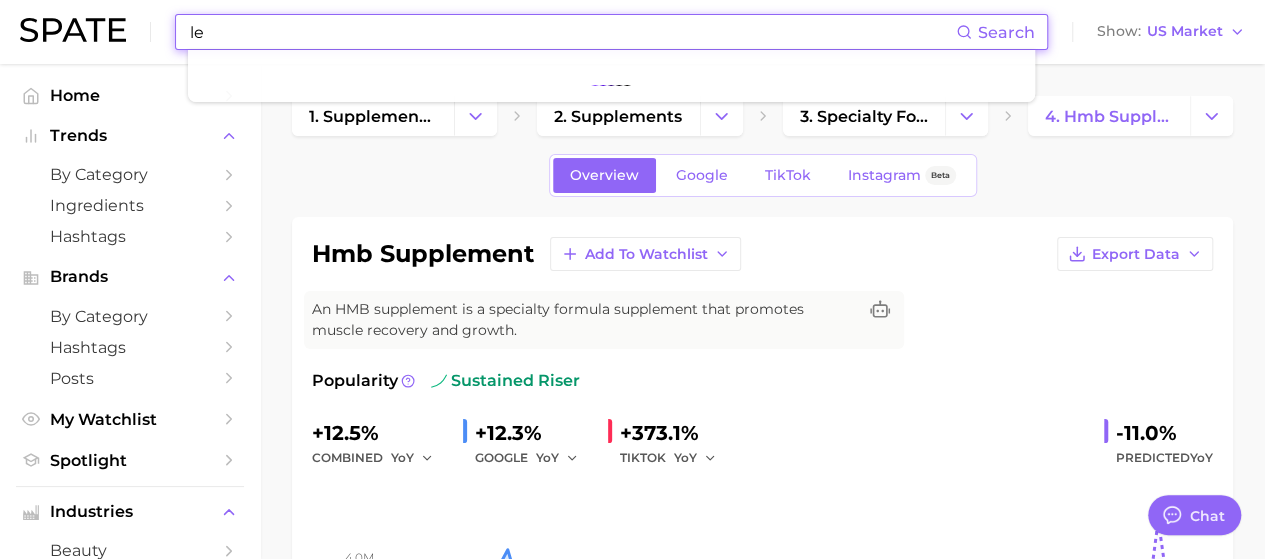 type on "l" 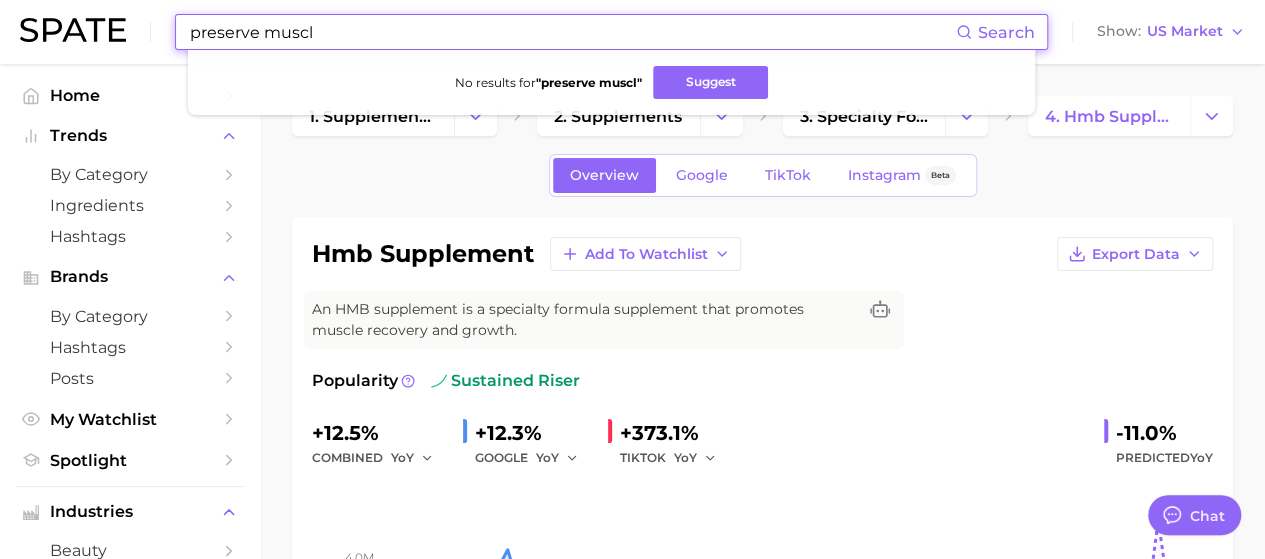 type on "preserve muscl" 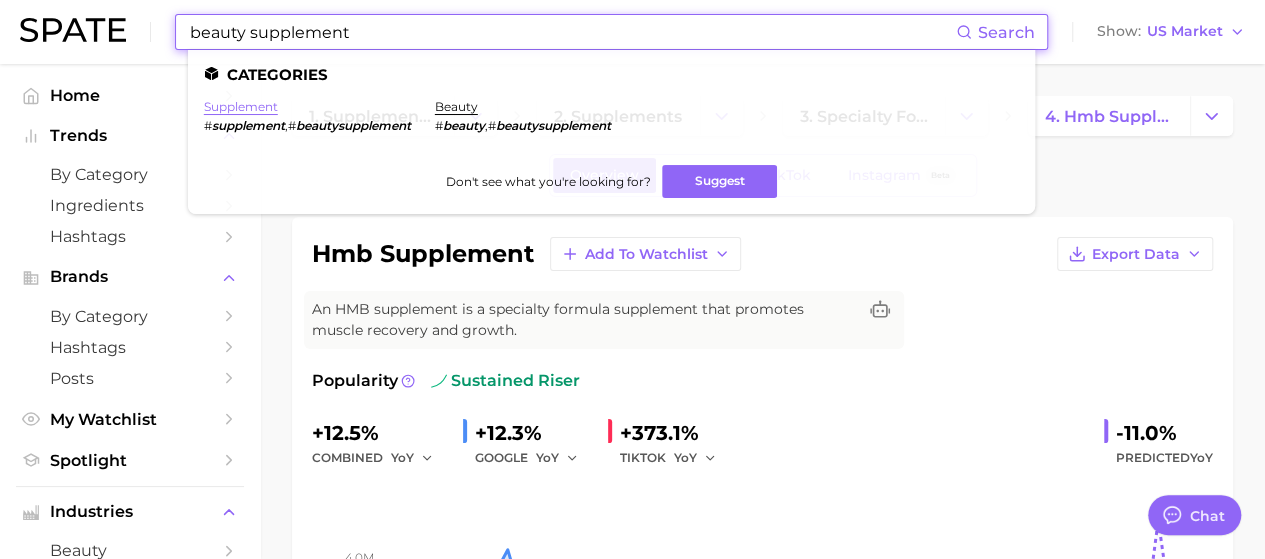 type on "beauty supplement" 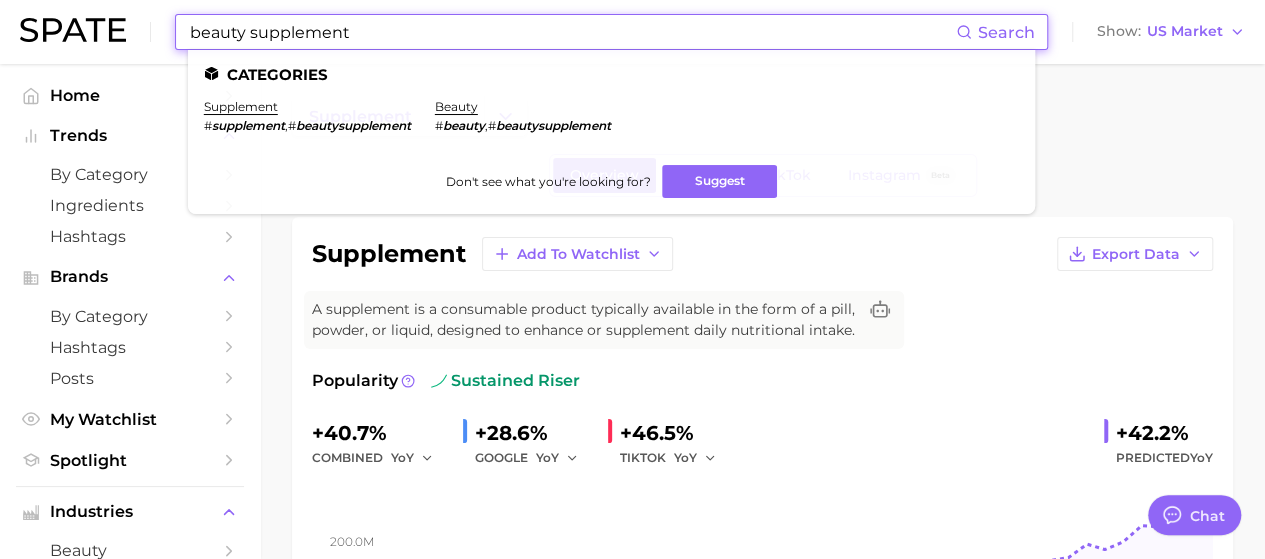 click on "beauty supplement" at bounding box center (572, 32) 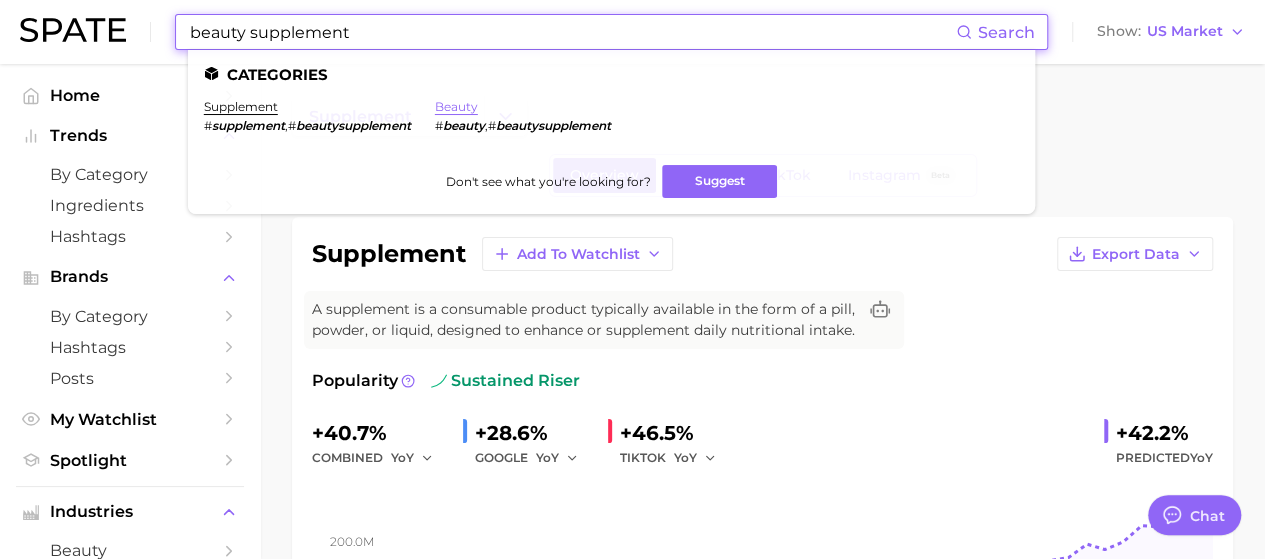 click on "beauty" at bounding box center [456, 106] 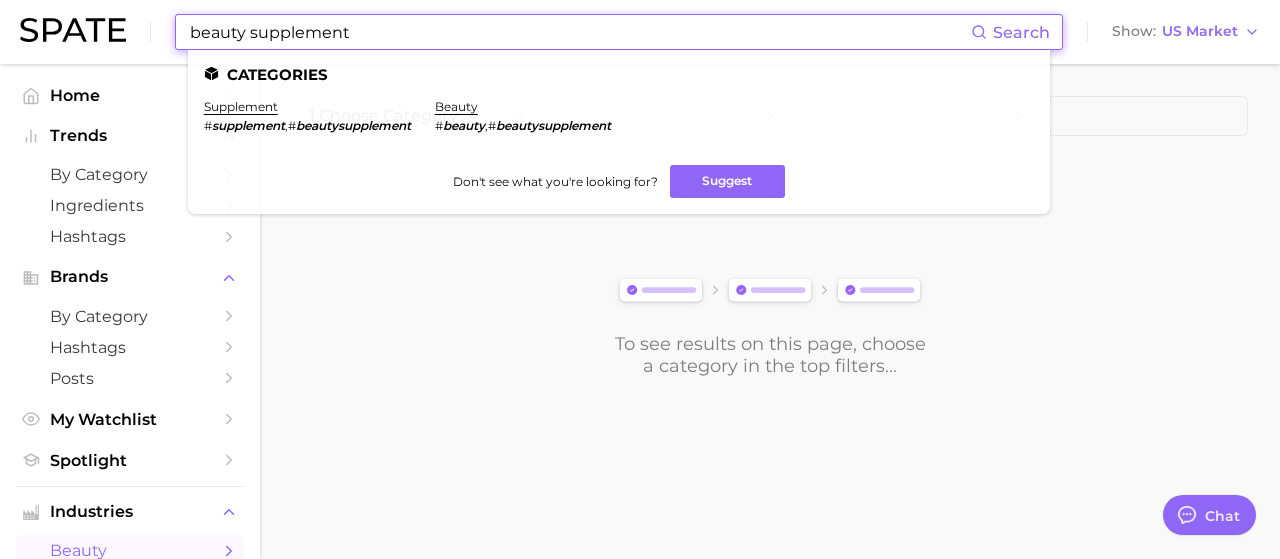 click on "beauty supplement" at bounding box center (579, 32) 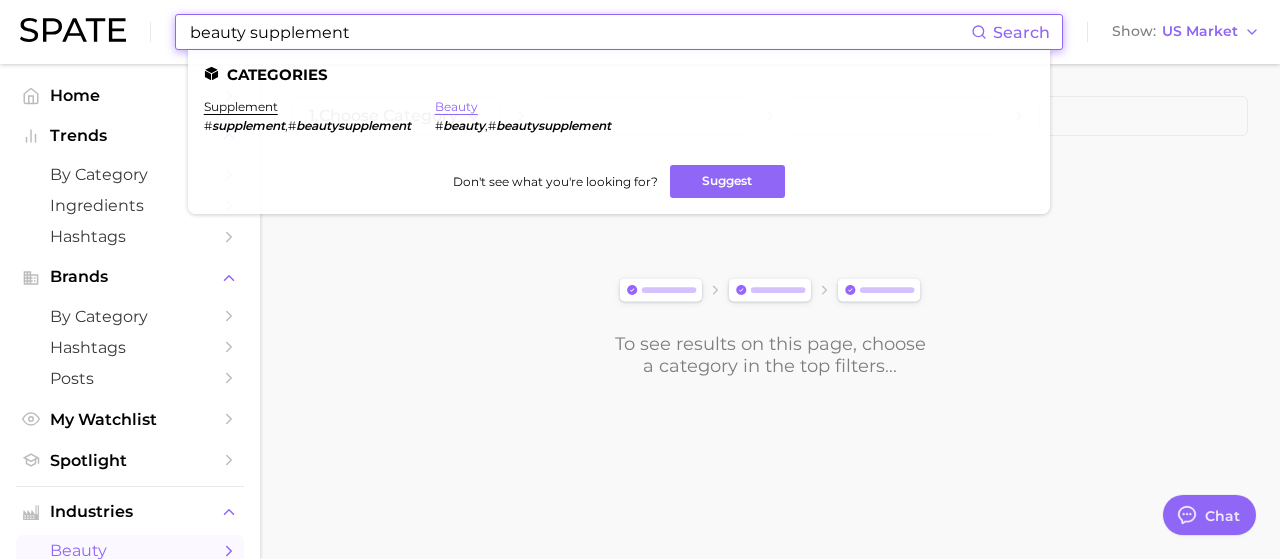 click on "beauty" at bounding box center (456, 106) 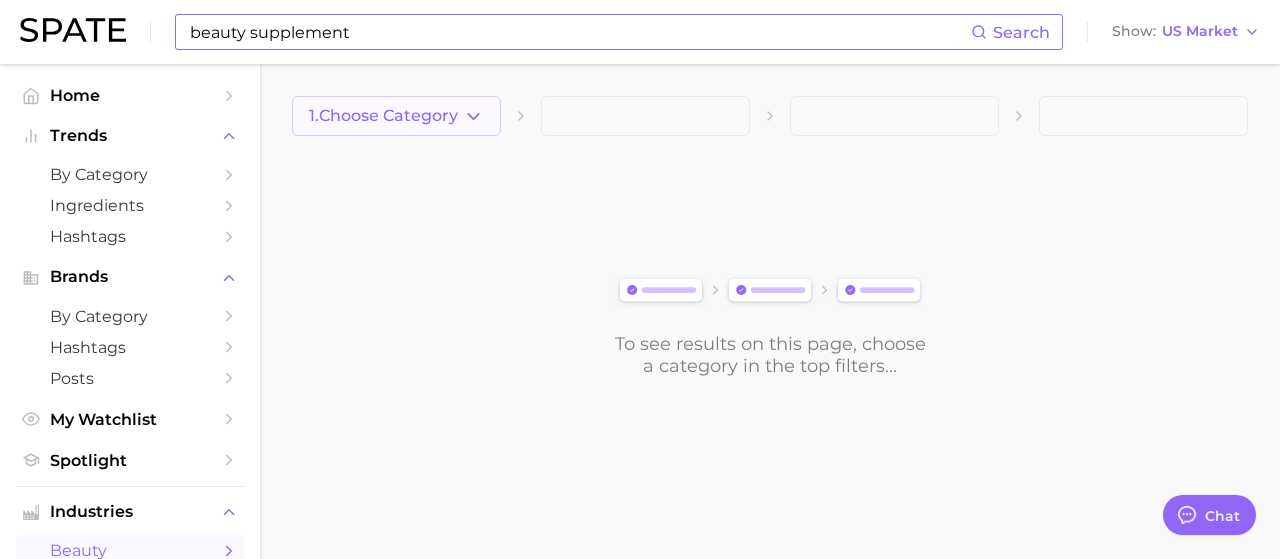 click on "1.  Choose Category" at bounding box center (383, 116) 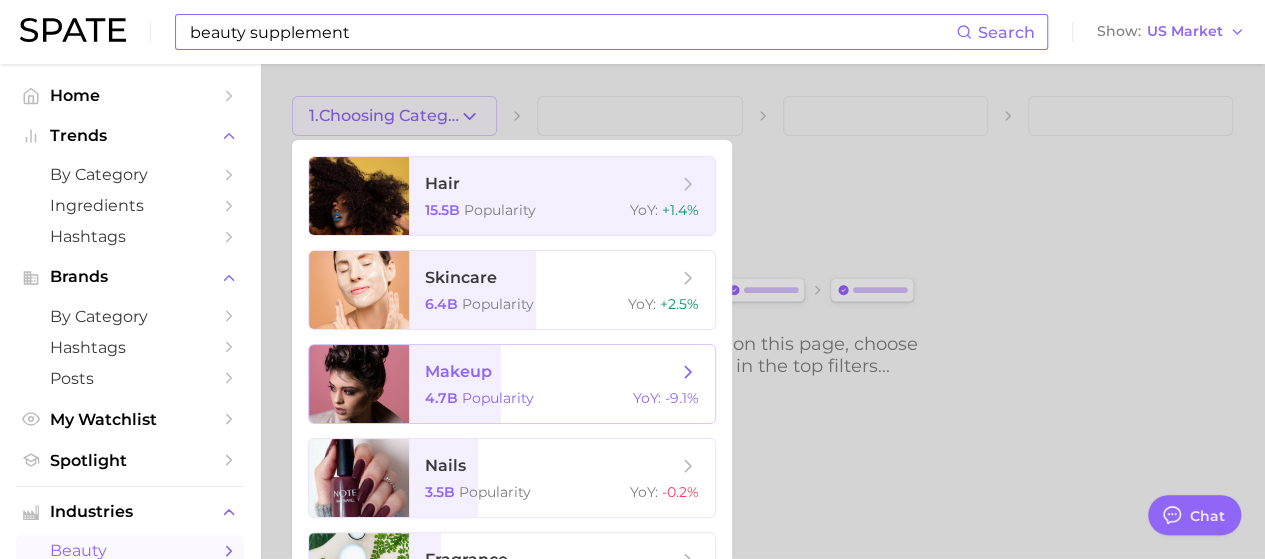 scroll, scrollTop: 68, scrollLeft: 0, axis: vertical 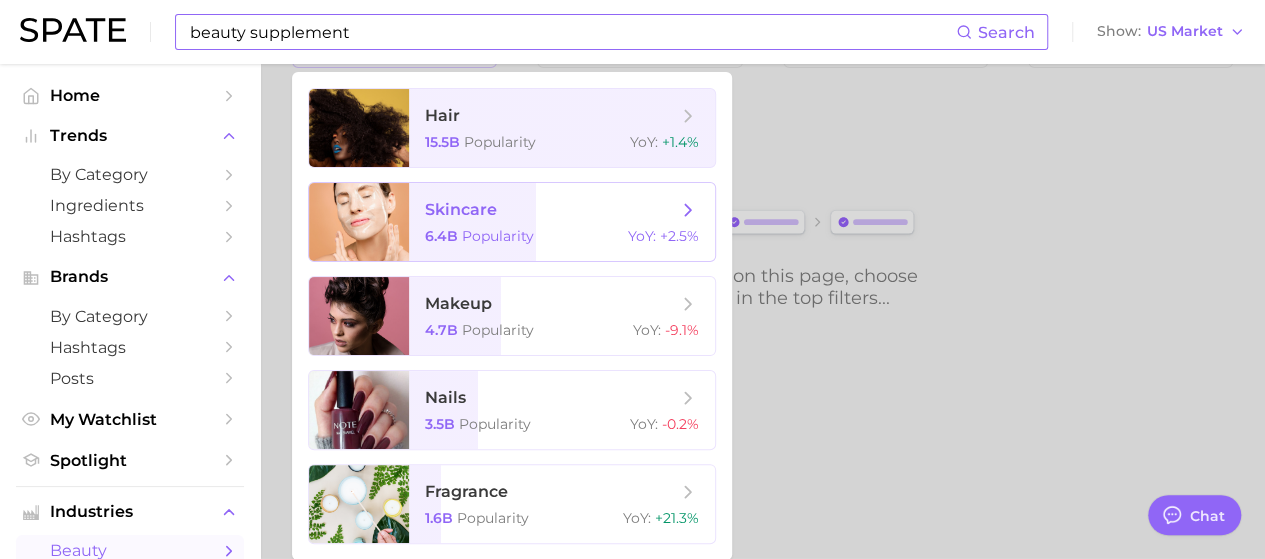 click on "skincare 6.4b   Popularity YoY :   +2.5%" at bounding box center (562, 222) 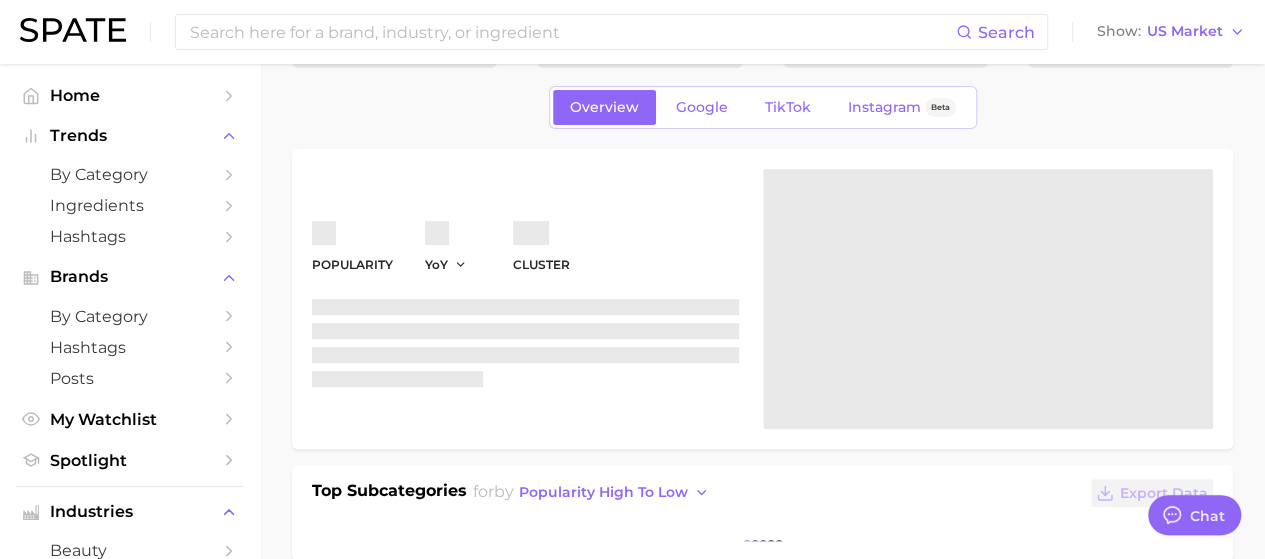 scroll, scrollTop: 0, scrollLeft: 0, axis: both 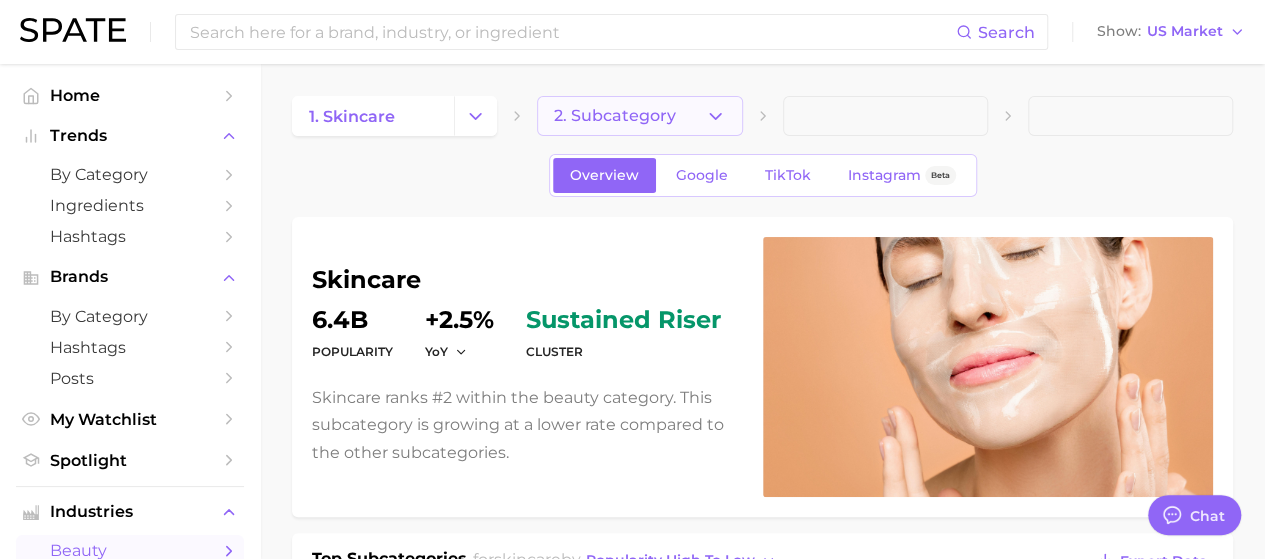 click on "2. Subcategory" at bounding box center [615, 116] 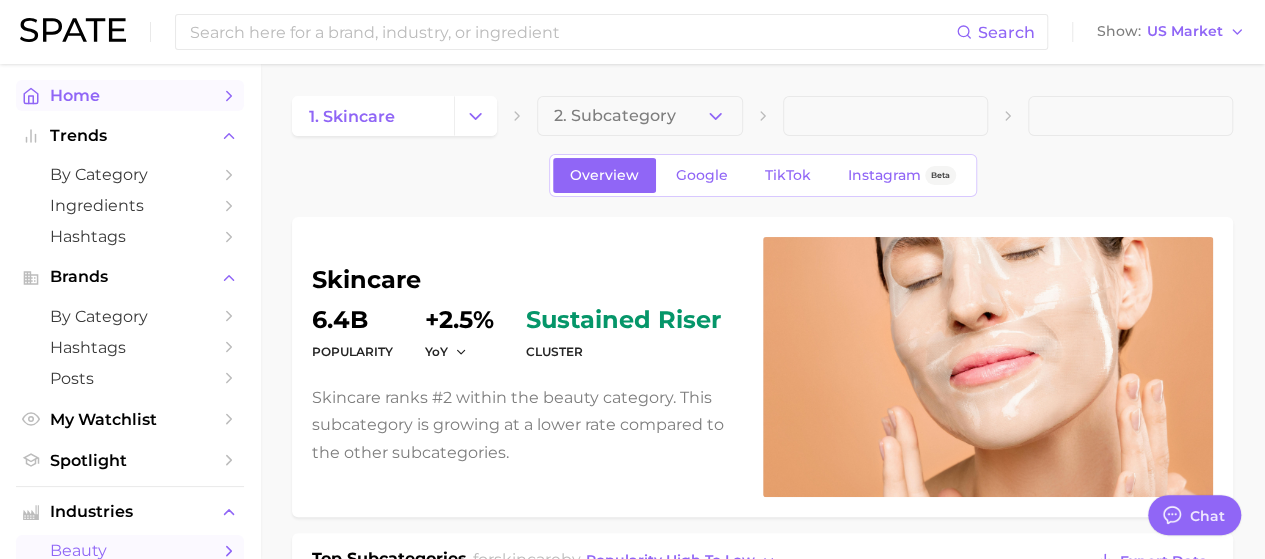 click on "Home" at bounding box center [130, 95] 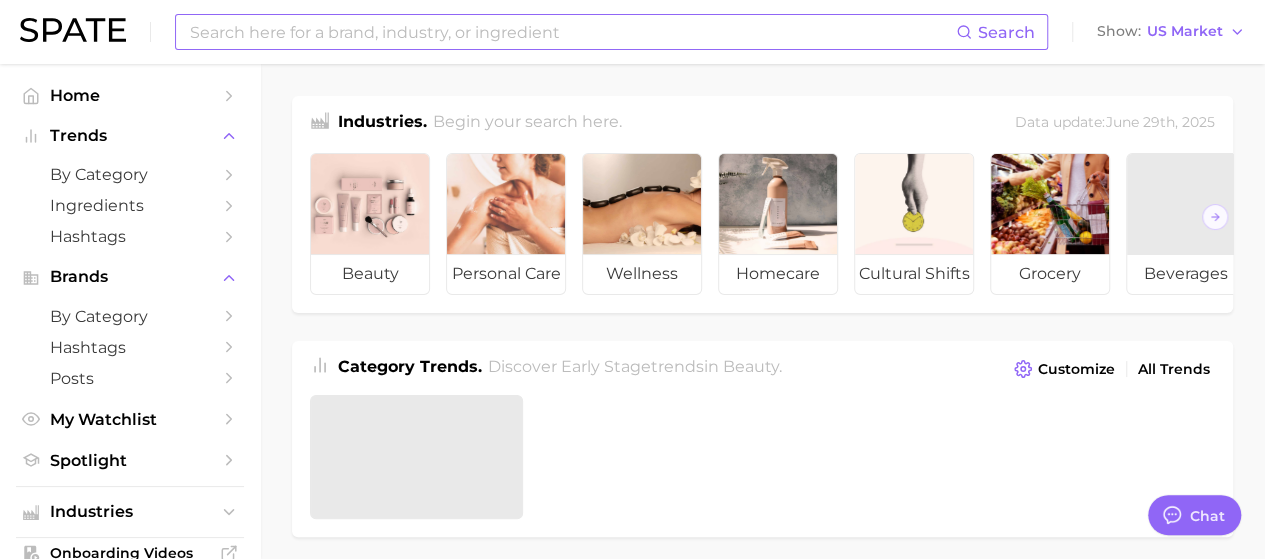 click at bounding box center [572, 32] 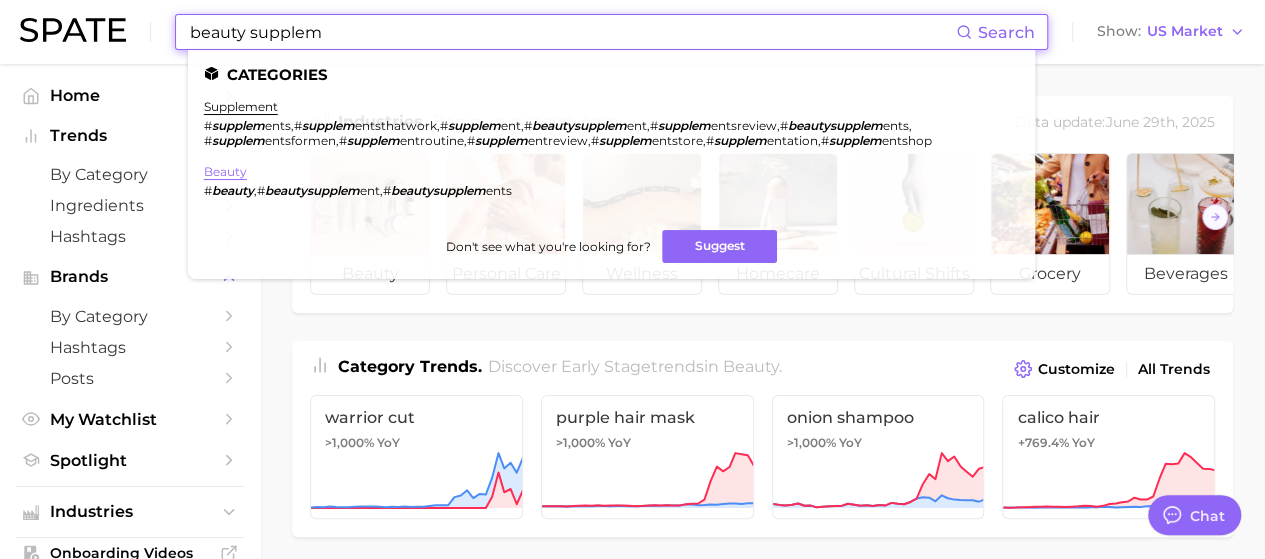 type on "beauty supplem" 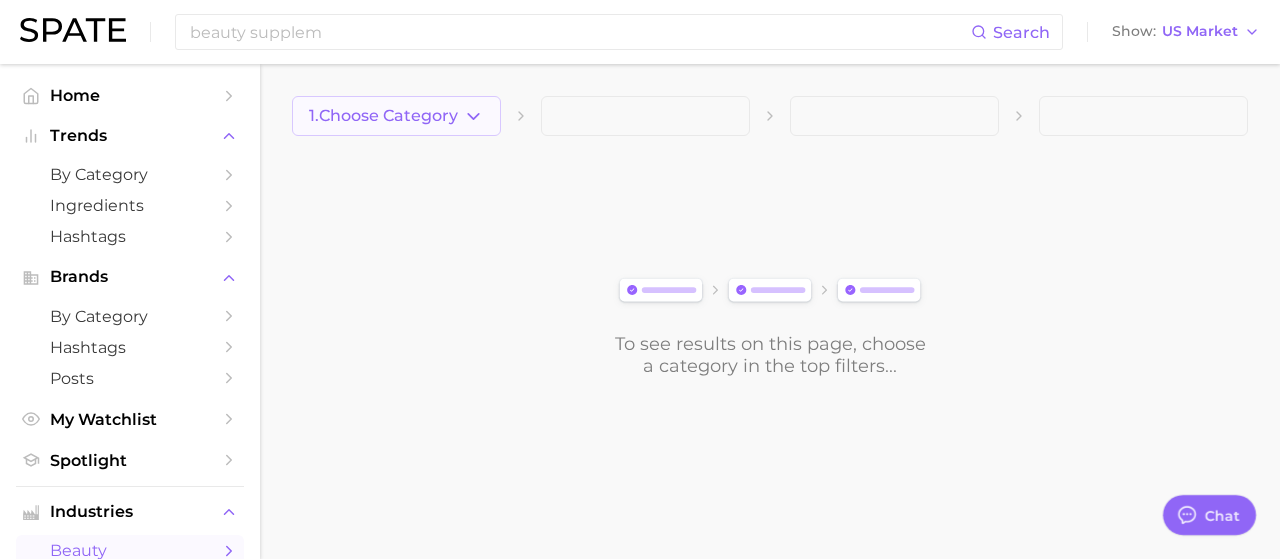 click 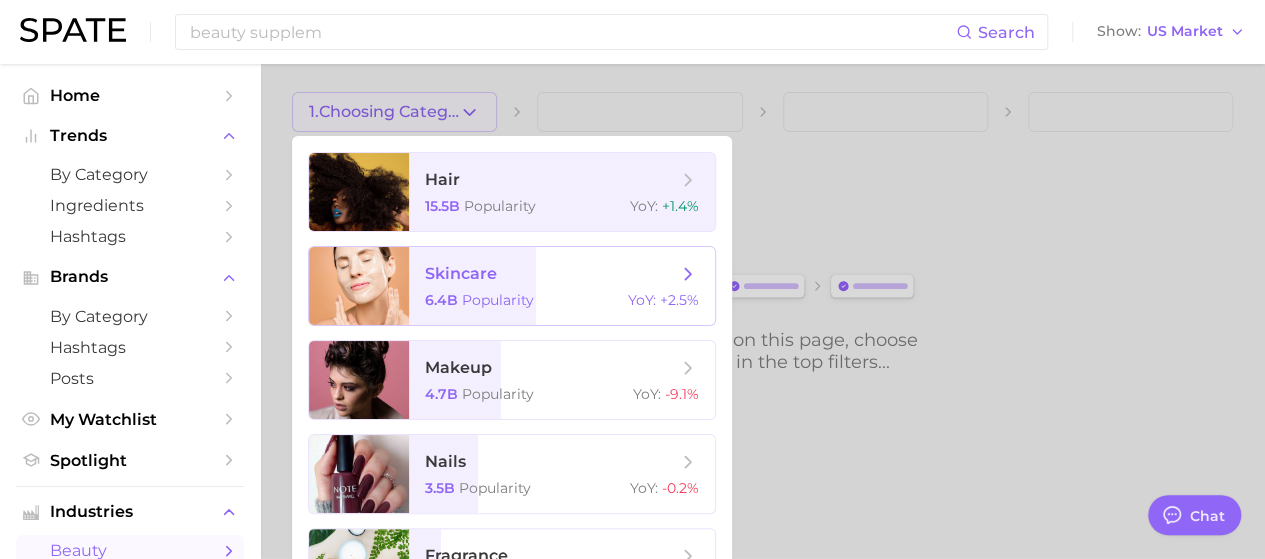 scroll, scrollTop: 68, scrollLeft: 0, axis: vertical 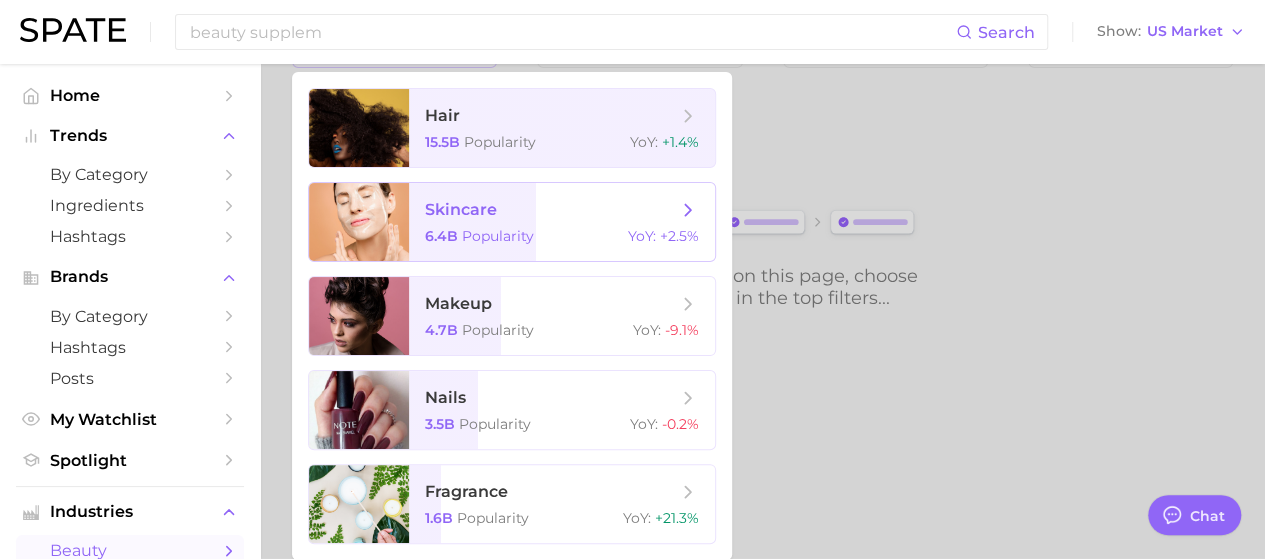 click on "skincare 6.4b   Popularity YoY :   +2.5%" at bounding box center [562, 222] 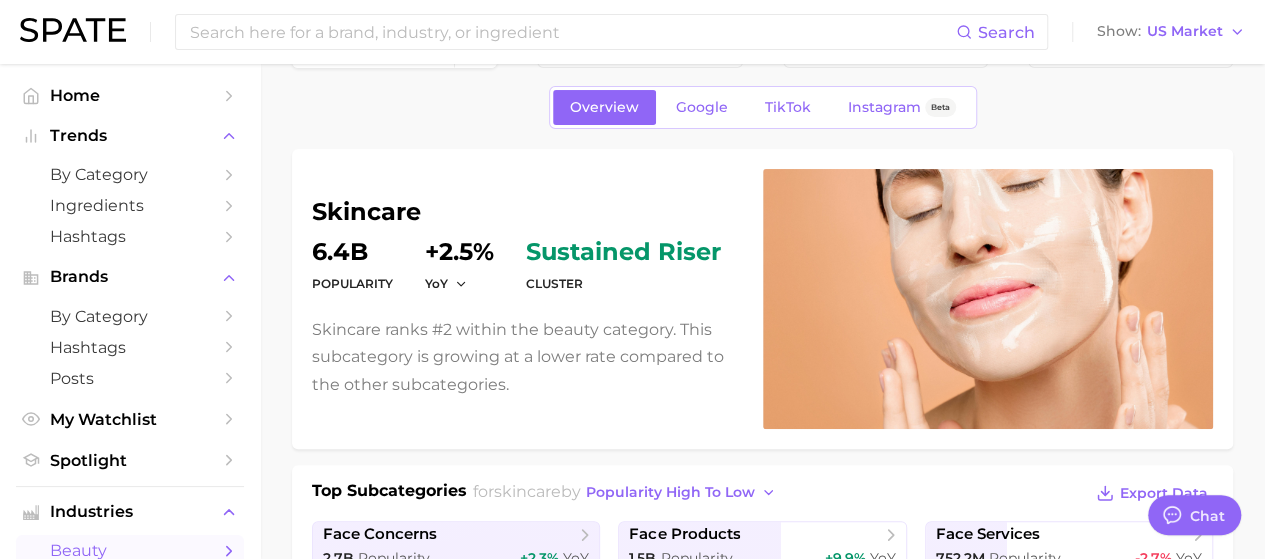 scroll, scrollTop: 0, scrollLeft: 0, axis: both 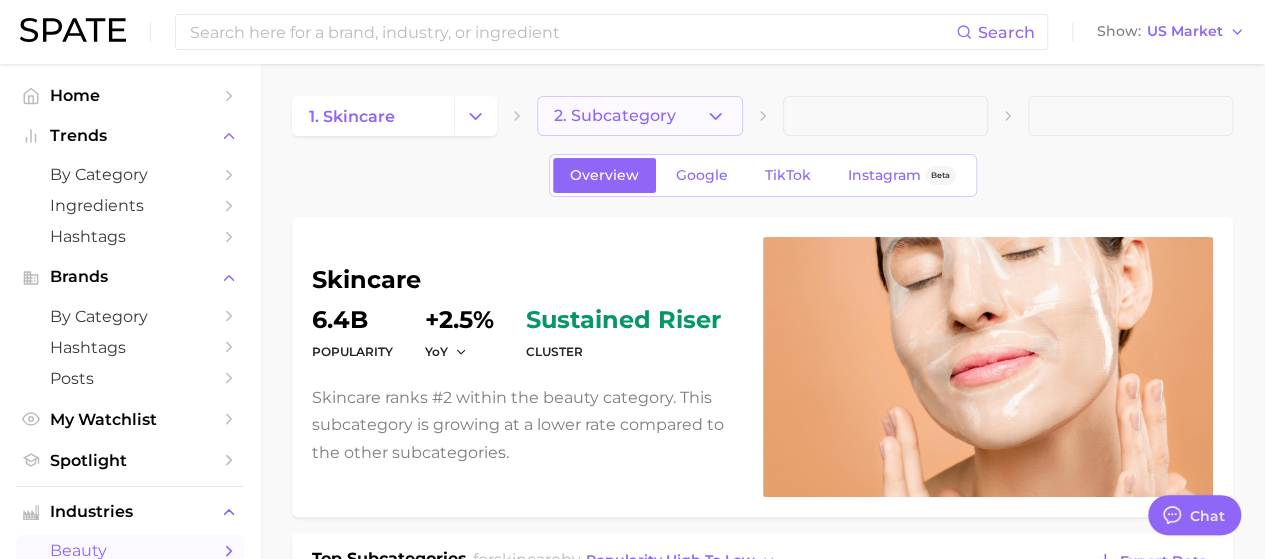 click on "2. Subcategory" at bounding box center (615, 116) 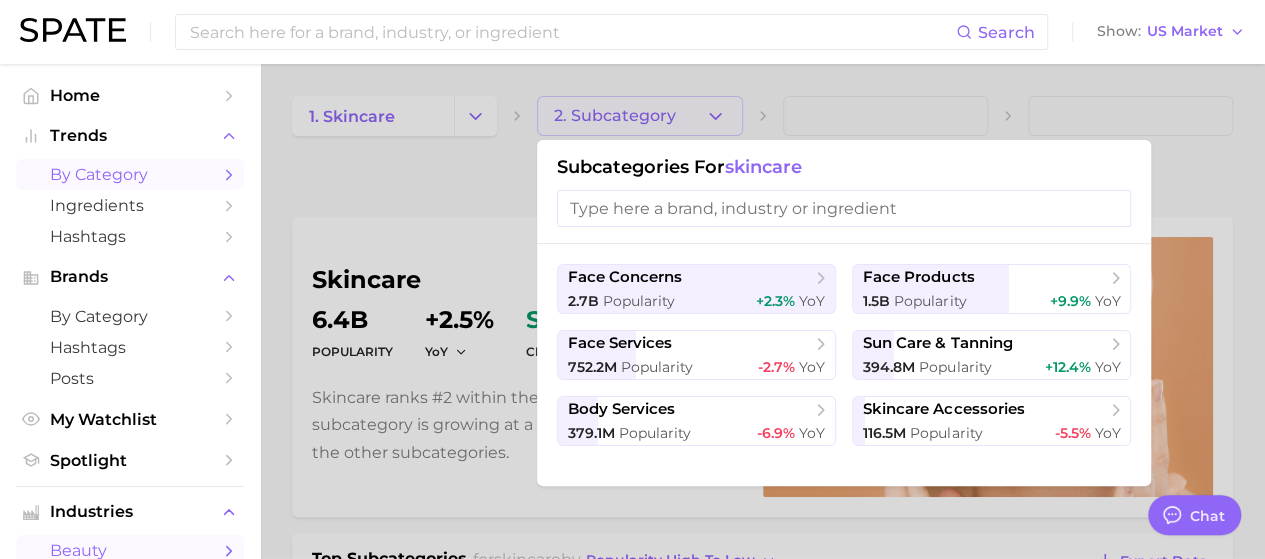 click on "by Category" at bounding box center (130, 174) 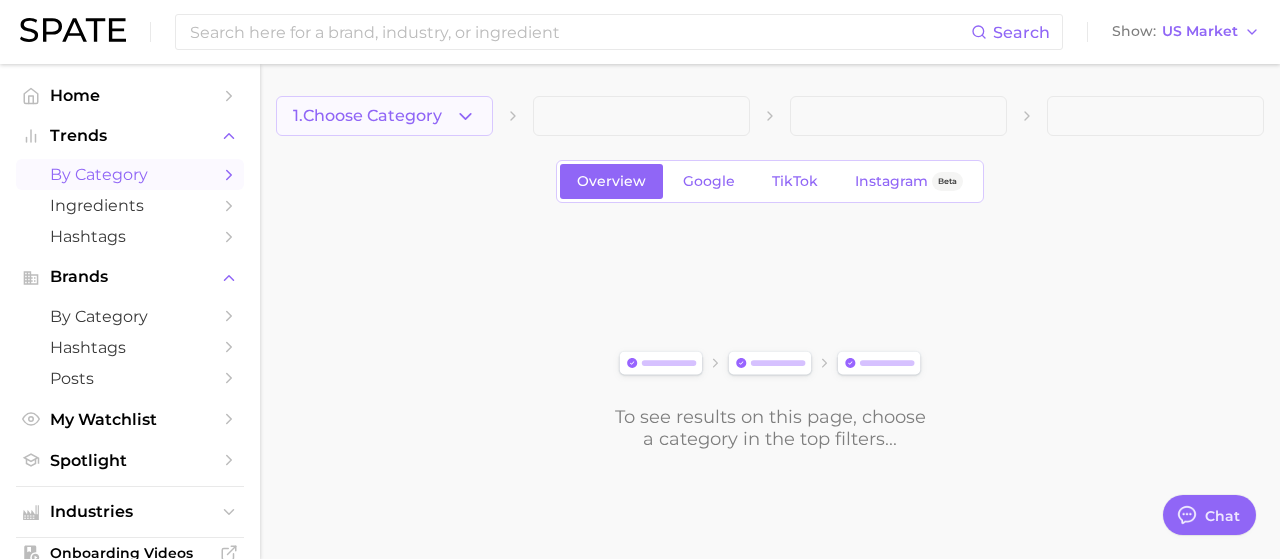 click on "1.  Choose Category" at bounding box center (367, 116) 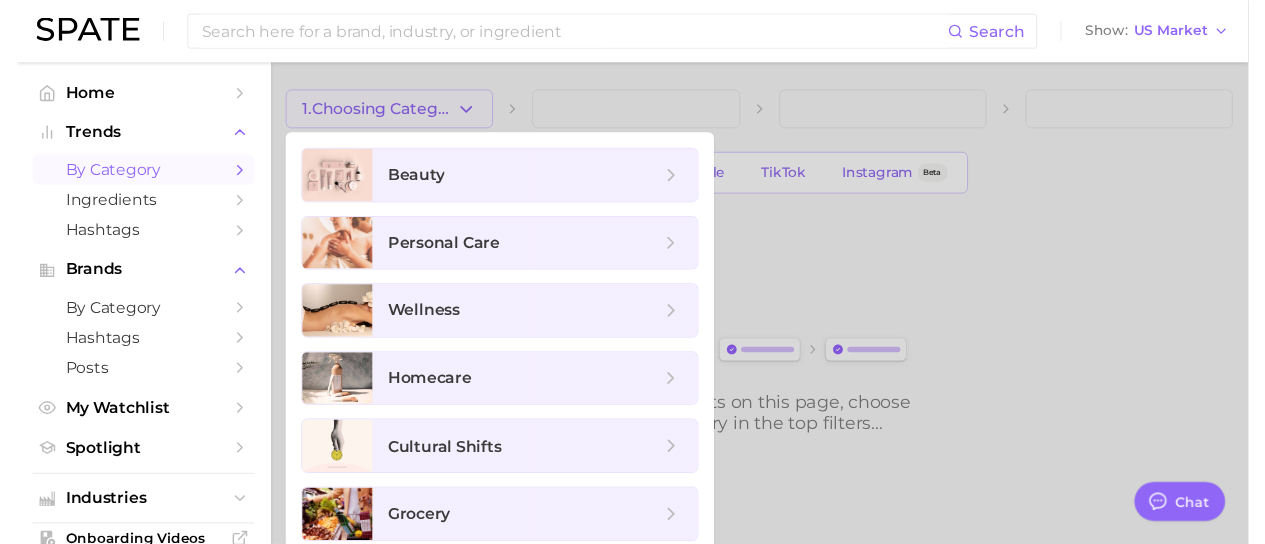 scroll, scrollTop: 0, scrollLeft: 0, axis: both 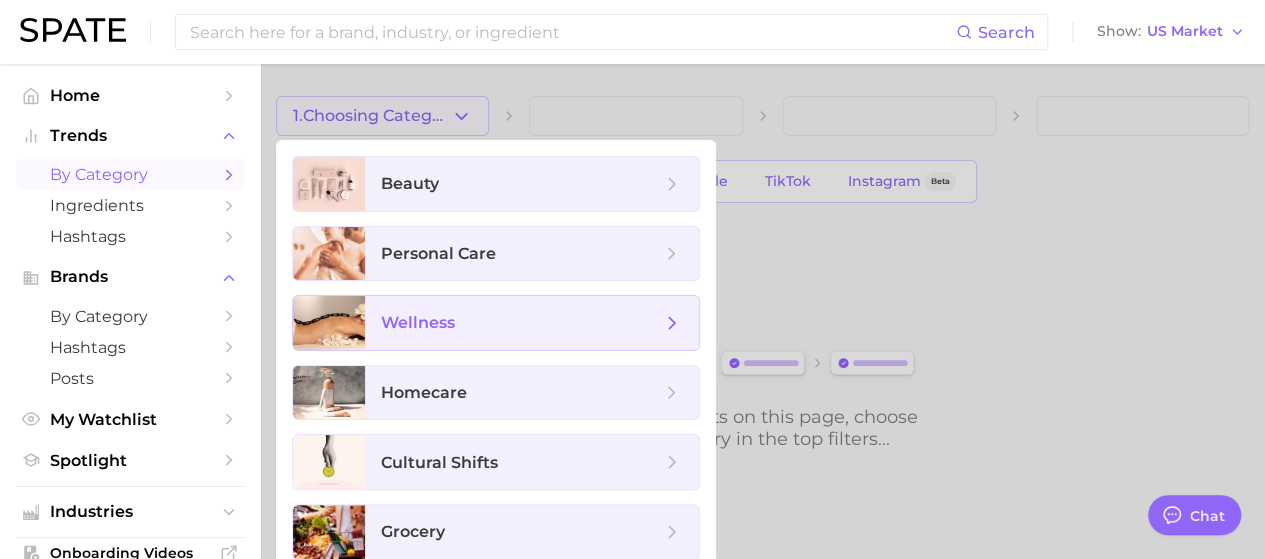 click on "wellness" at bounding box center [521, 323] 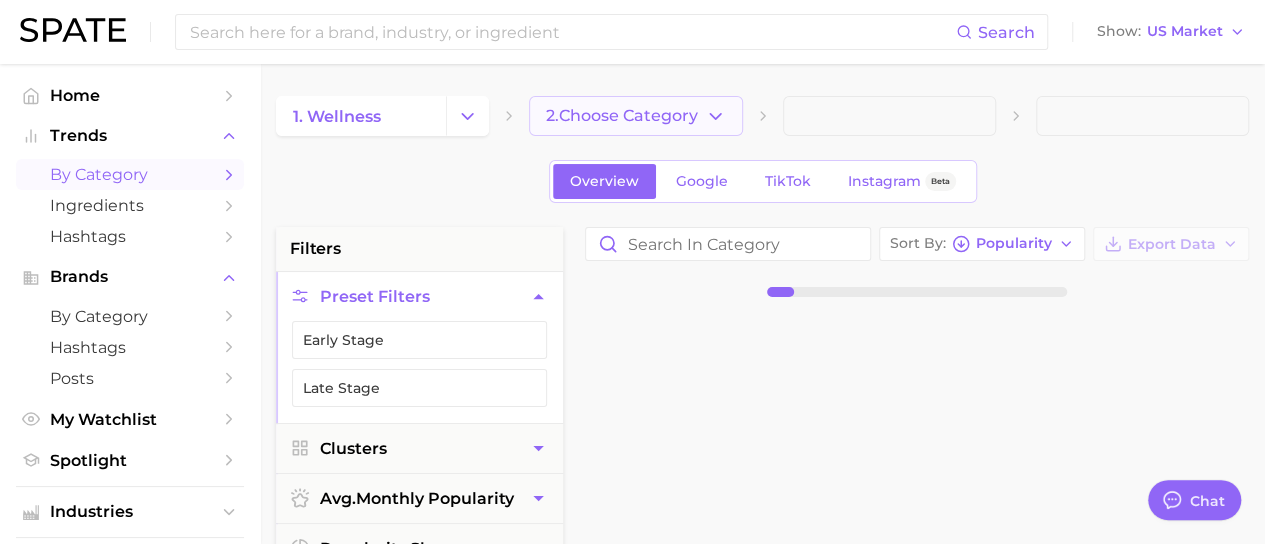 click on "2.  Choose Category" at bounding box center (622, 116) 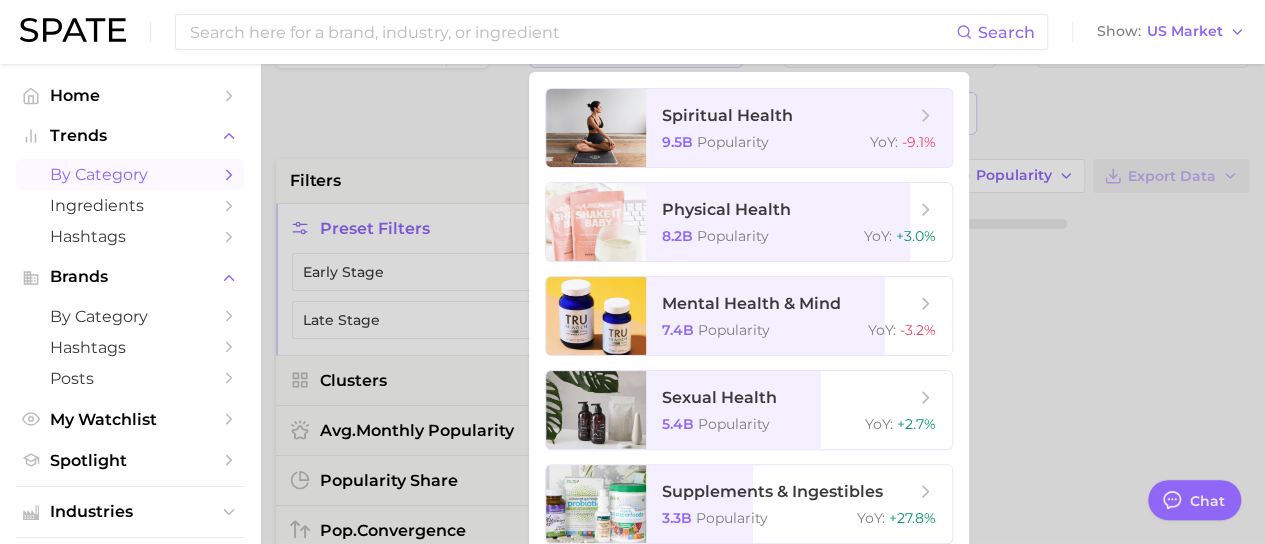 scroll, scrollTop: 100, scrollLeft: 0, axis: vertical 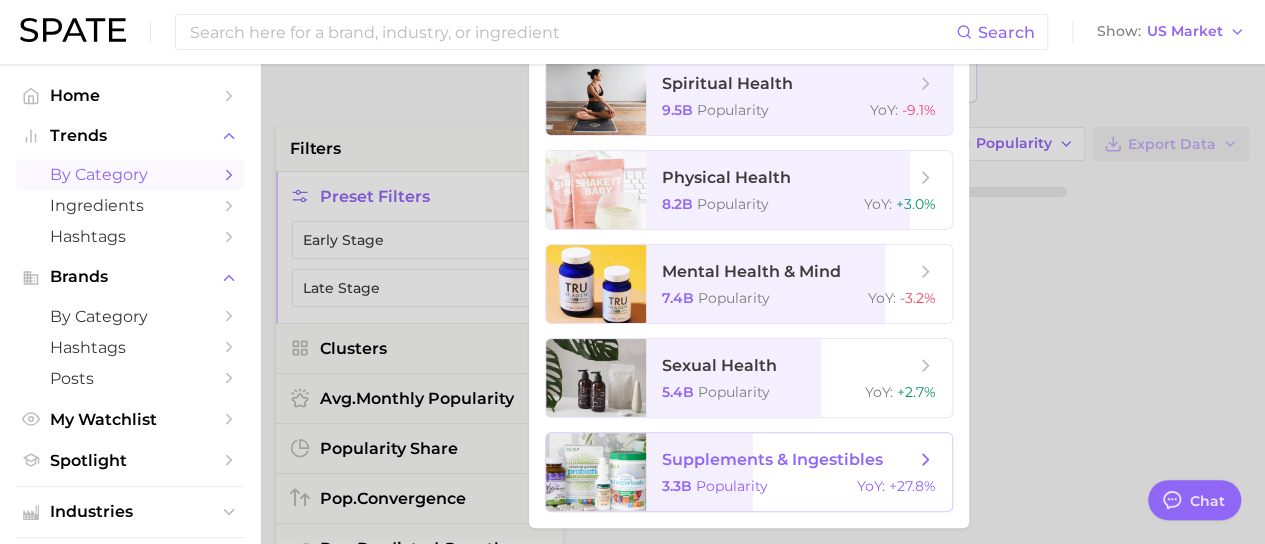 click on "3.3b   Popularity YoY :   +27.8%" at bounding box center [799, 486] 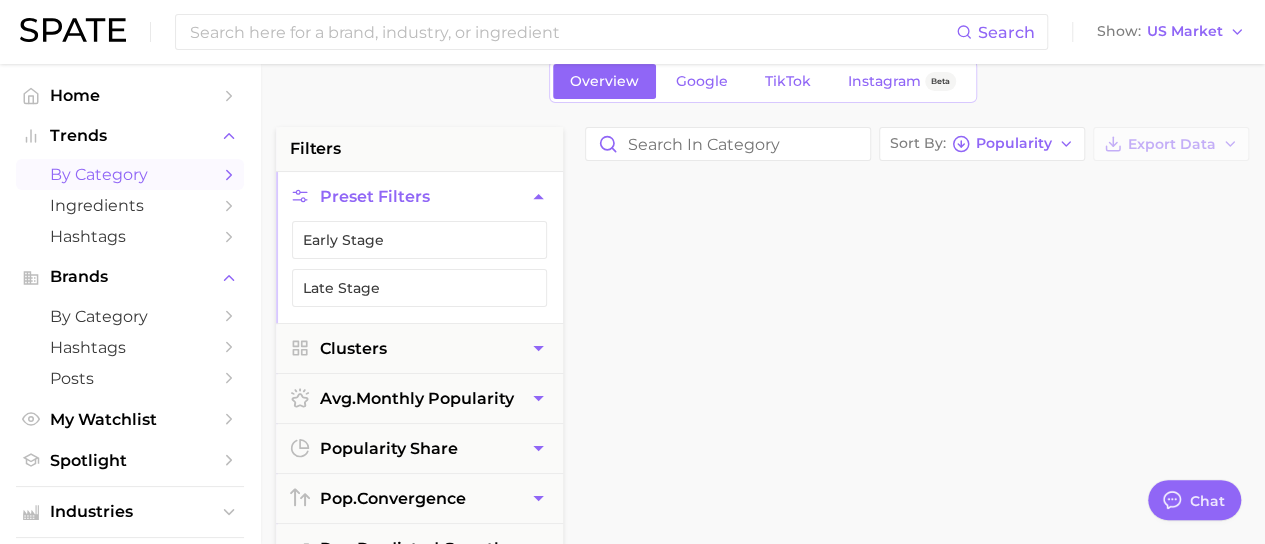 scroll, scrollTop: 0, scrollLeft: 0, axis: both 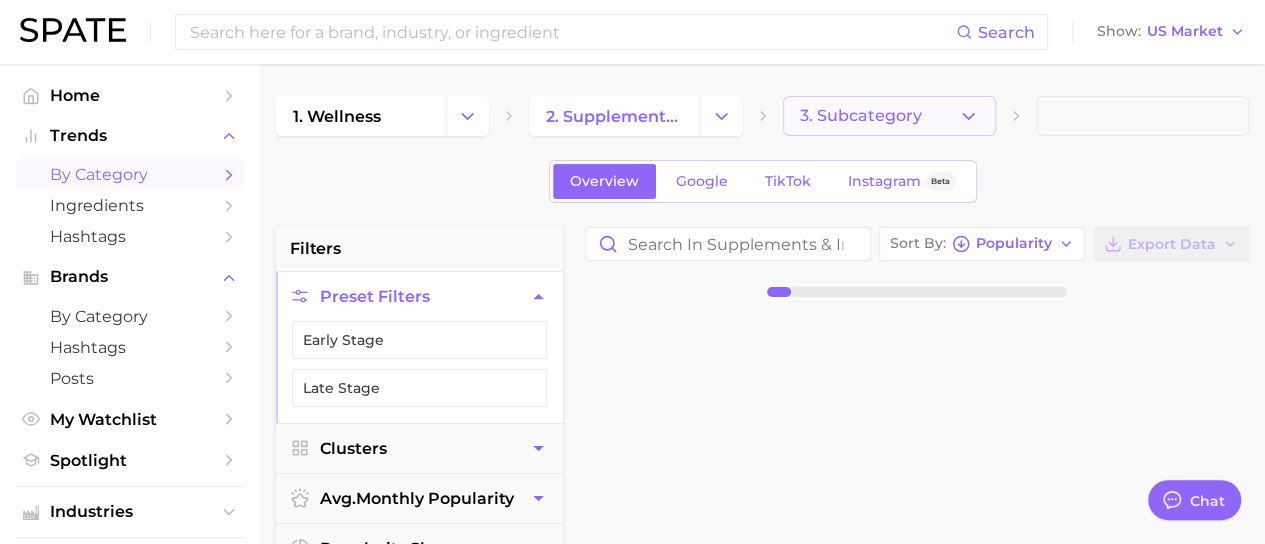 click on "3. Subcategory" at bounding box center [861, 116] 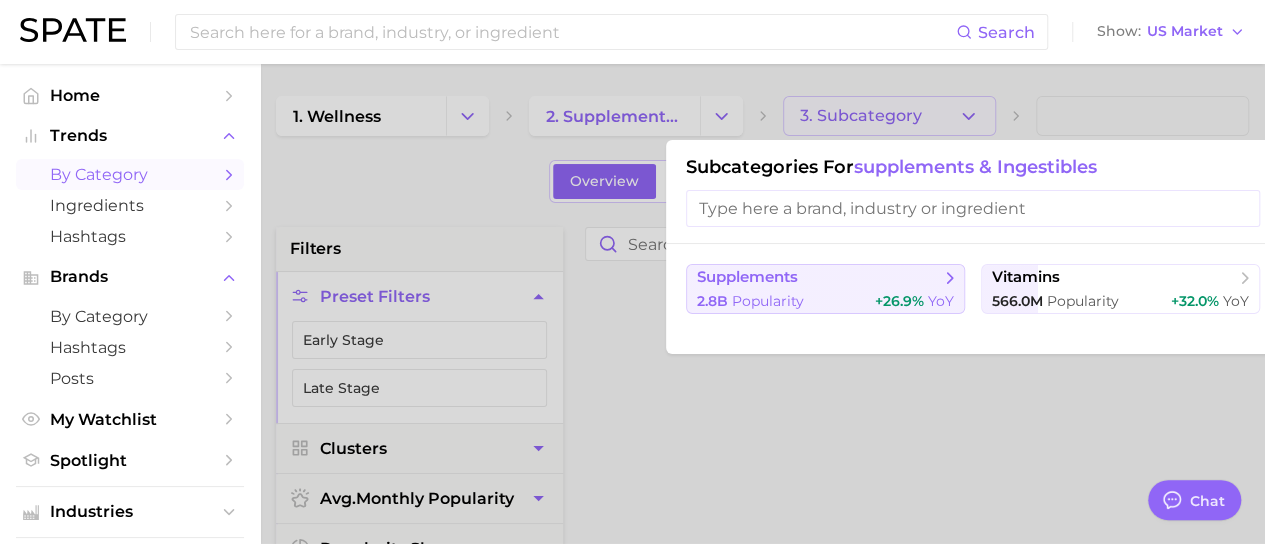 click on "2.8b   Popularity +26.9%   YoY" at bounding box center (825, 301) 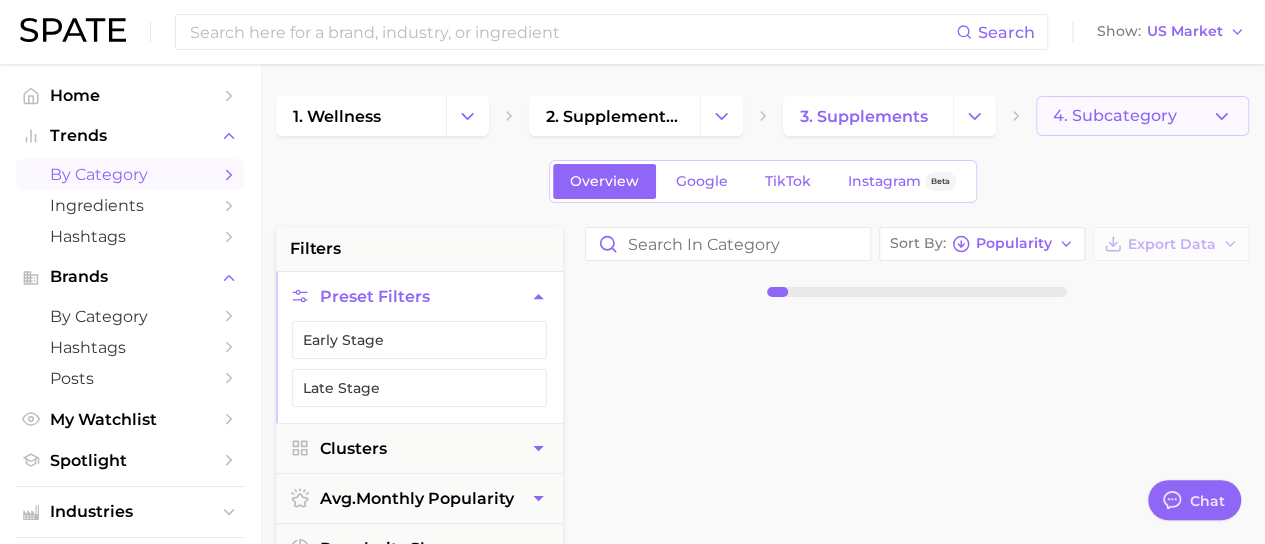 click on "4. Subcategory" at bounding box center [1142, 116] 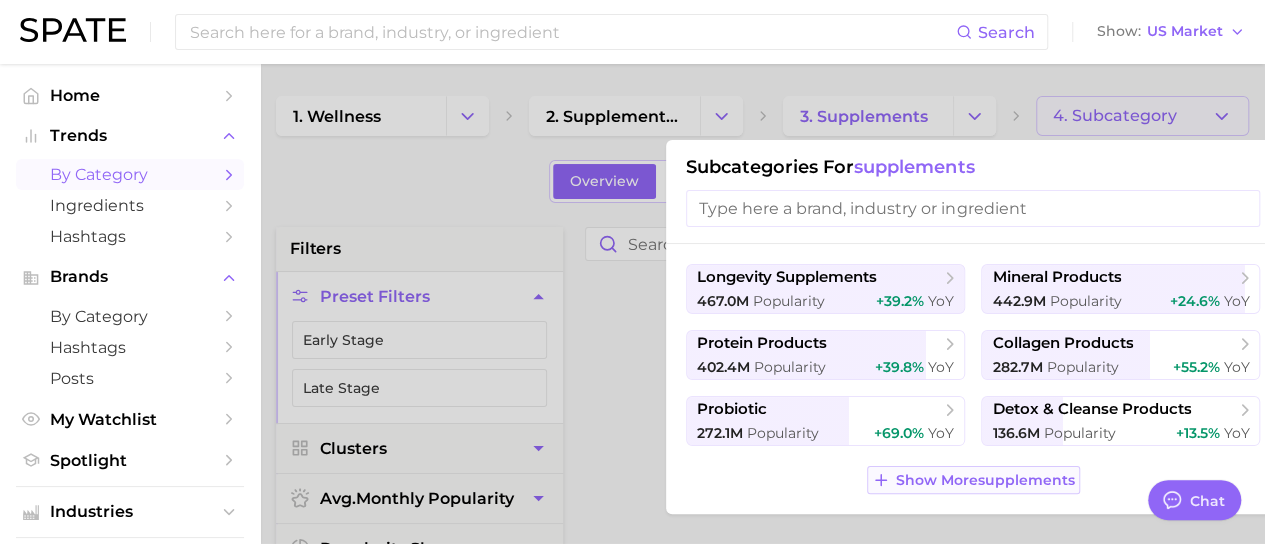 click on "Show More  supplements" at bounding box center [985, 480] 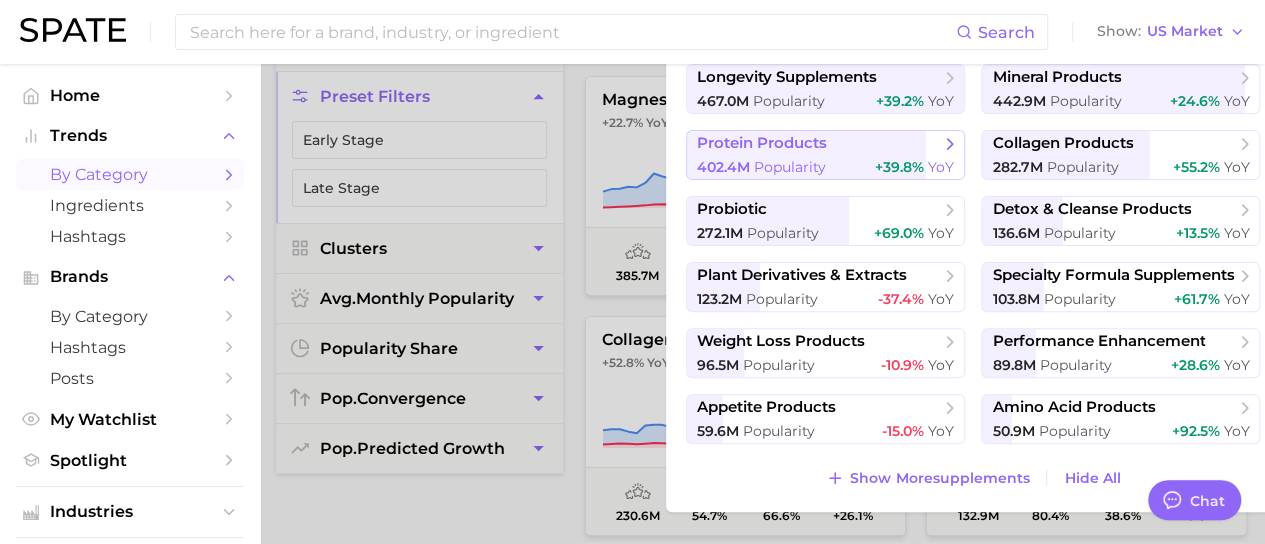 scroll, scrollTop: 0, scrollLeft: 0, axis: both 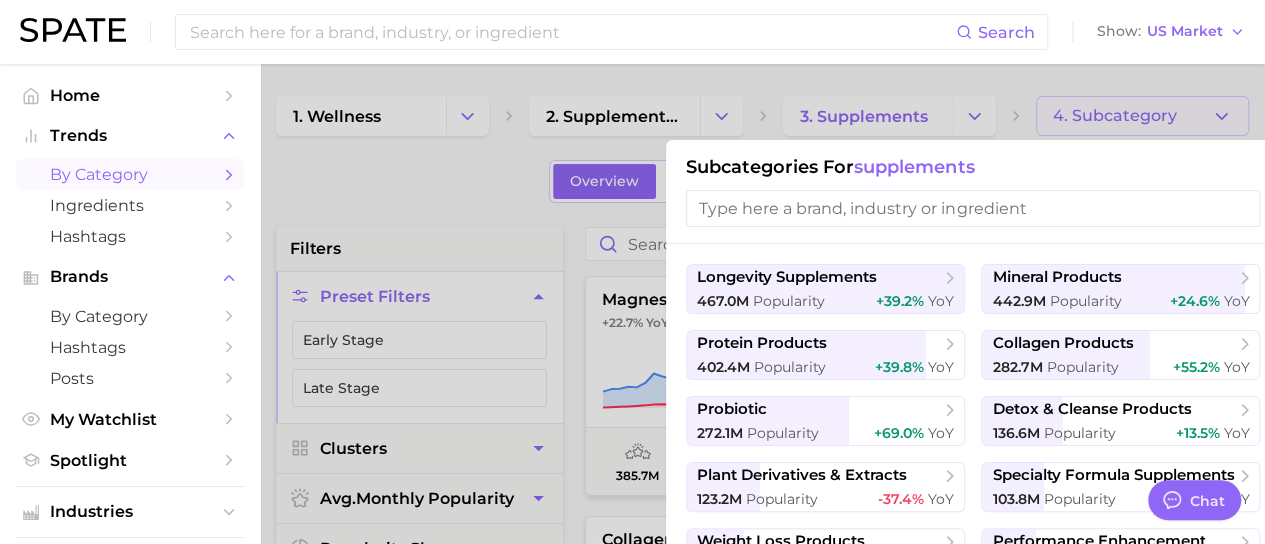 click at bounding box center [973, 208] 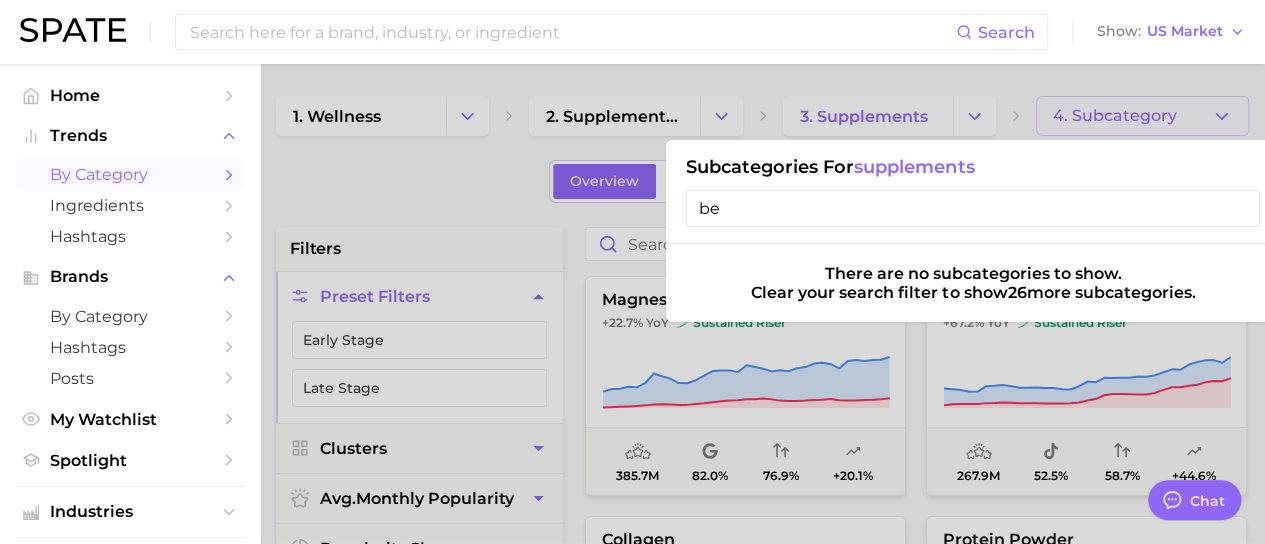 type on "b" 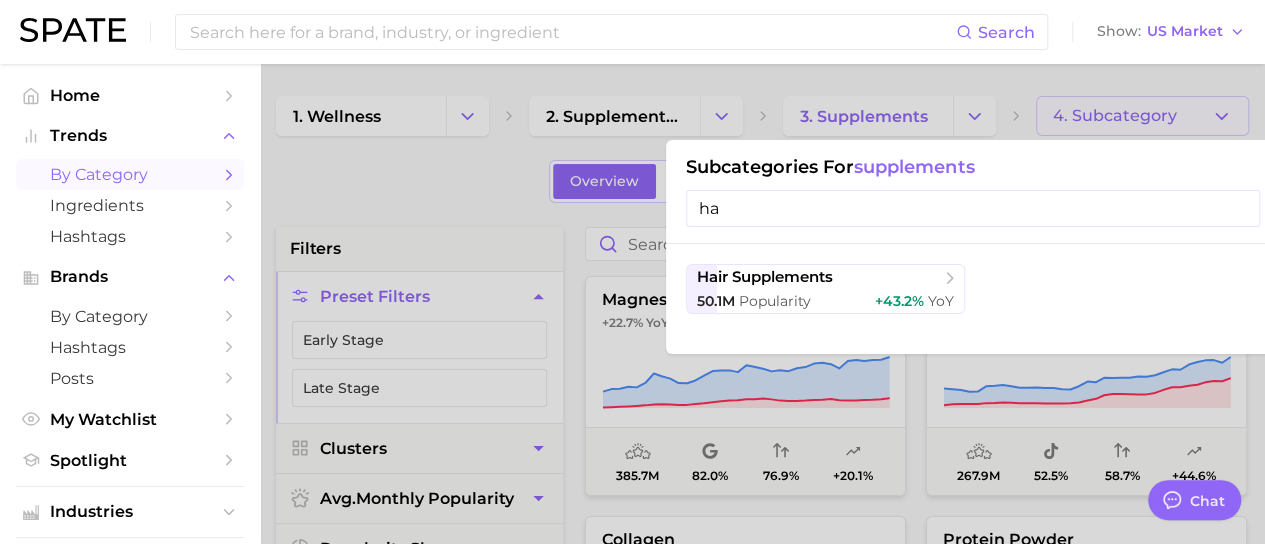 type on "h" 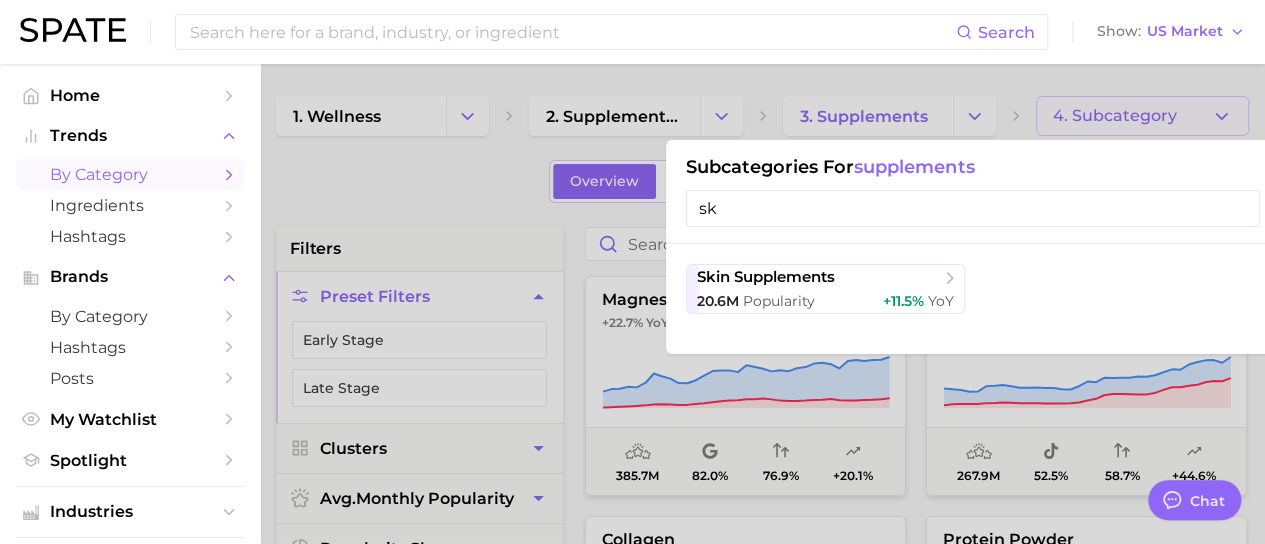 type on "s" 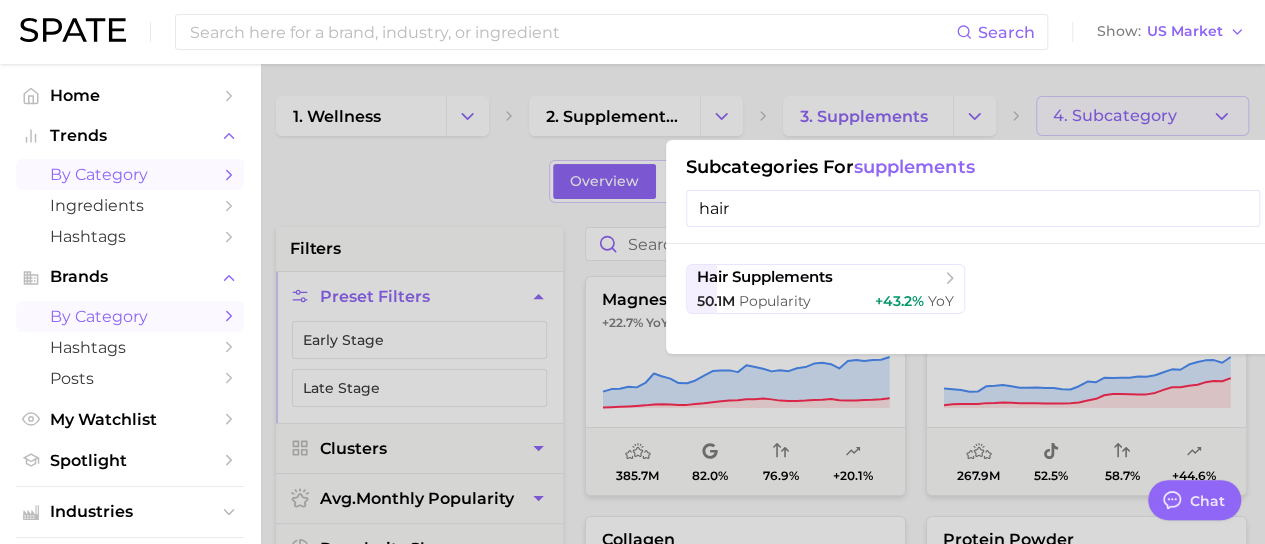 type on "hair" 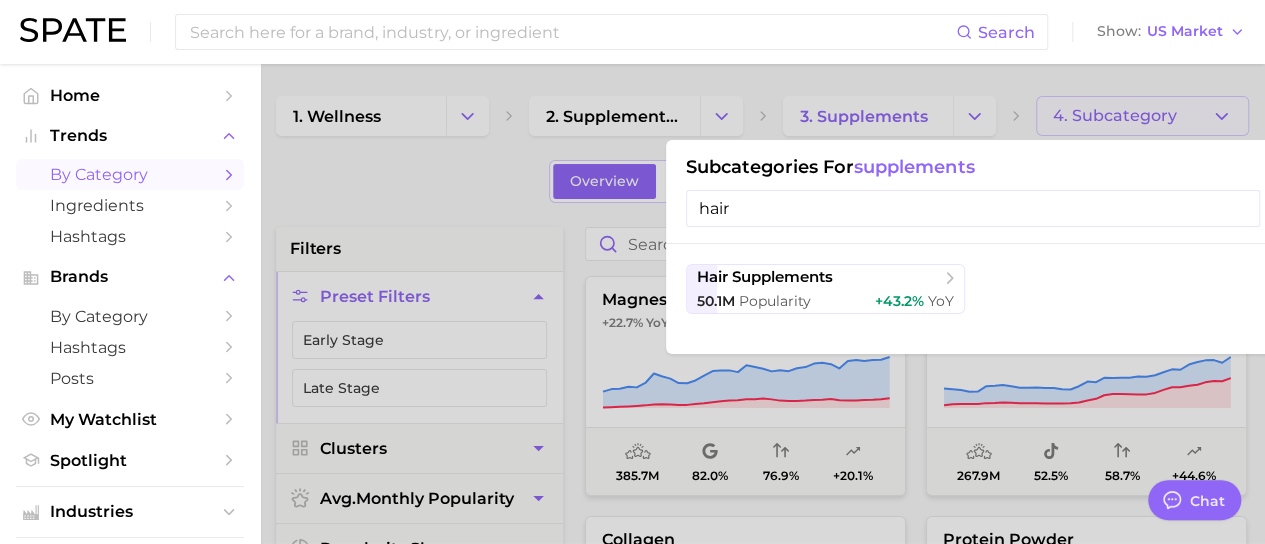 drag, startPoint x: 812, startPoint y: 290, endPoint x: 48, endPoint y: 182, distance: 771.59576 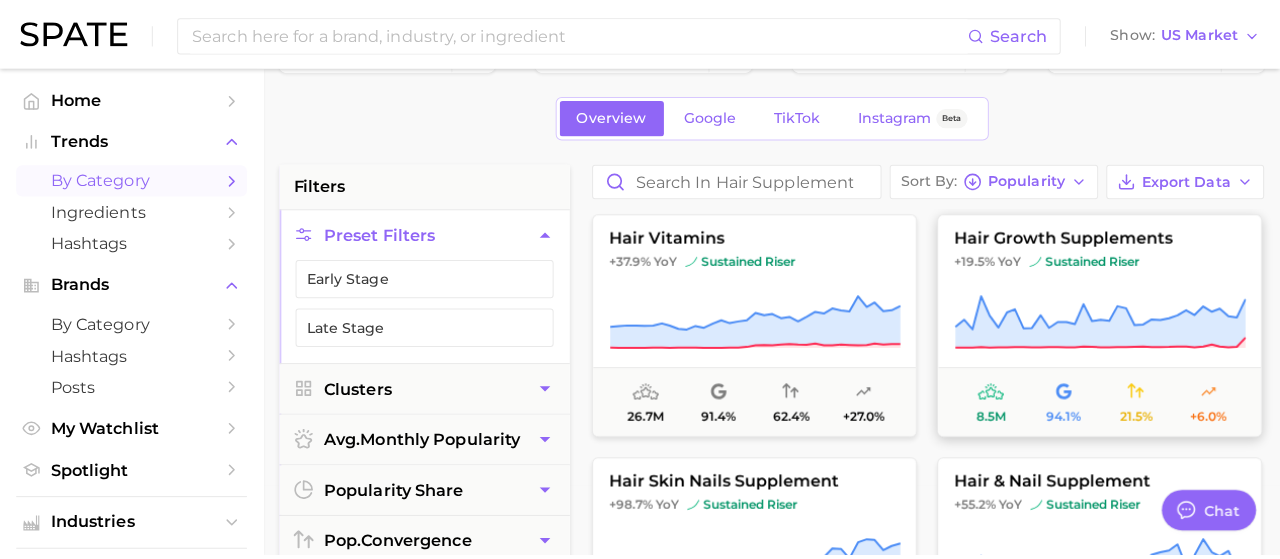 scroll, scrollTop: 100, scrollLeft: 0, axis: vertical 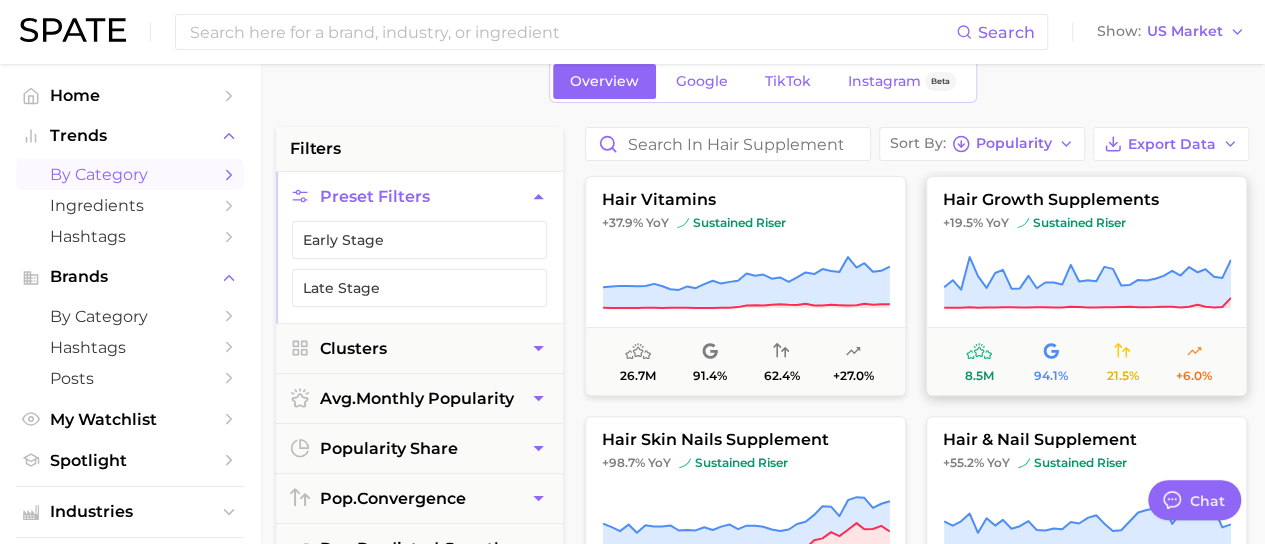 drag, startPoint x: 1068, startPoint y: 236, endPoint x: 1144, endPoint y: 228, distance: 76.41989 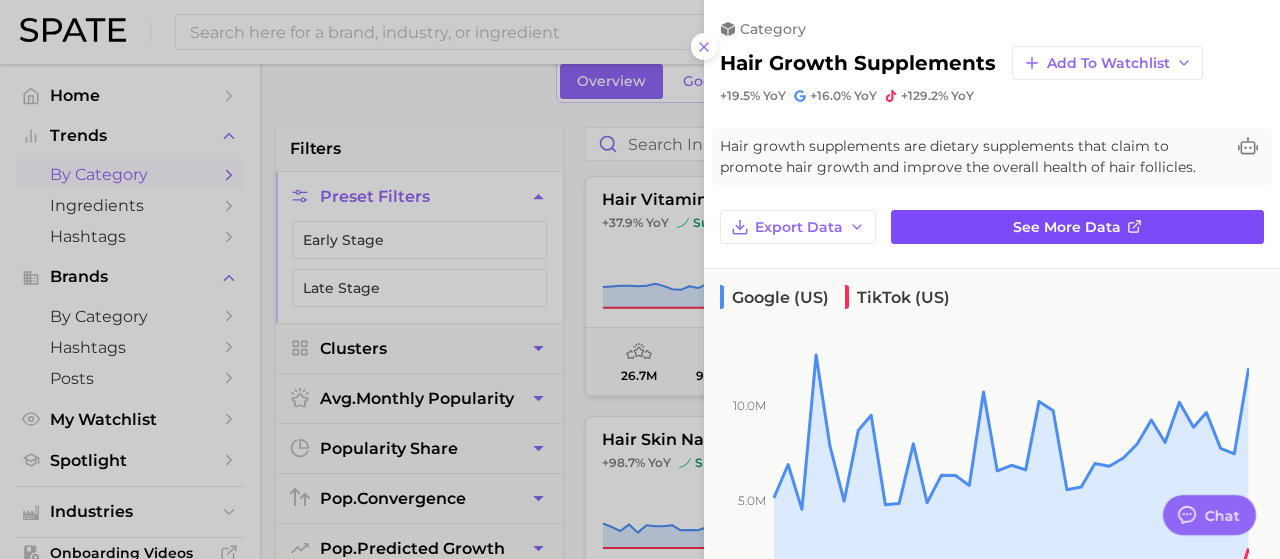 click on "See more data" at bounding box center [1067, 227] 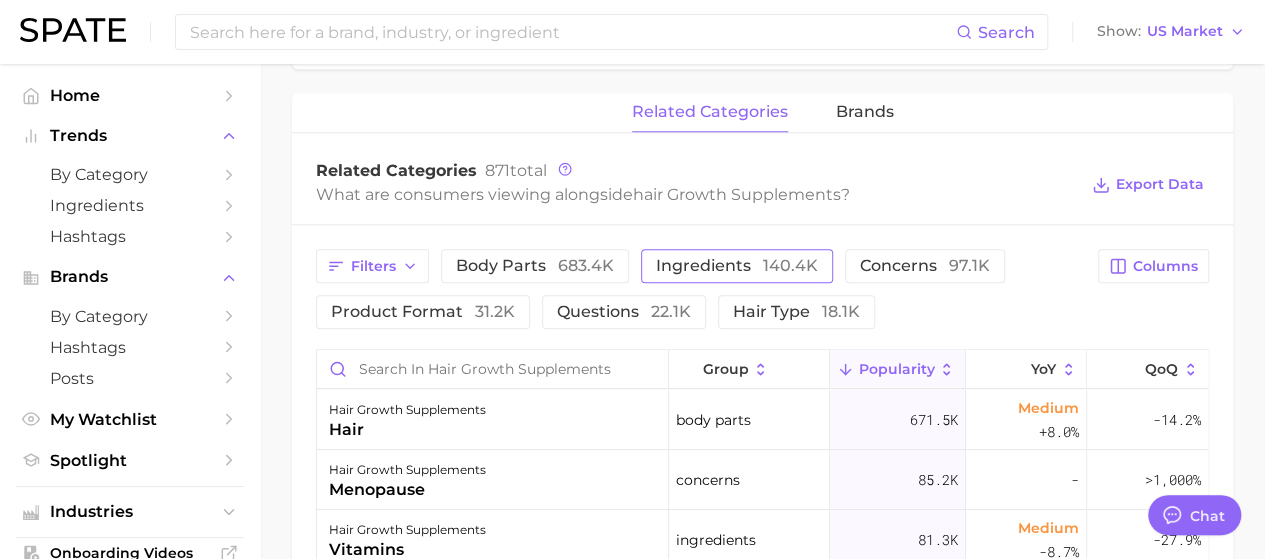 scroll, scrollTop: 1000, scrollLeft: 0, axis: vertical 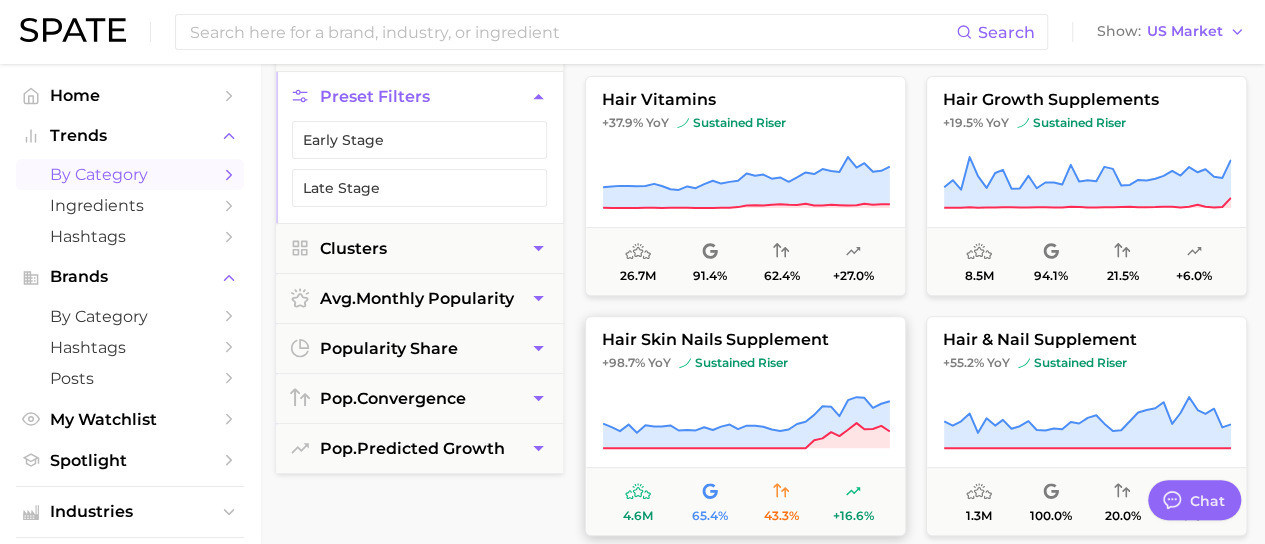click 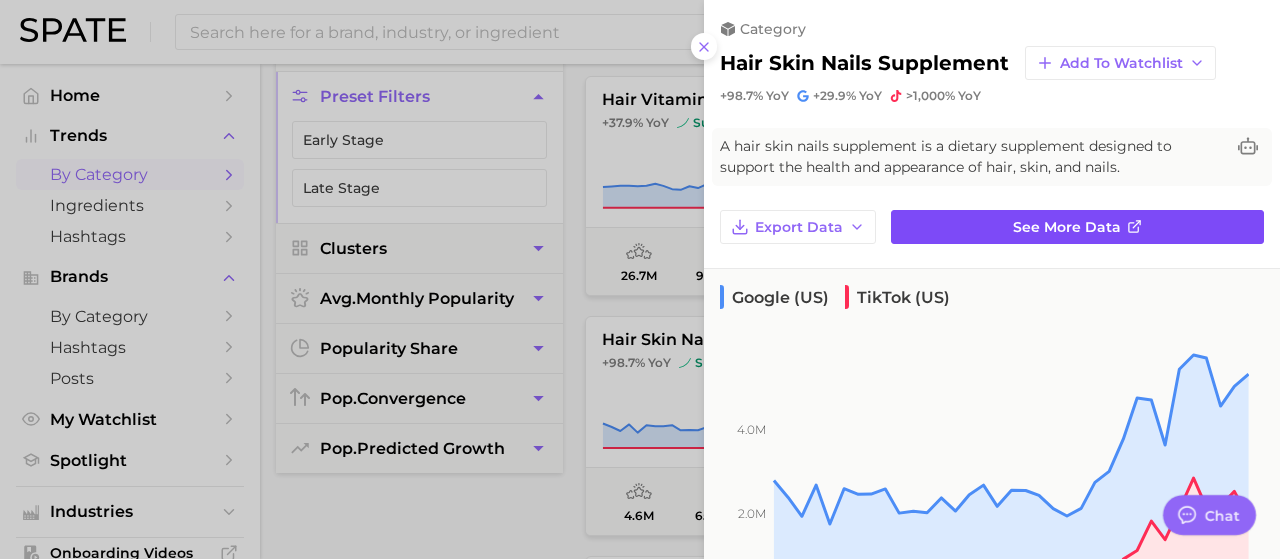 click on "See more data" at bounding box center (1067, 227) 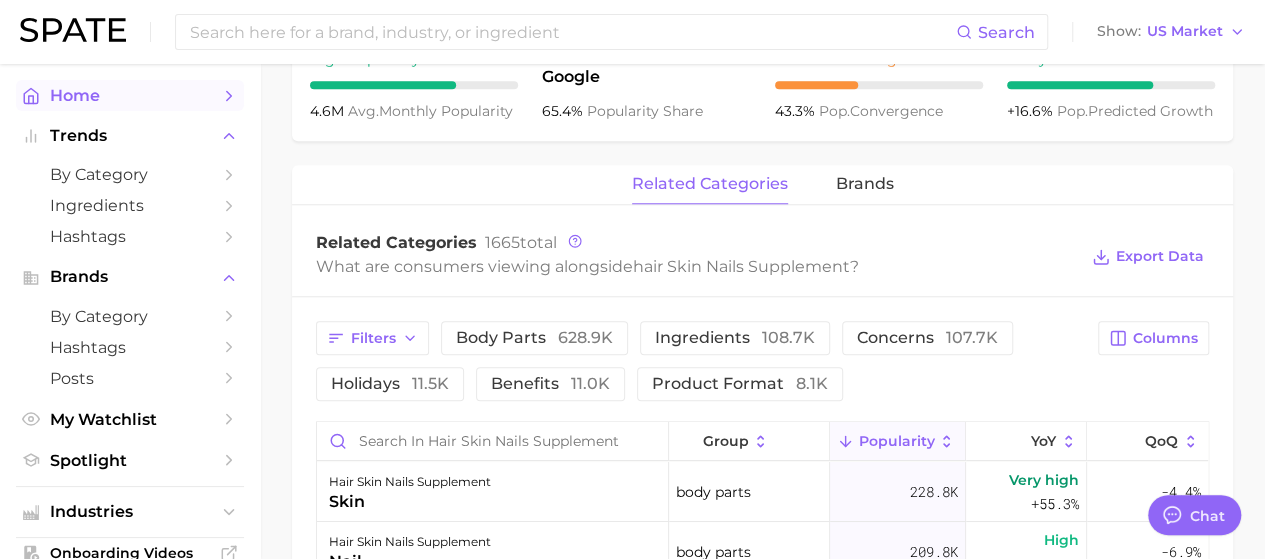 scroll, scrollTop: 600, scrollLeft: 0, axis: vertical 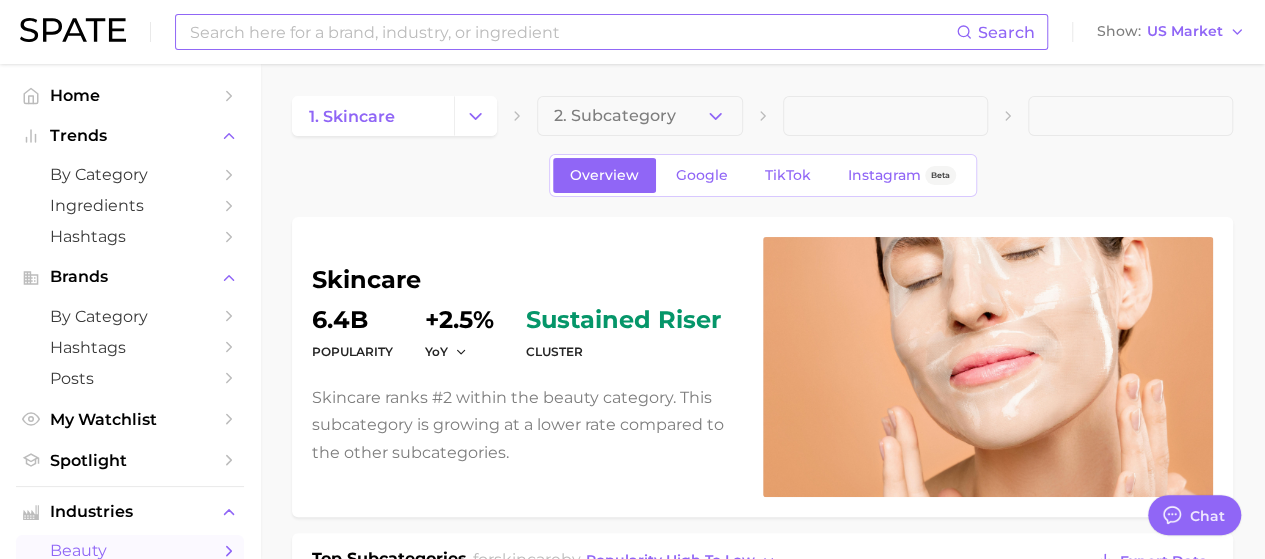 click at bounding box center (572, 32) 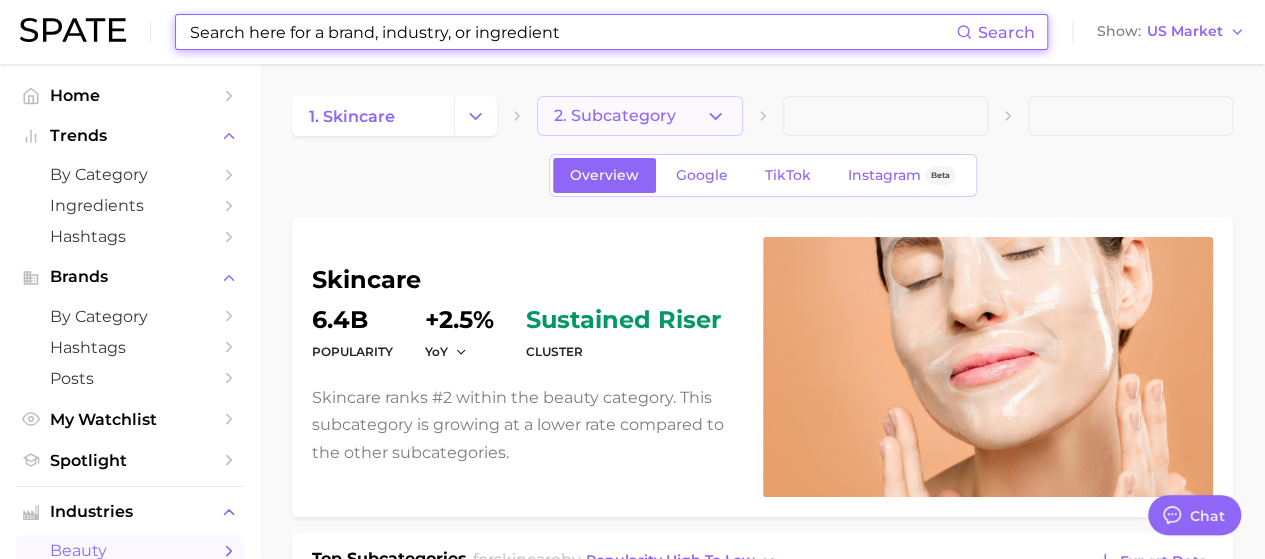click on "2. Subcategory" at bounding box center (615, 116) 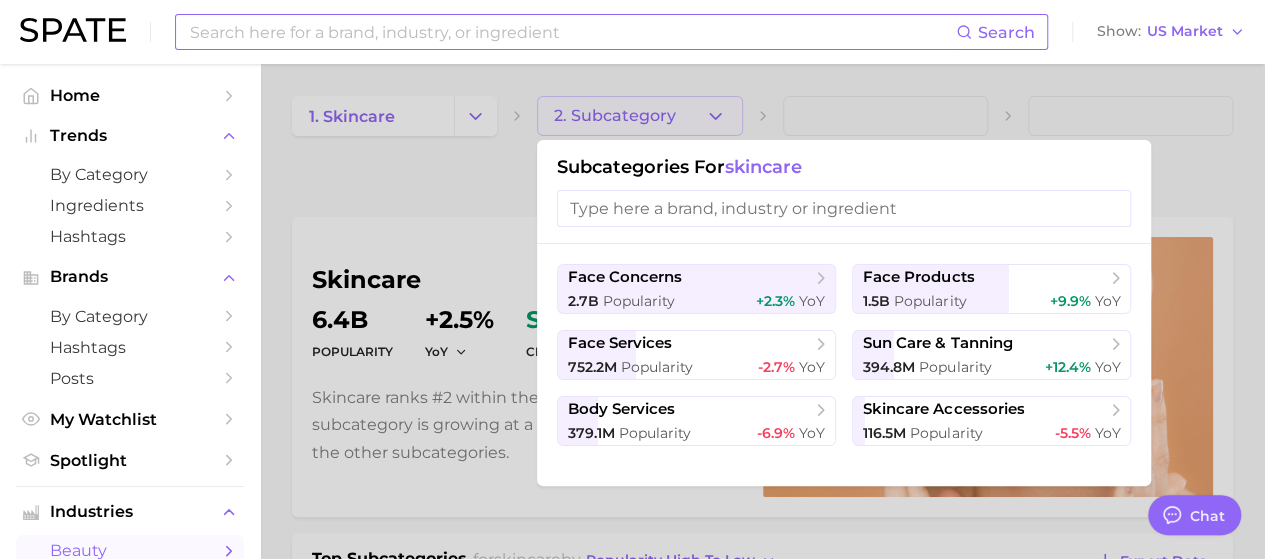 click at bounding box center (572, 32) 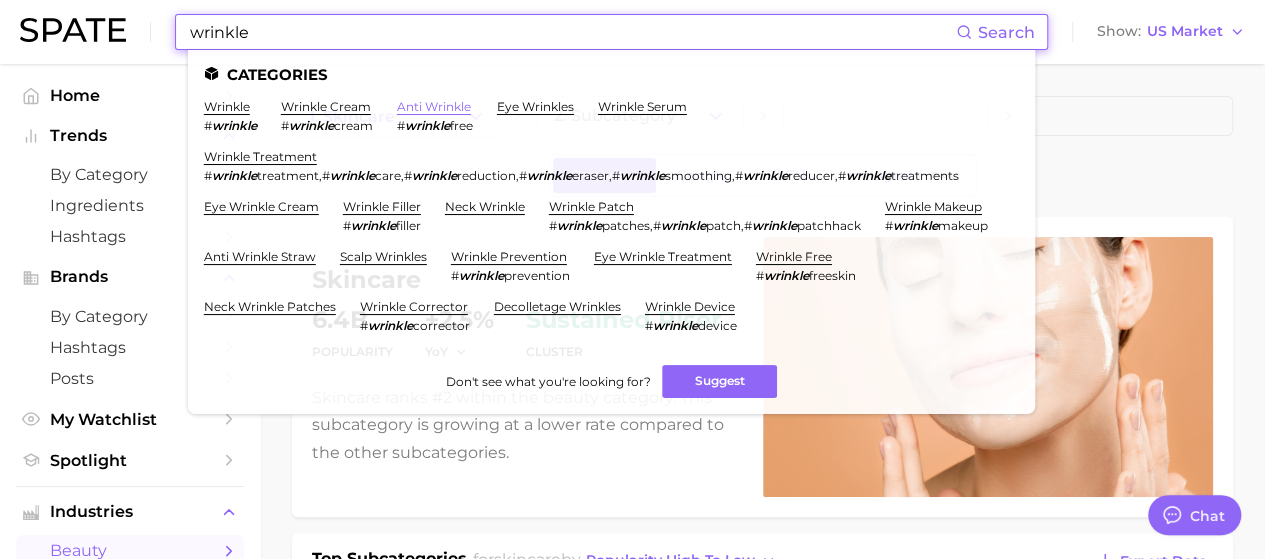 type on "wrinkle" 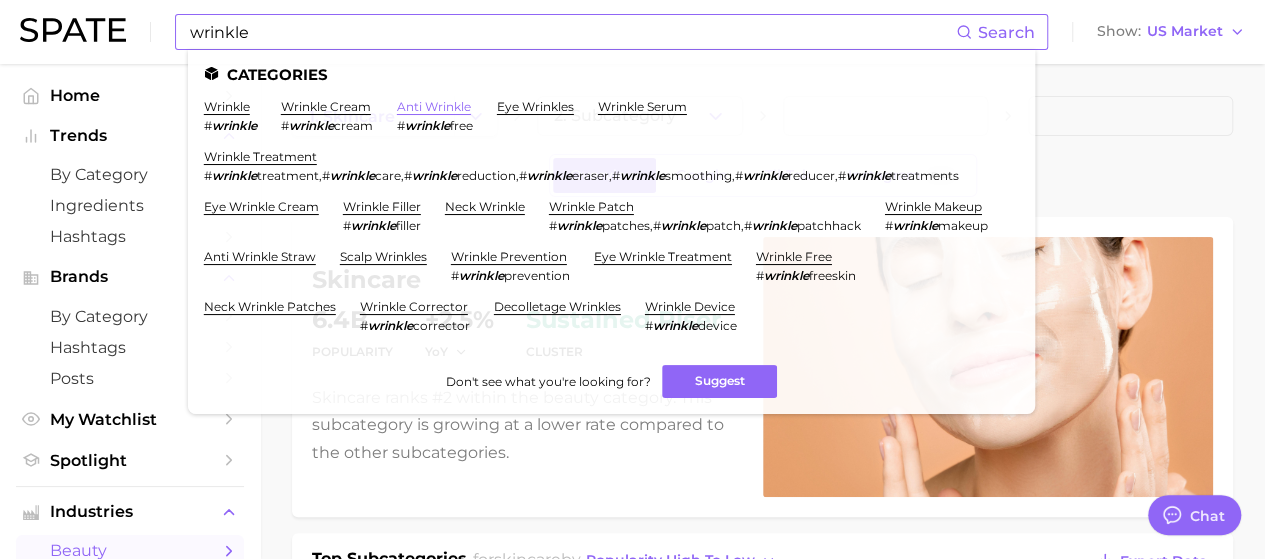 click on "anti wrinkle" at bounding box center (434, 106) 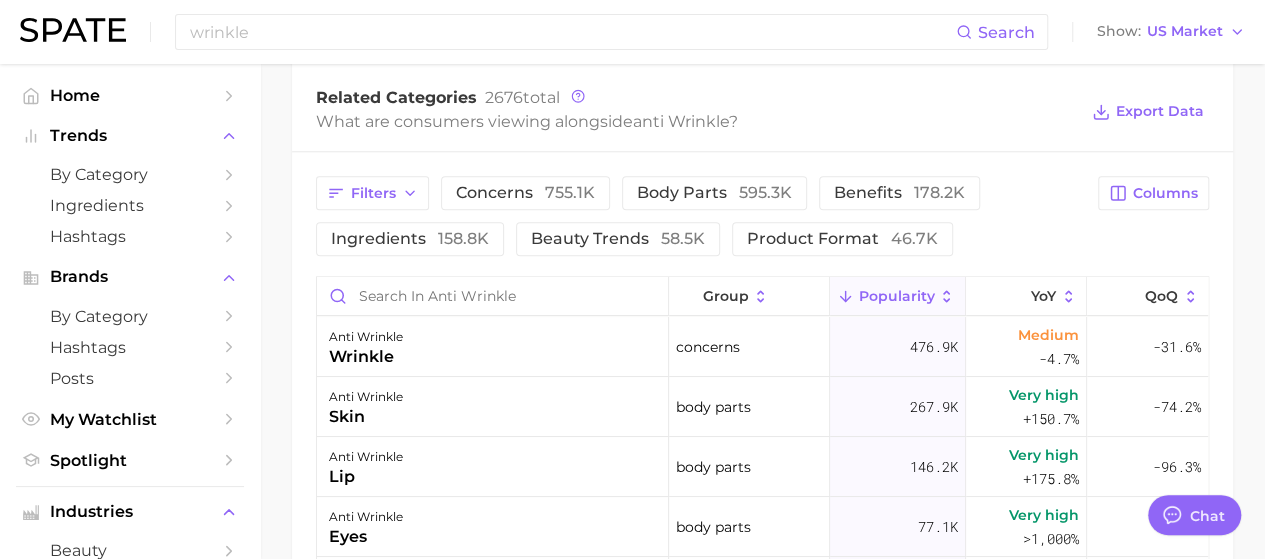 scroll, scrollTop: 1000, scrollLeft: 0, axis: vertical 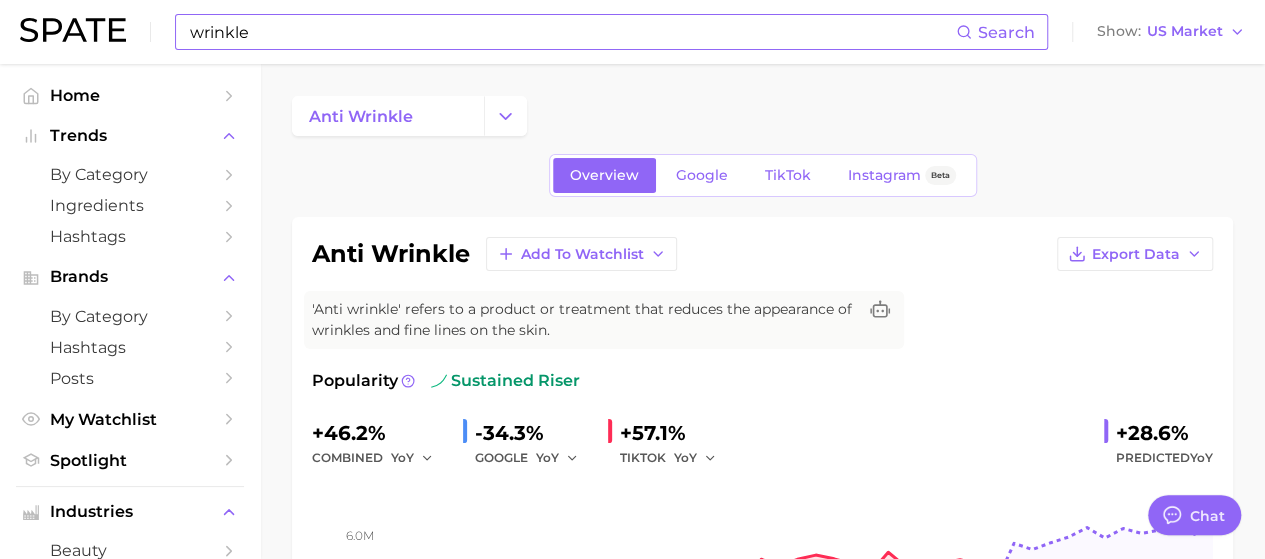click on "wrinkle" at bounding box center [572, 32] 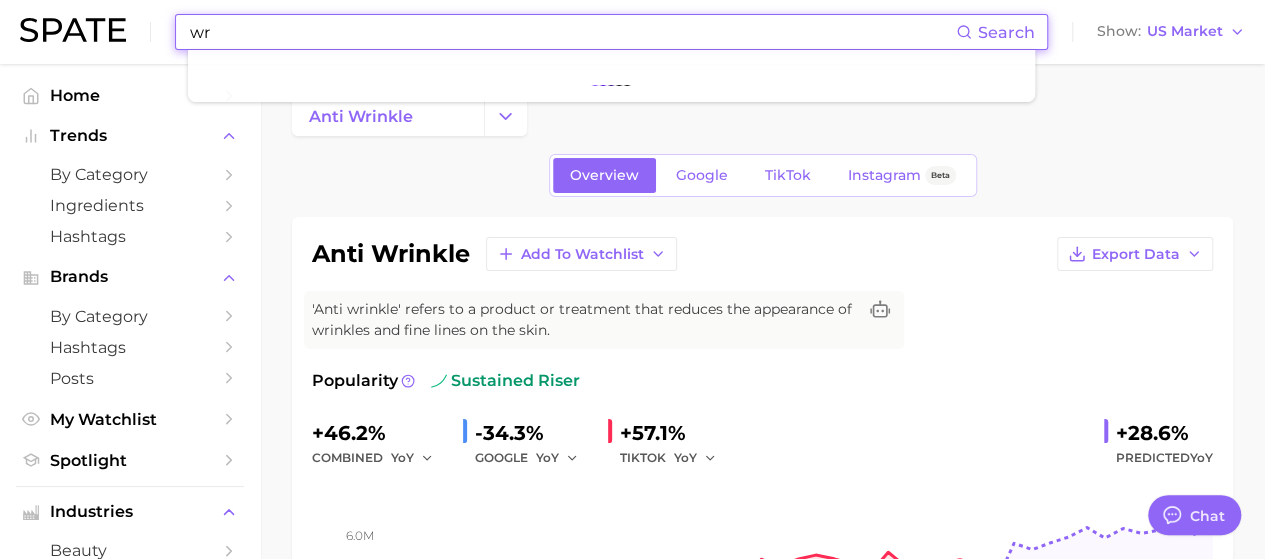type on "w" 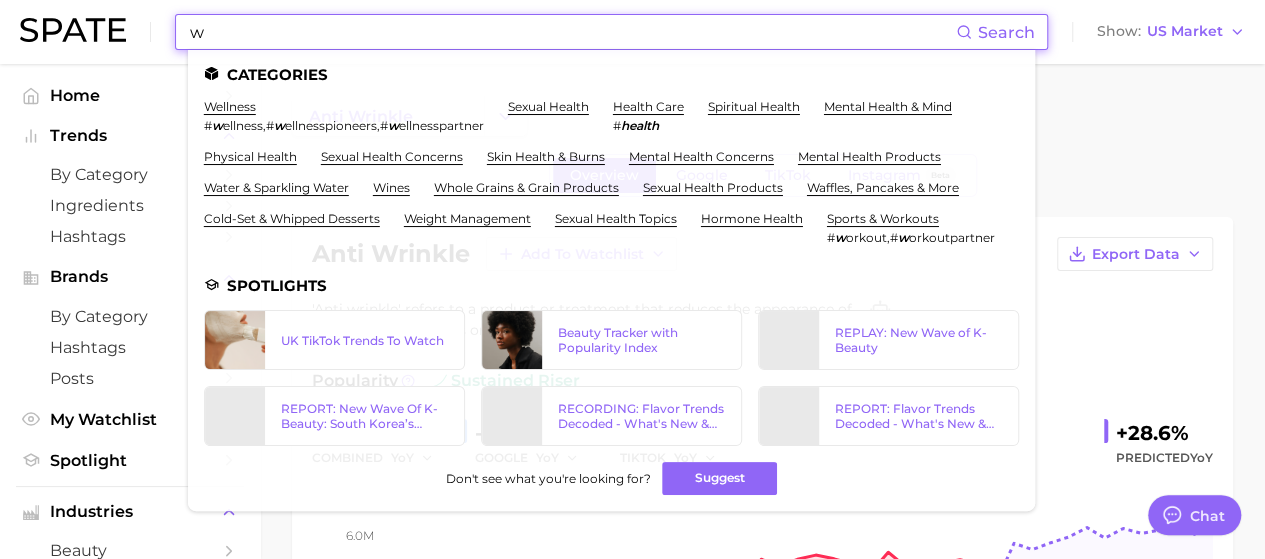 drag, startPoint x: 236, startPoint y: 31, endPoint x: 1060, endPoint y: 218, distance: 844.95264 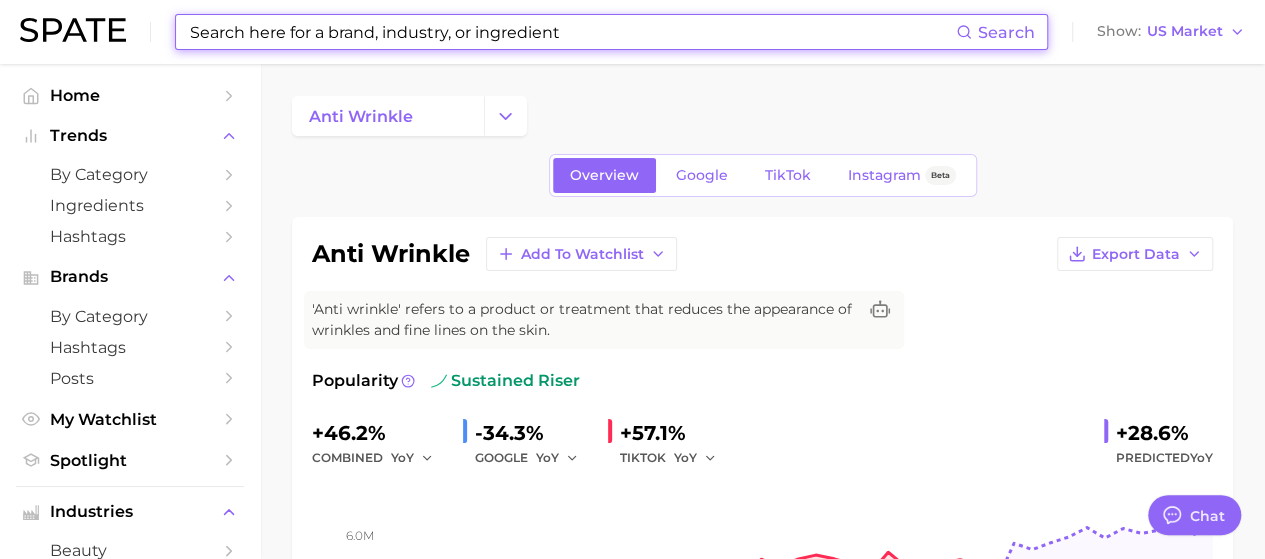 type 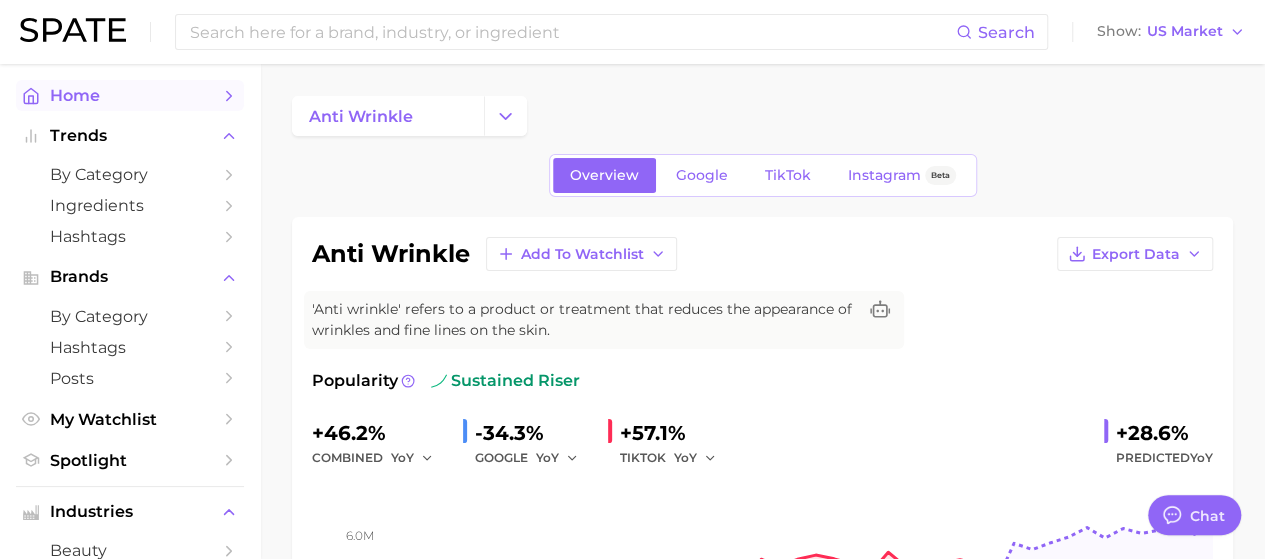click on "Home" at bounding box center [130, 95] 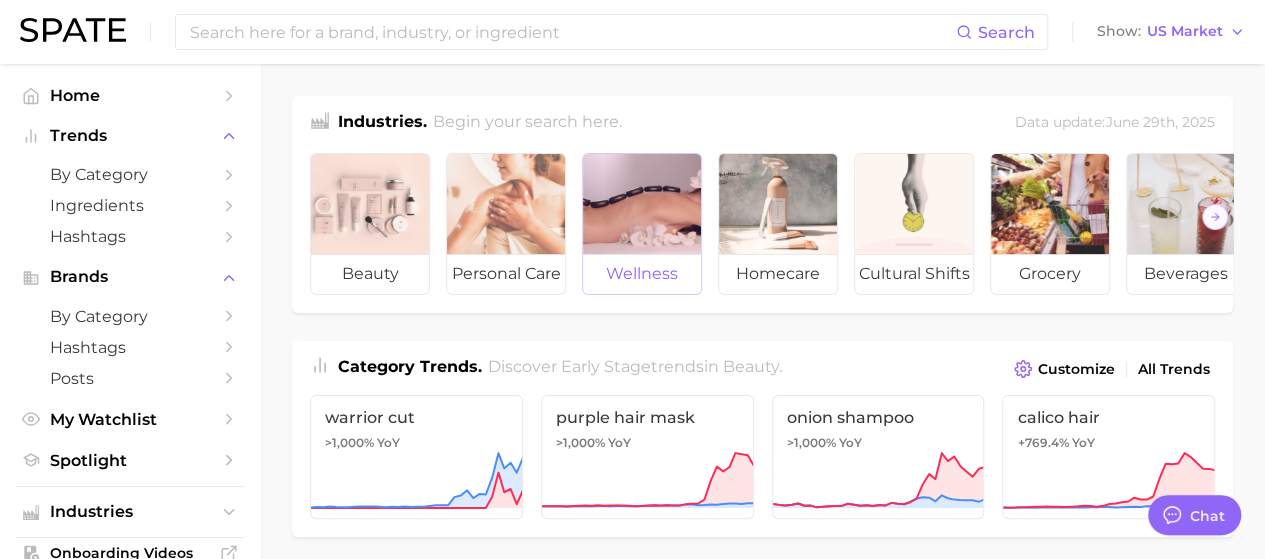 click at bounding box center [642, 204] 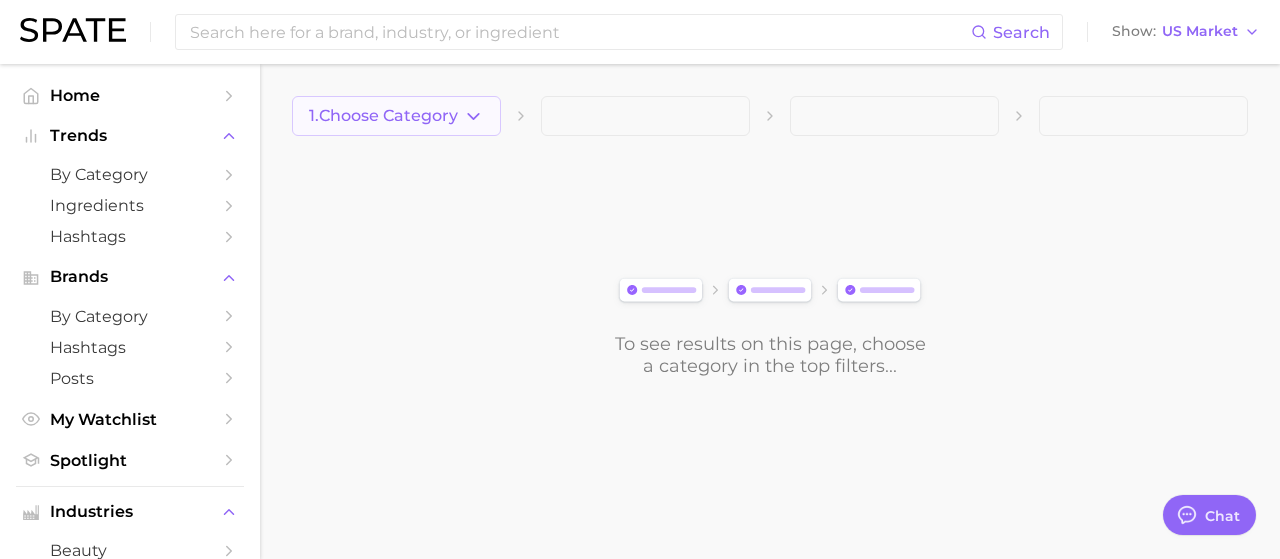 click on "1.  Choose Category" at bounding box center [383, 116] 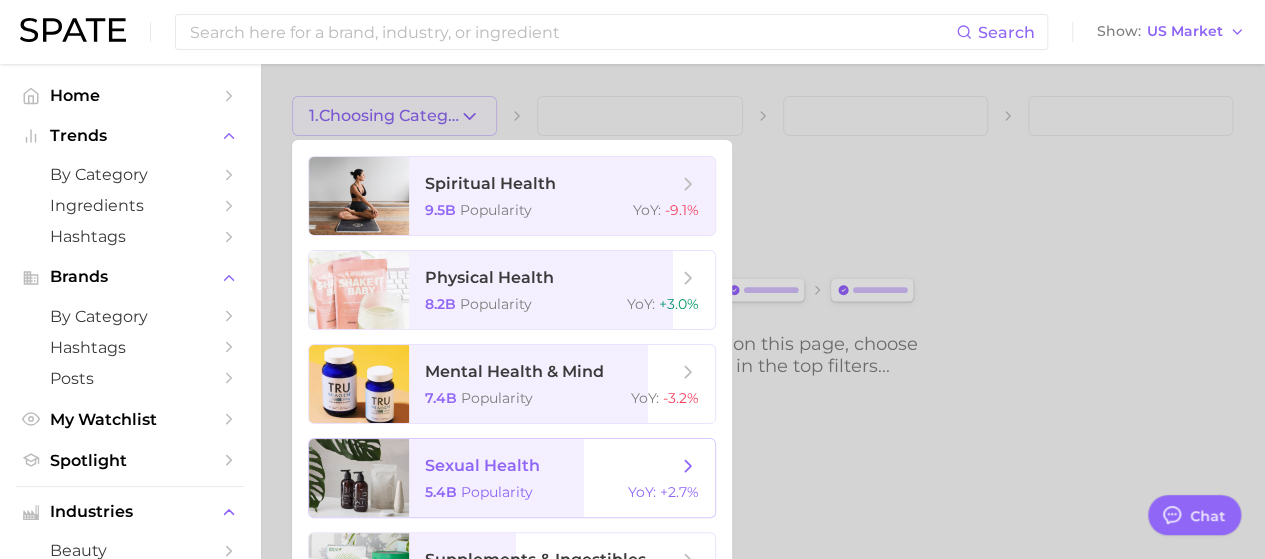 scroll, scrollTop: 68, scrollLeft: 0, axis: vertical 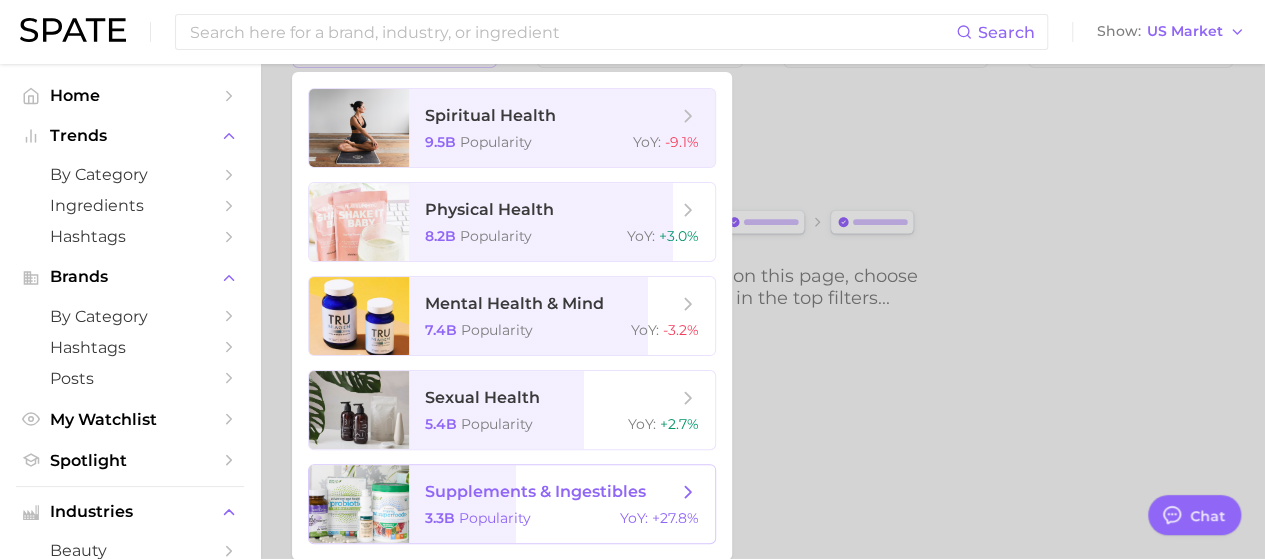 click on "supplements & ingestibles" at bounding box center (535, 491) 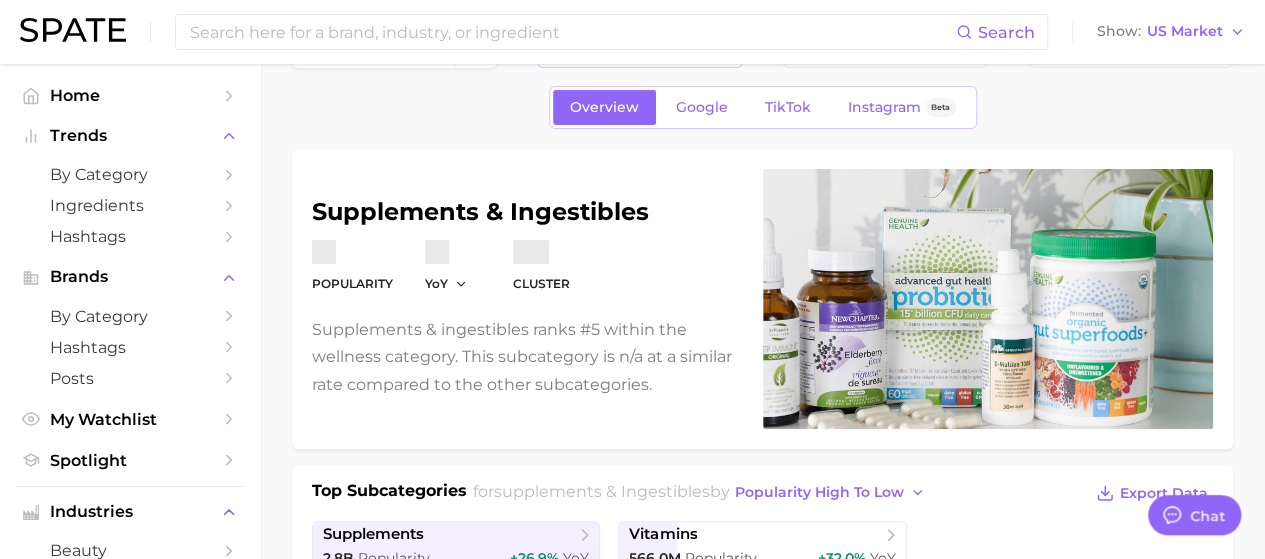 scroll, scrollTop: 0, scrollLeft: 0, axis: both 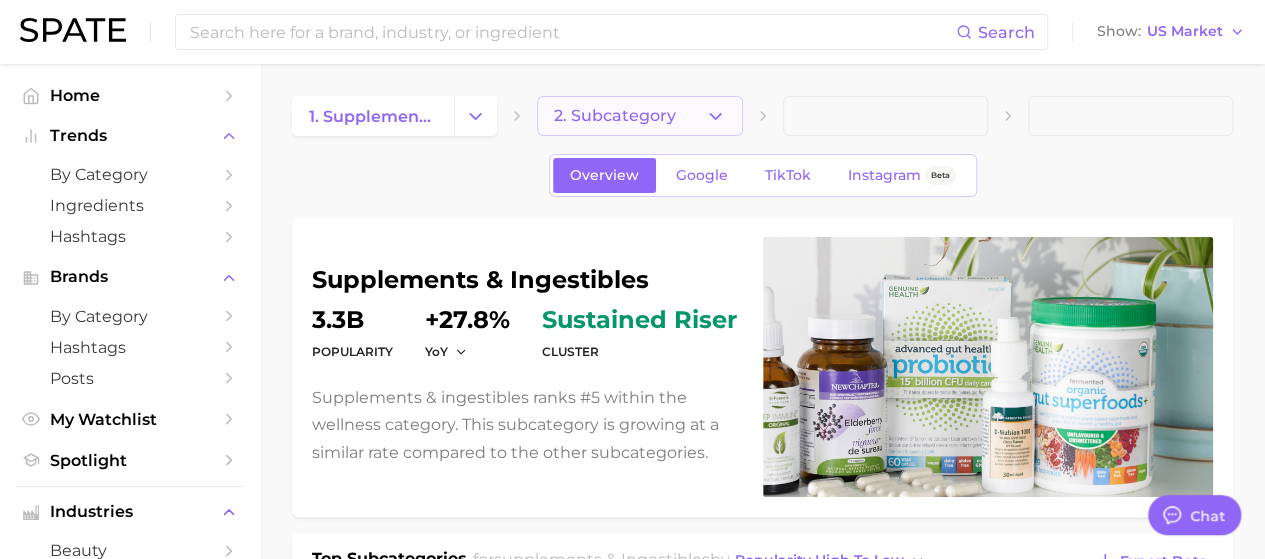 click on "2. Subcategory" at bounding box center (615, 116) 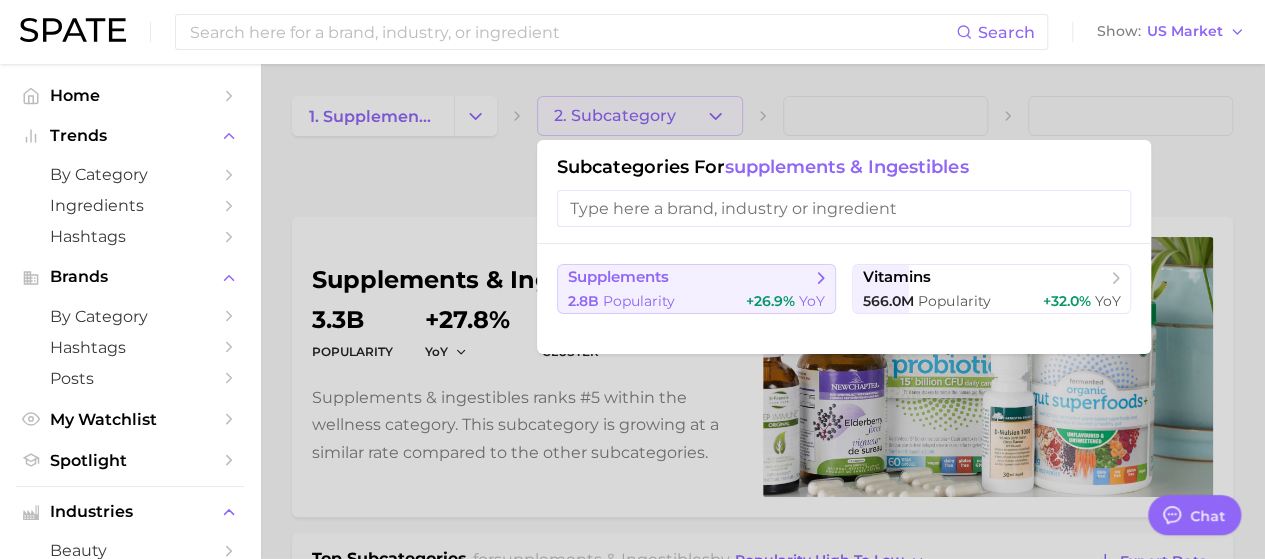 click on "2.8b   Popularity +26.9%   YoY" at bounding box center [696, 301] 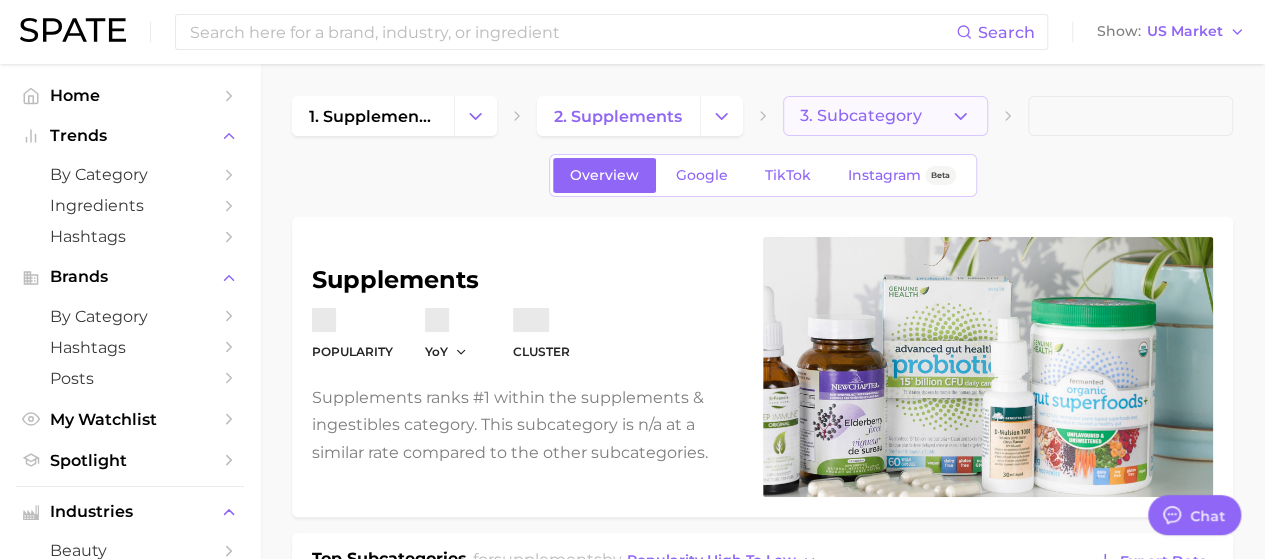 click on "3. Subcategory" at bounding box center (861, 116) 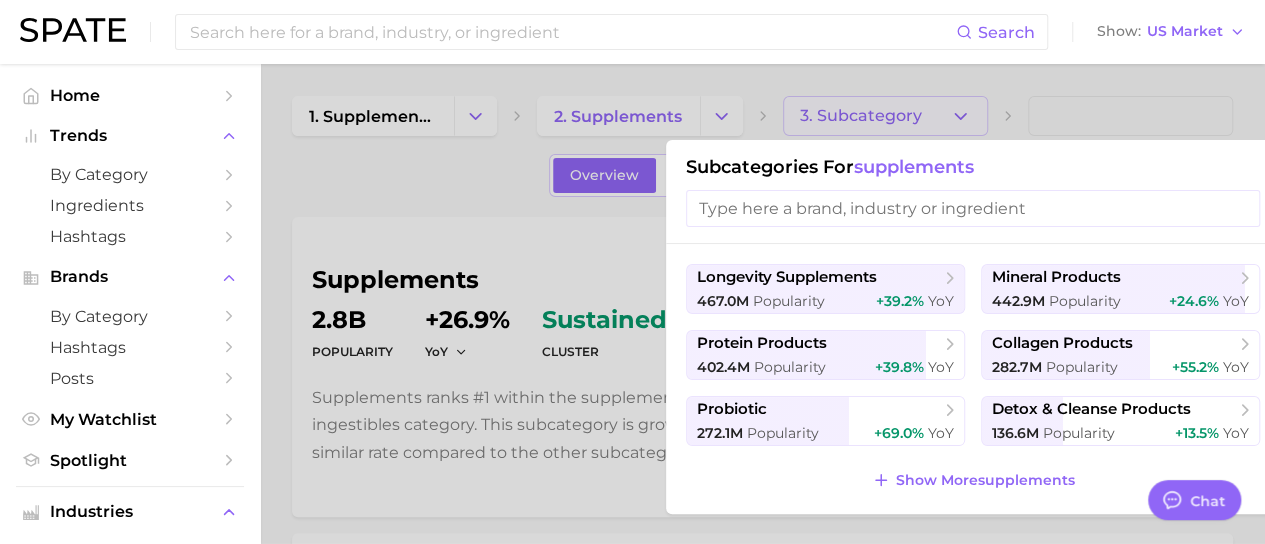 click at bounding box center (973, 208) 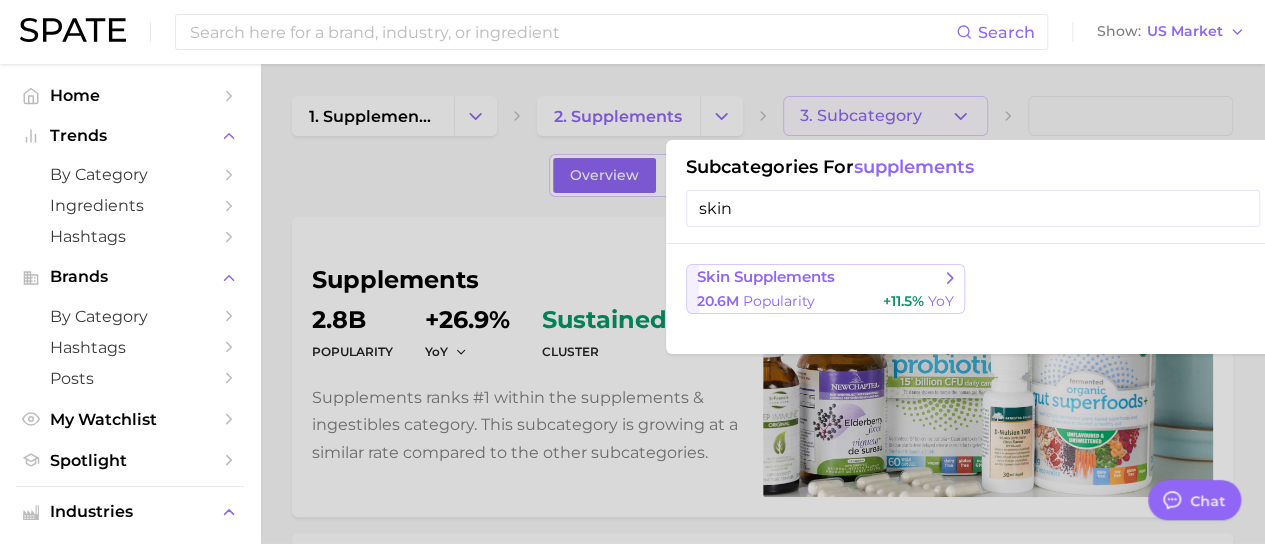 type on "skin" 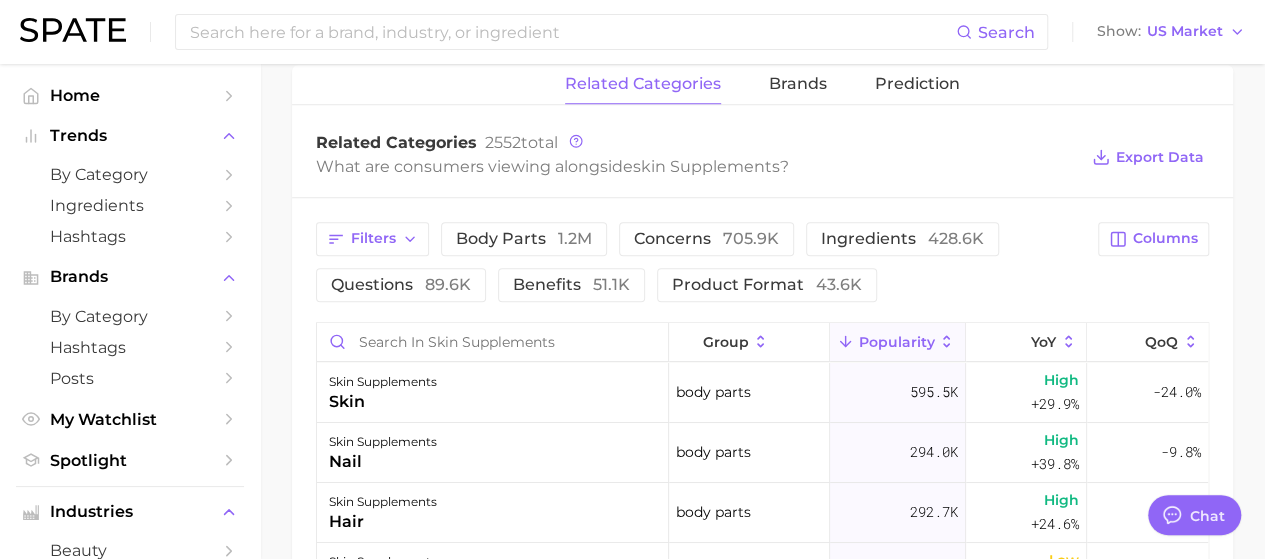 scroll, scrollTop: 800, scrollLeft: 0, axis: vertical 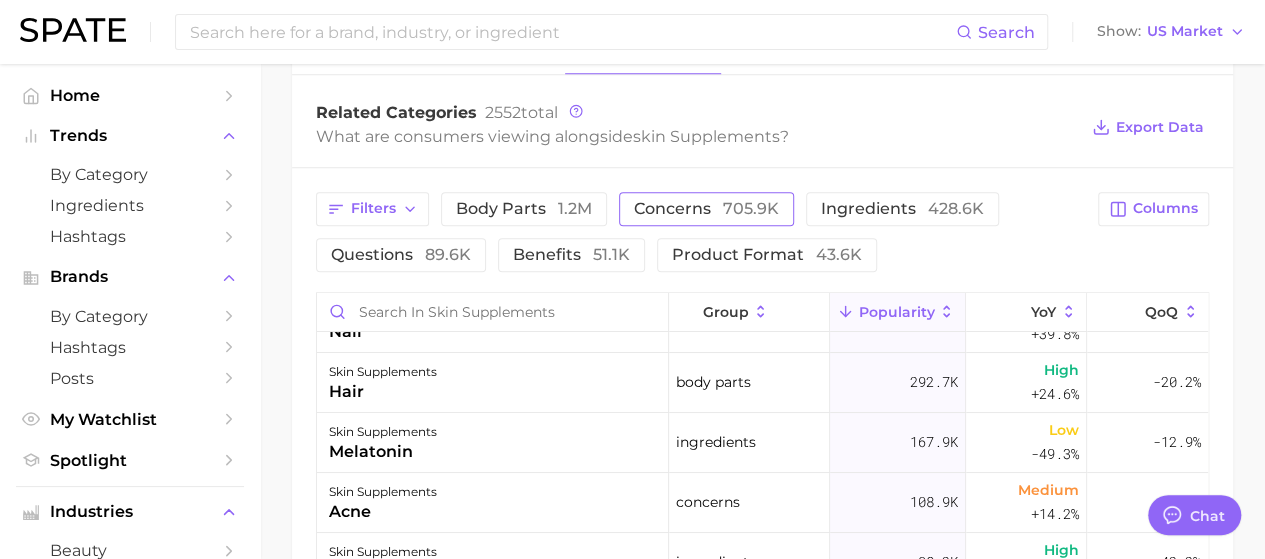 click on "concerns   705.9k" at bounding box center [706, 209] 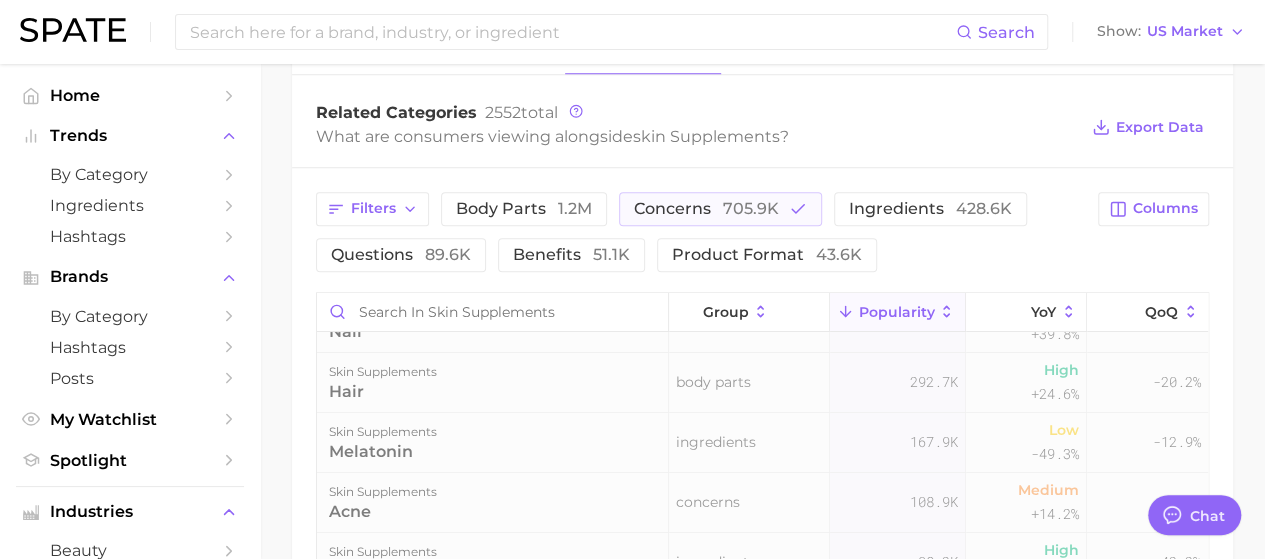 scroll, scrollTop: 0, scrollLeft: 0, axis: both 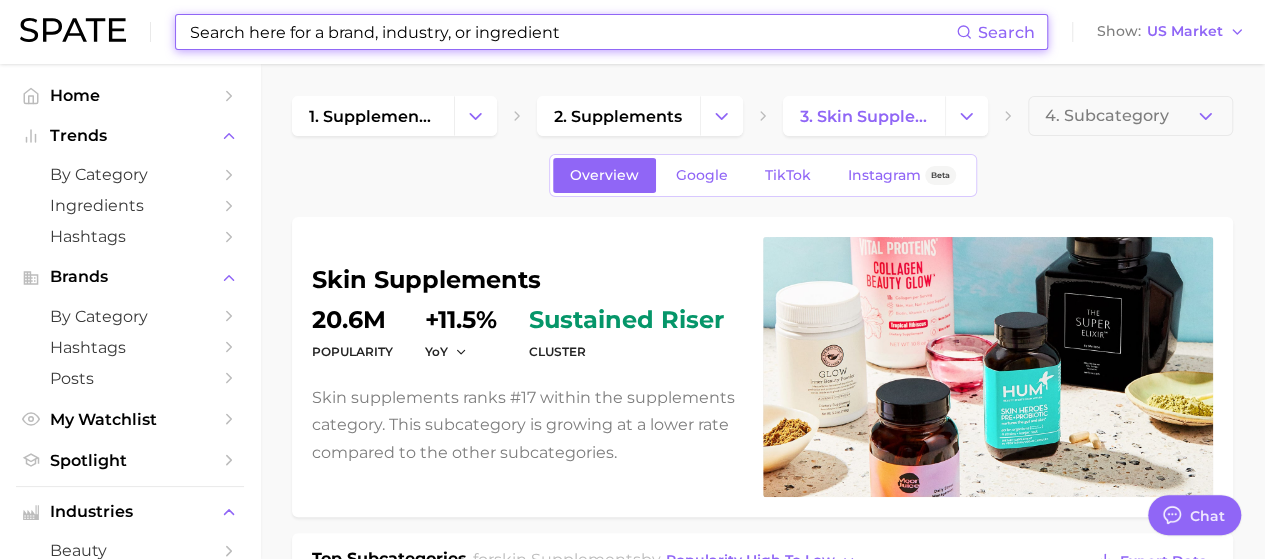 click at bounding box center [572, 32] 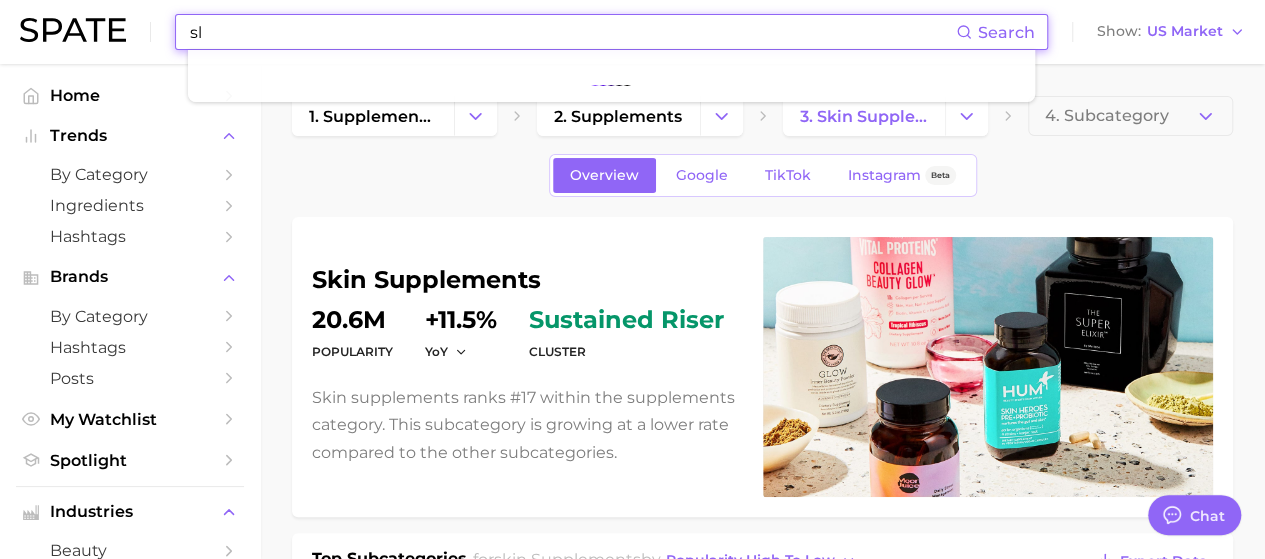 type on "s" 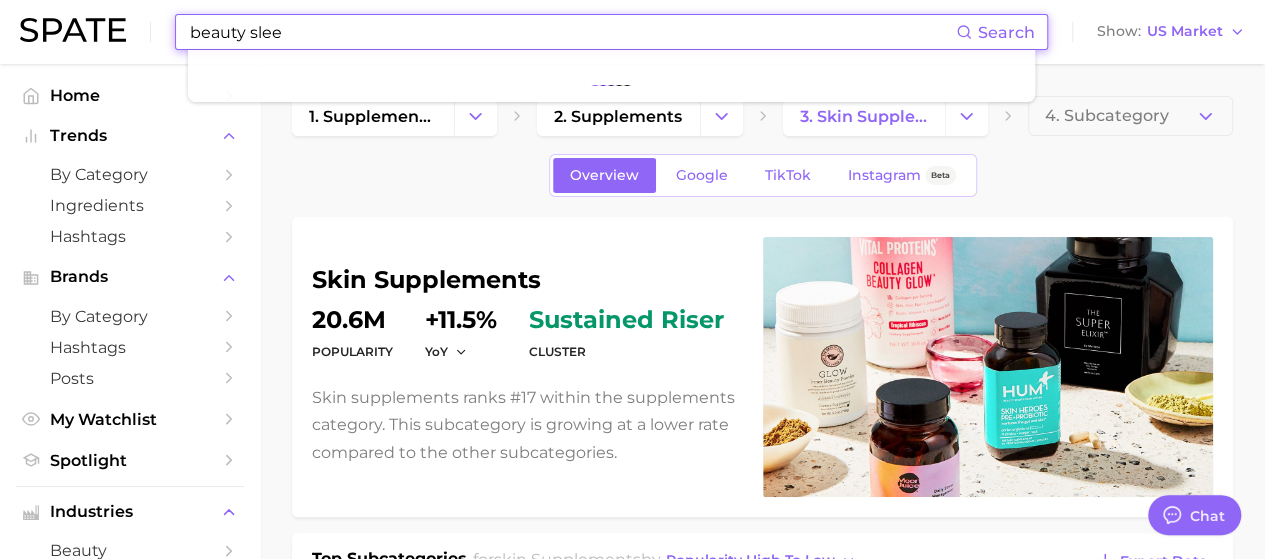 type on "beauty sleep" 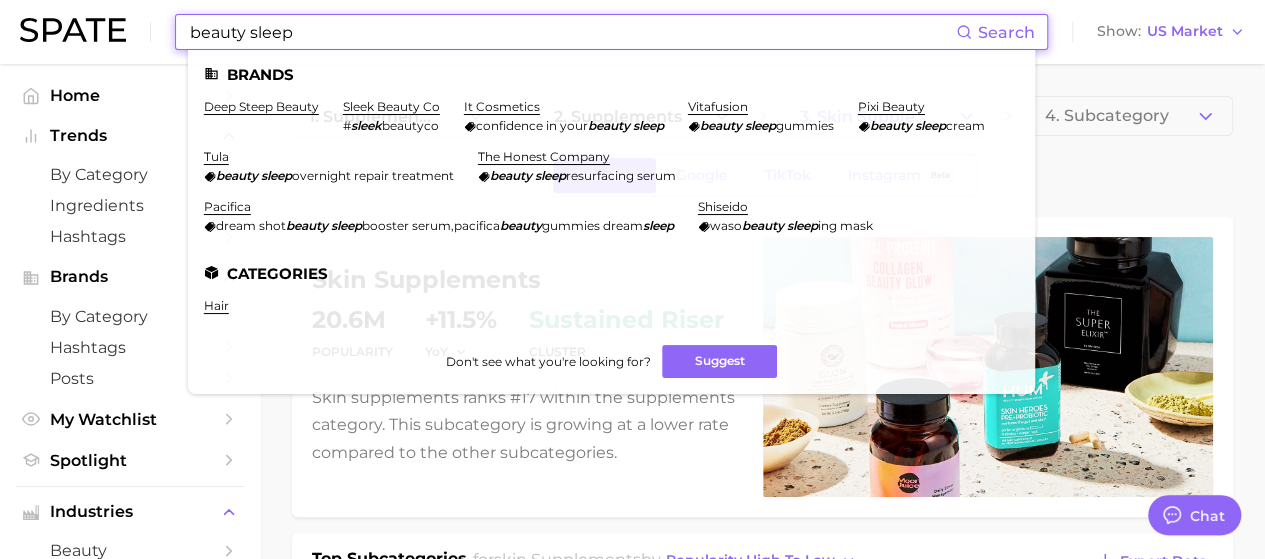 drag, startPoint x: 336, startPoint y: 32, endPoint x: -26, endPoint y: 30, distance: 362.00552 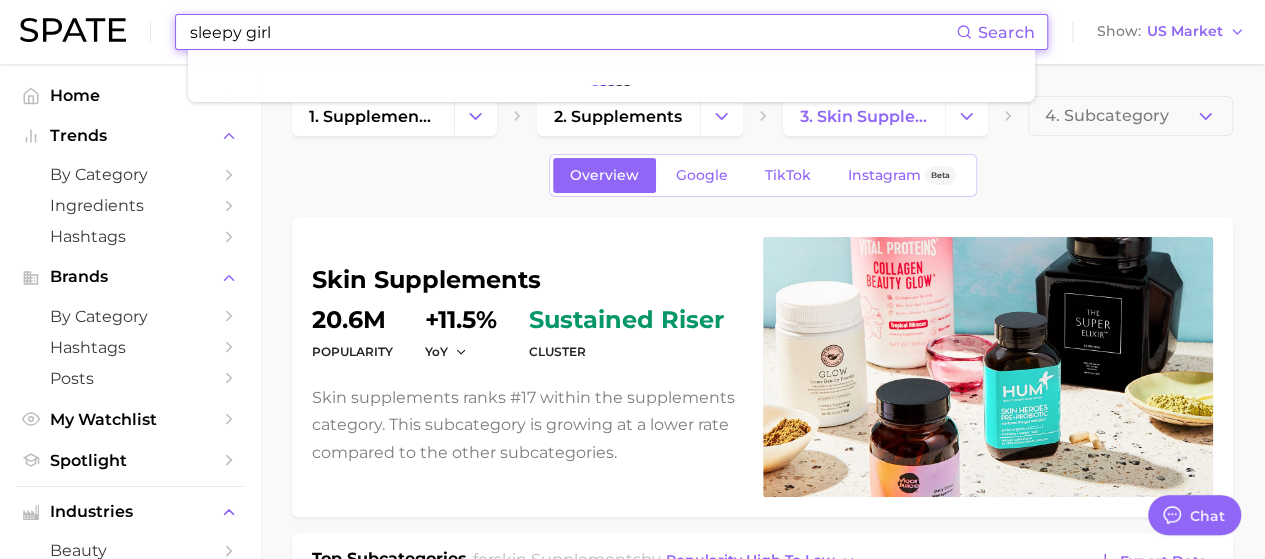 type on "sleepy girl" 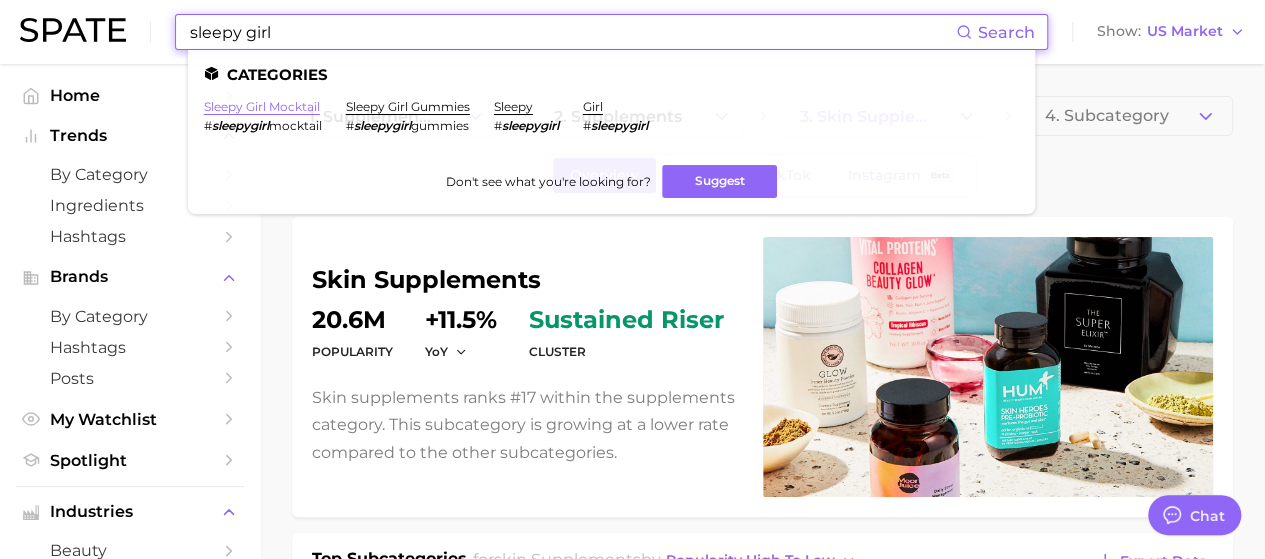click on "sleepy girl mocktail" at bounding box center (262, 106) 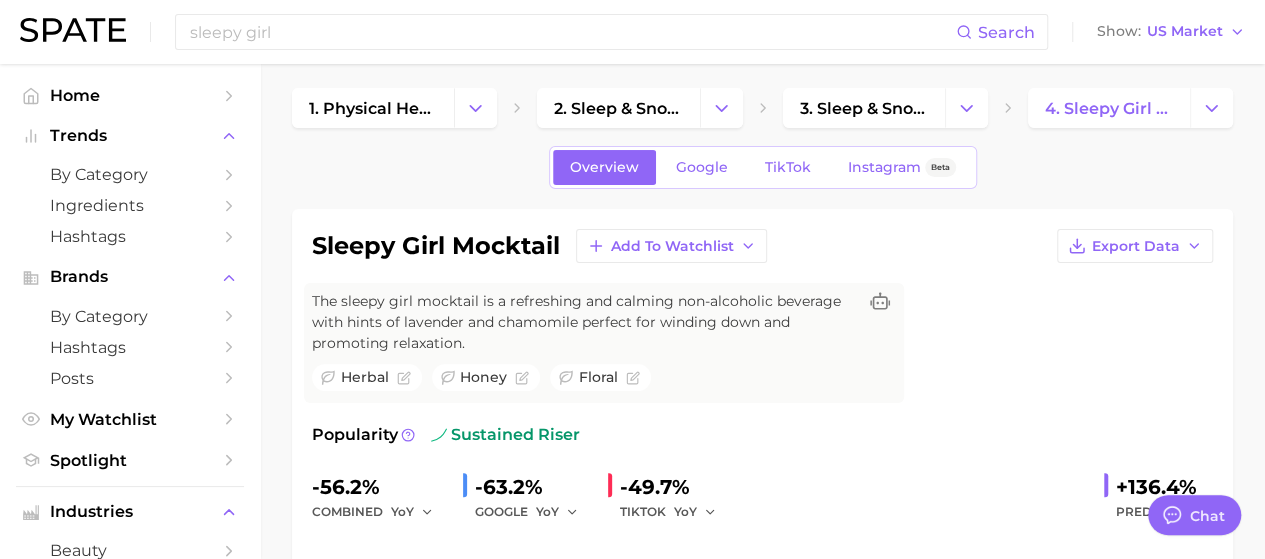 scroll, scrollTop: 0, scrollLeft: 0, axis: both 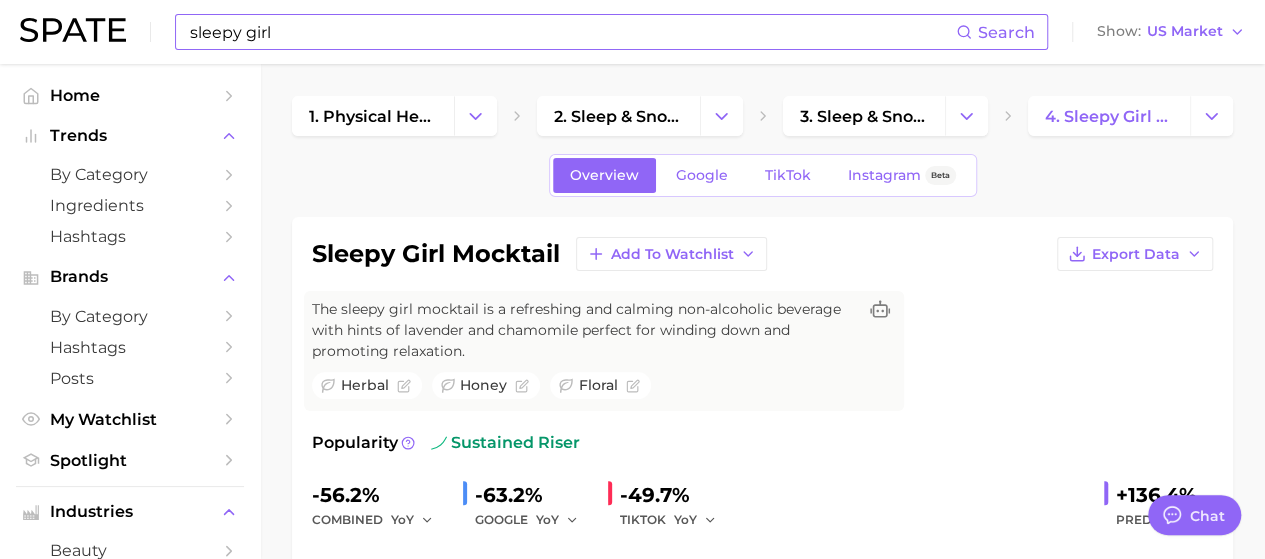 click on "sleepy girl" at bounding box center [572, 32] 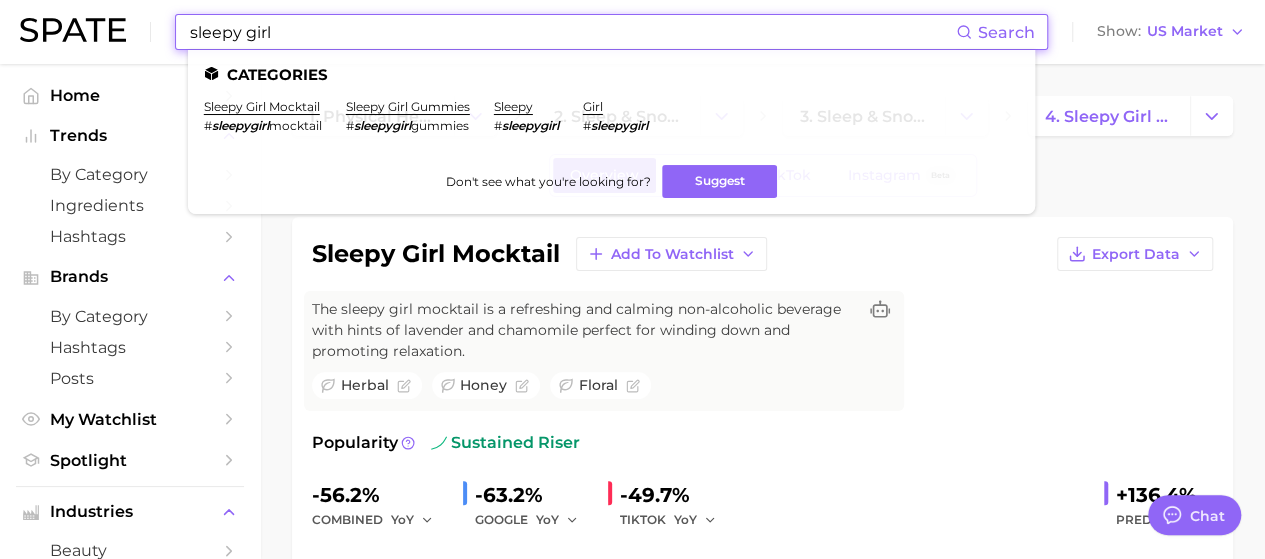 drag, startPoint x: 306, startPoint y: 32, endPoint x: 244, endPoint y: 39, distance: 62.39391 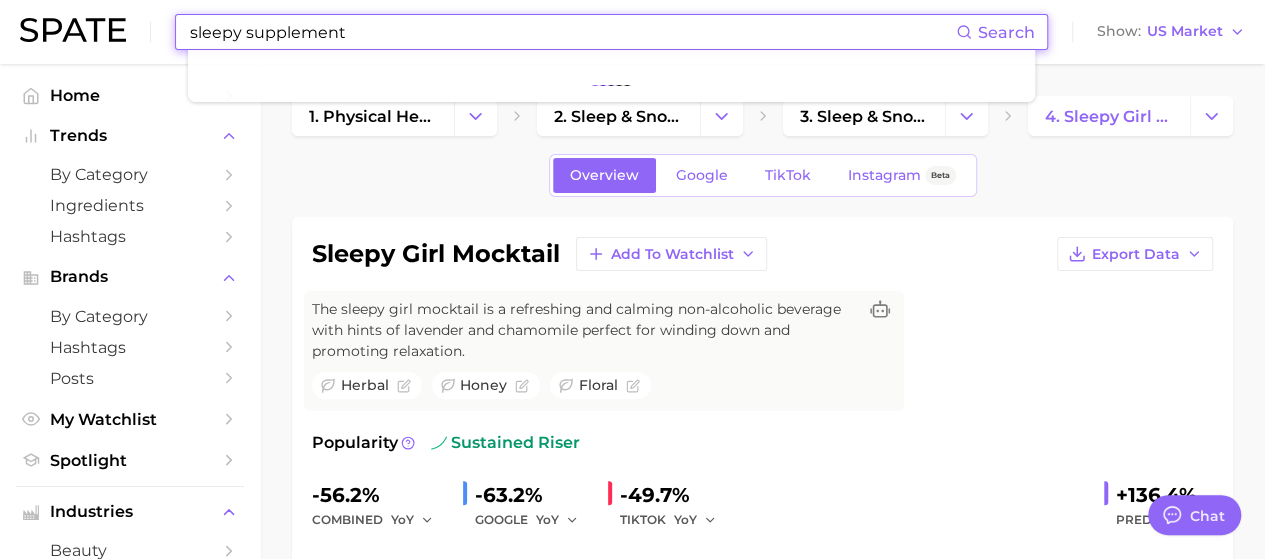 type on "sleepy supplement" 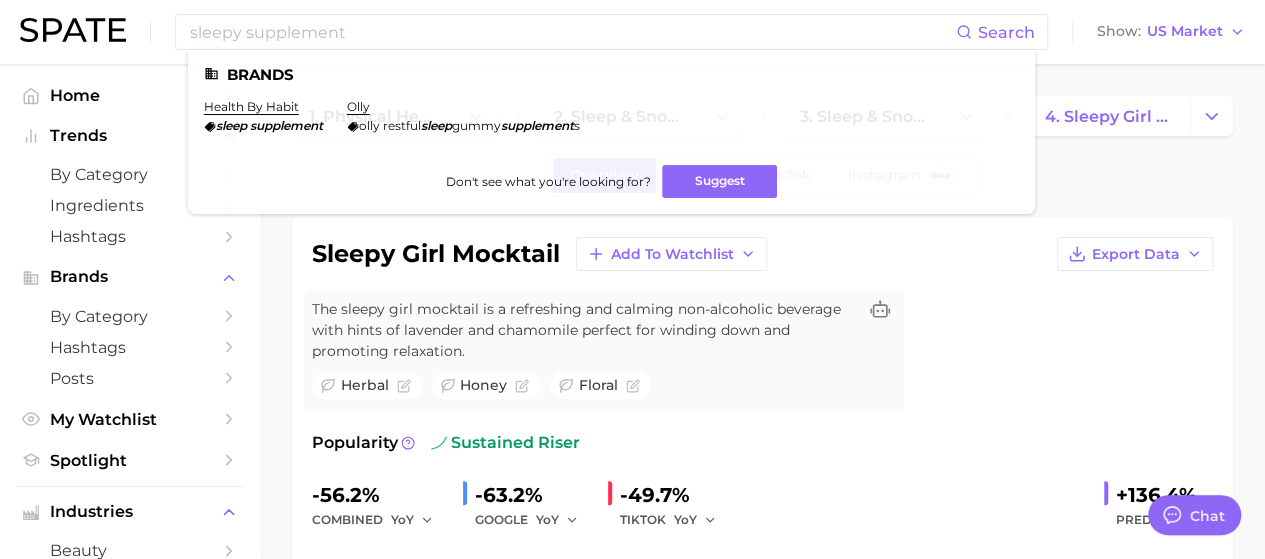click on "sleepy girl mocktail Add to Watchlist Export Data The sleepy girl mocktail is a refreshing and calming non-alcoholic beverage with hints of lavender and chamomile perfect for winding down and promoting relaxation. herbal honey floral Popularity sustained riser -56.2% combined YoY -63.2% GOOGLE YoY -49.7% TIKTOK YoY +136.4% Predicted  YoY 20.0m 40.0m 2023 2024 2025 2026" at bounding box center (762, 509) 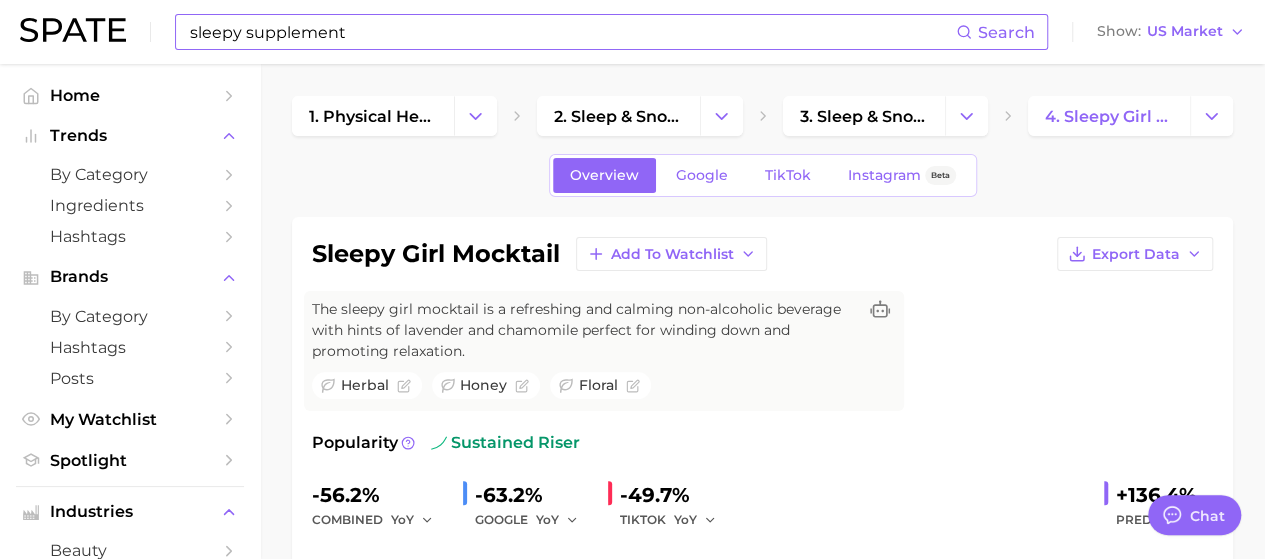 click on "sleepy supplement" at bounding box center (572, 32) 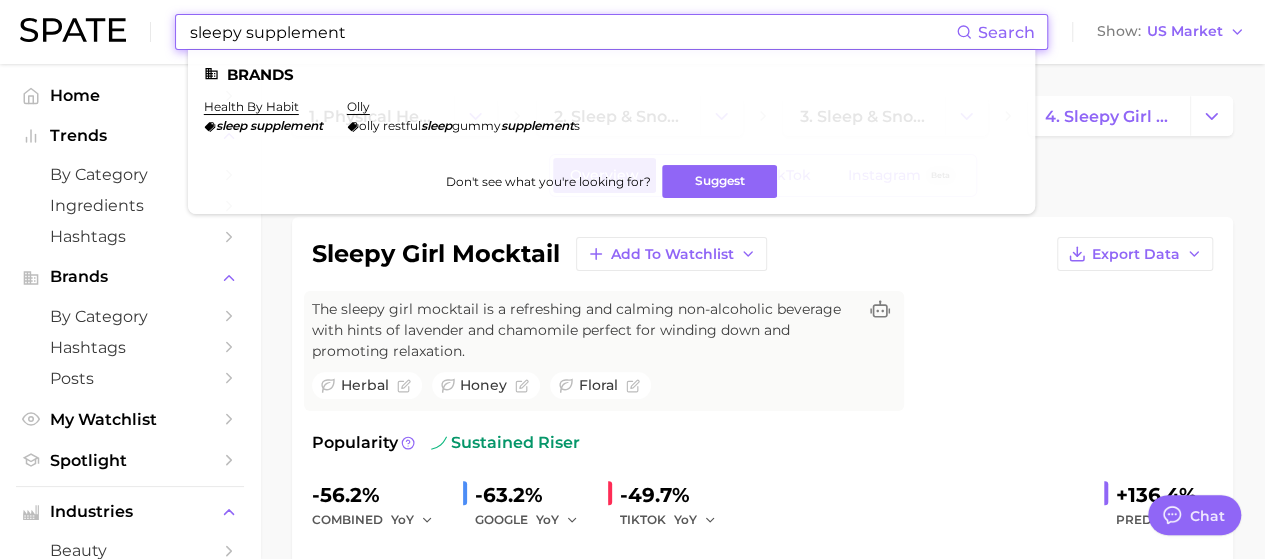 click on "Search" at bounding box center [1006, 32] 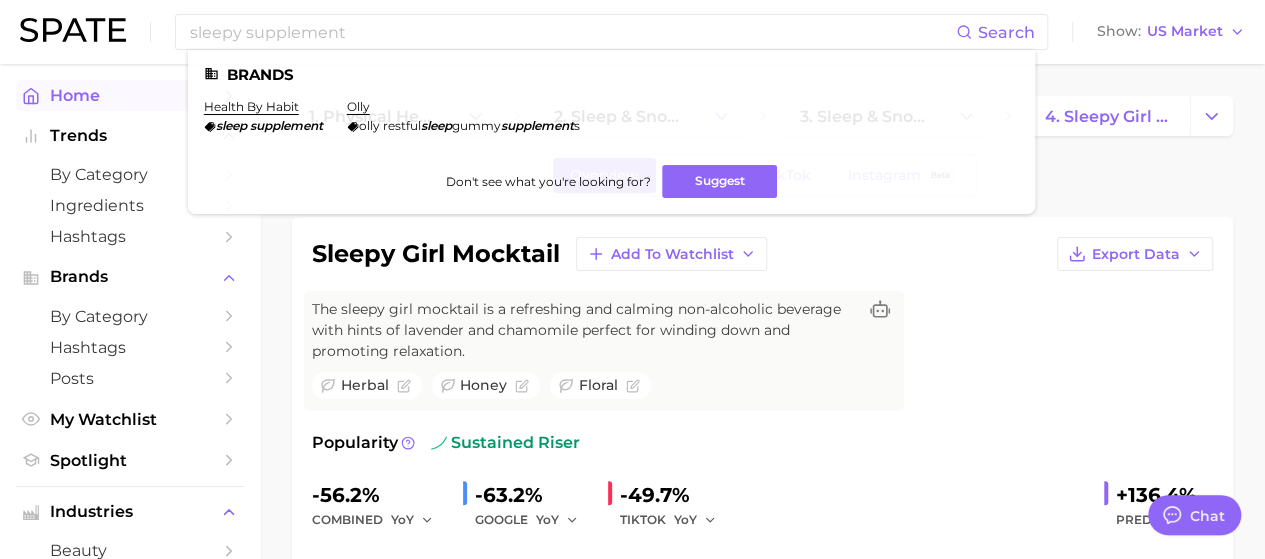 click on "Home" at bounding box center [130, 95] 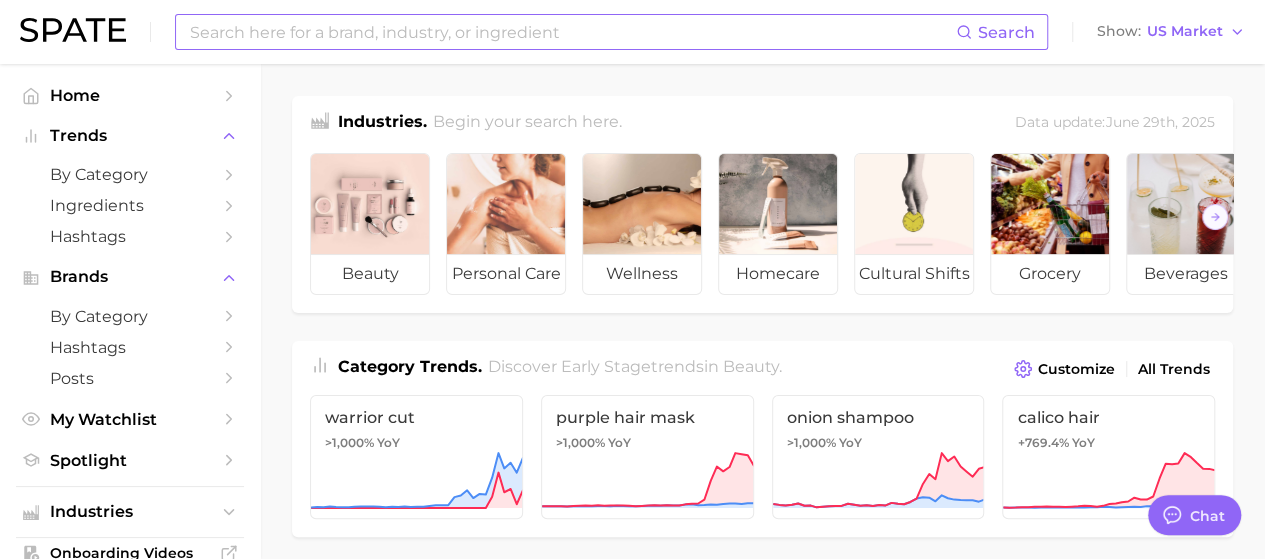 click at bounding box center (572, 32) 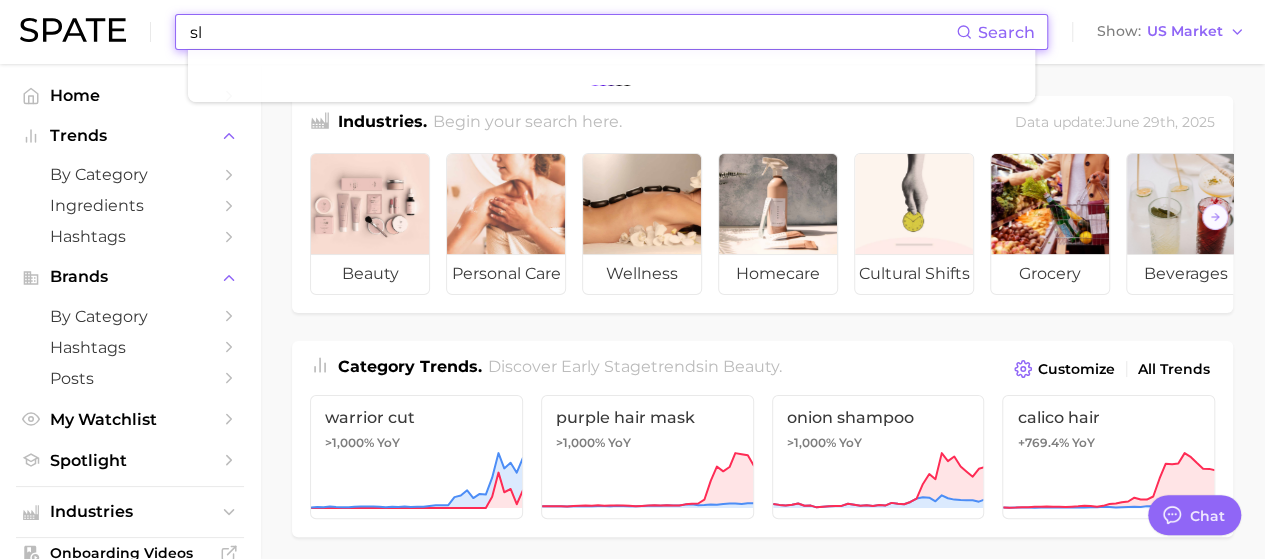 type on "s" 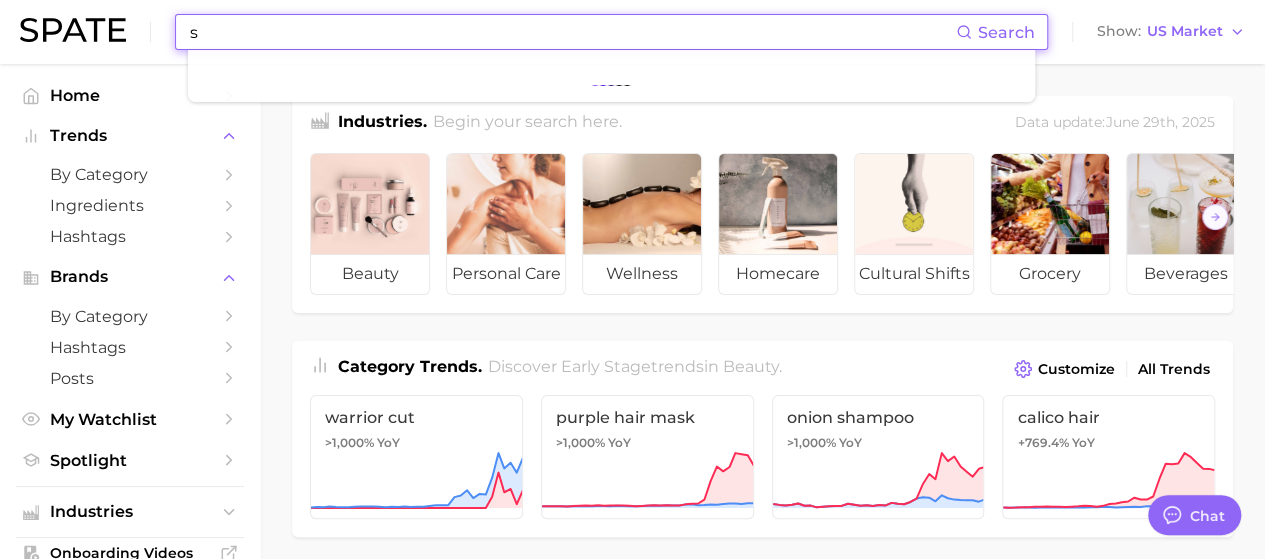 type 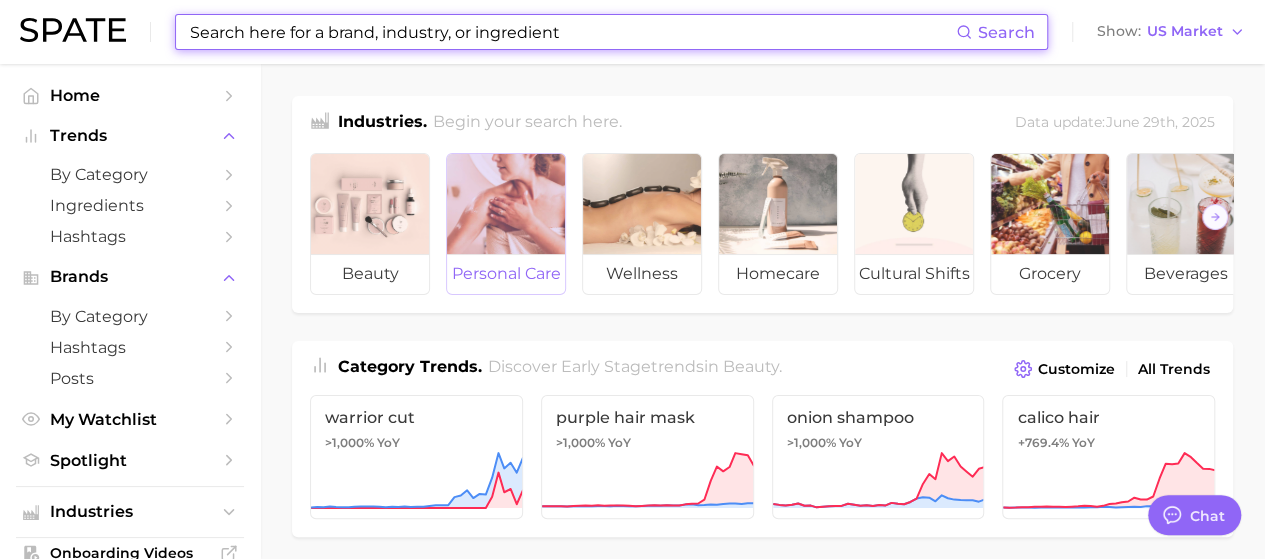 click at bounding box center (506, 204) 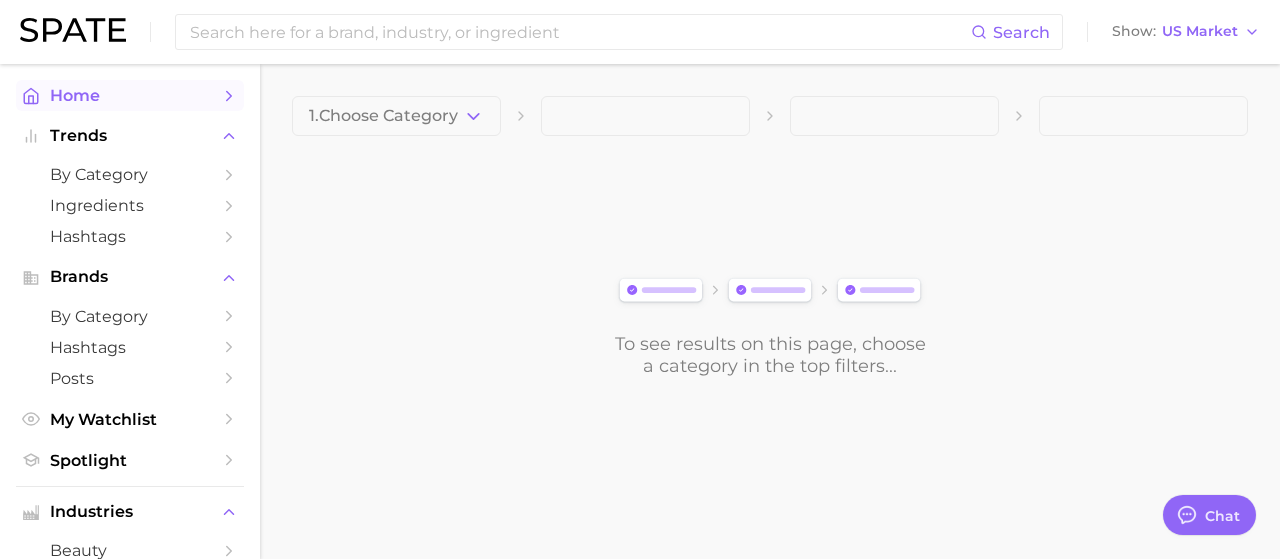 click on "Home" at bounding box center (130, 95) 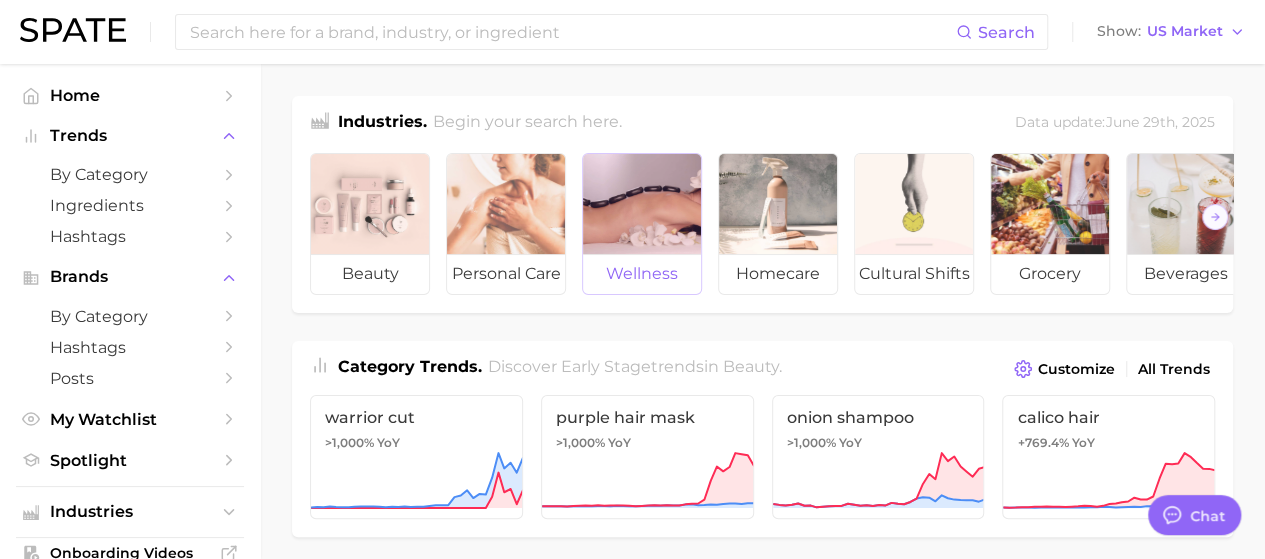 click at bounding box center (642, 204) 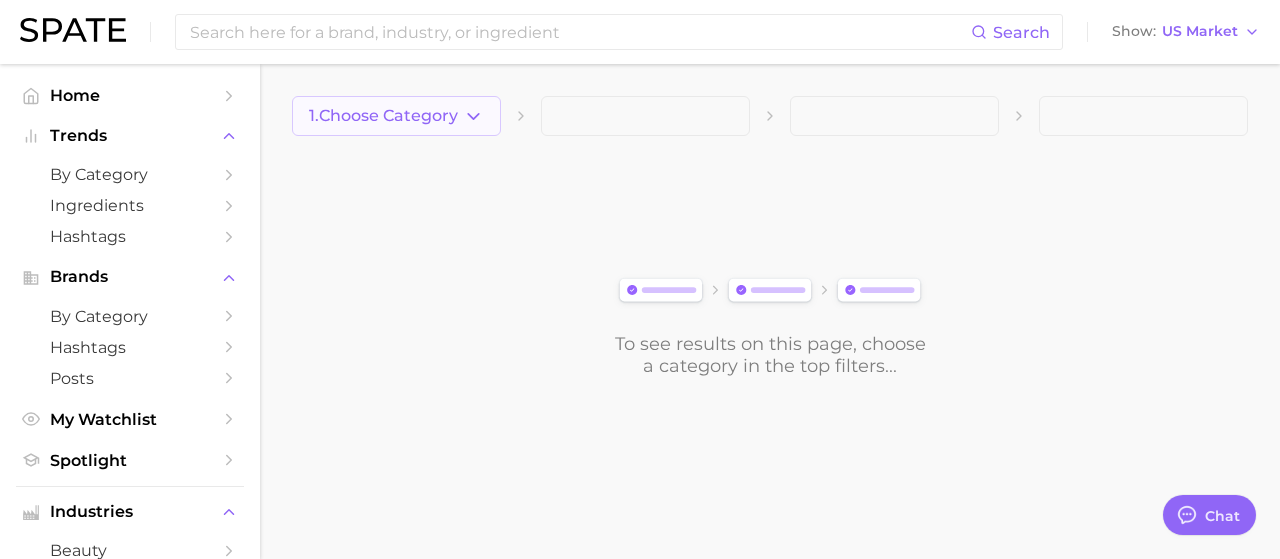 click on "1.  Choose Category" at bounding box center [383, 116] 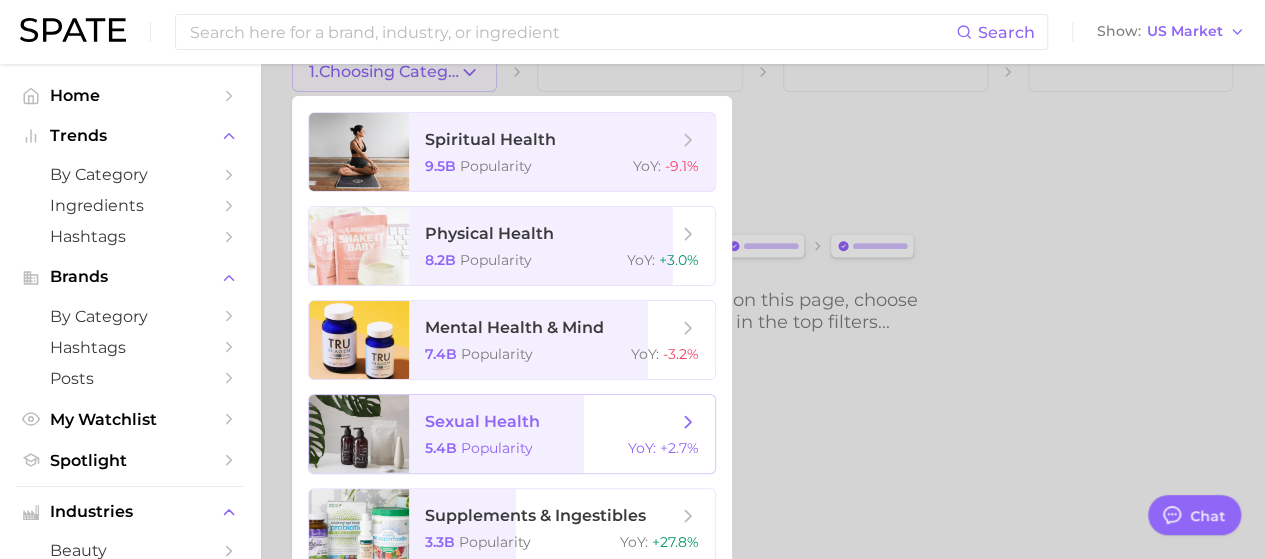 scroll, scrollTop: 68, scrollLeft: 0, axis: vertical 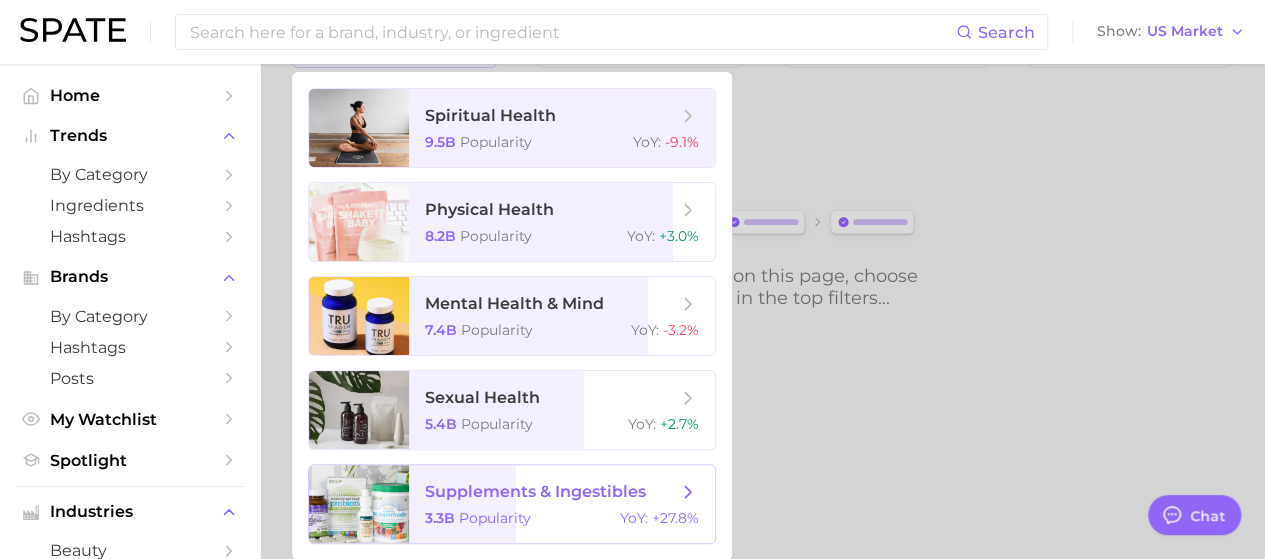 click on "supplements & ingestibles" at bounding box center [535, 491] 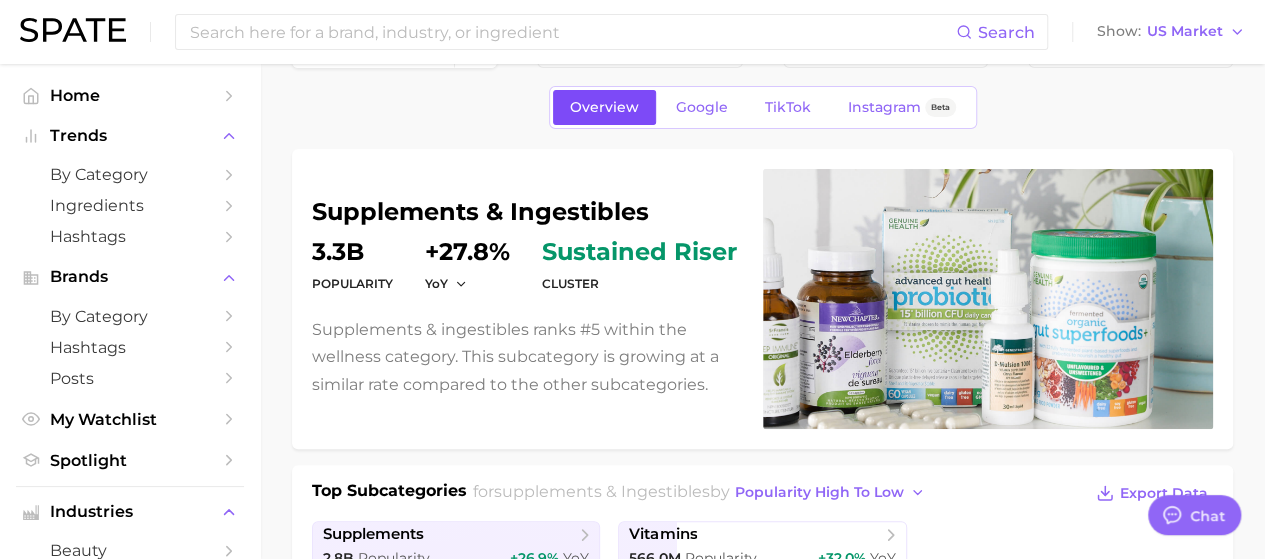 scroll, scrollTop: 0, scrollLeft: 0, axis: both 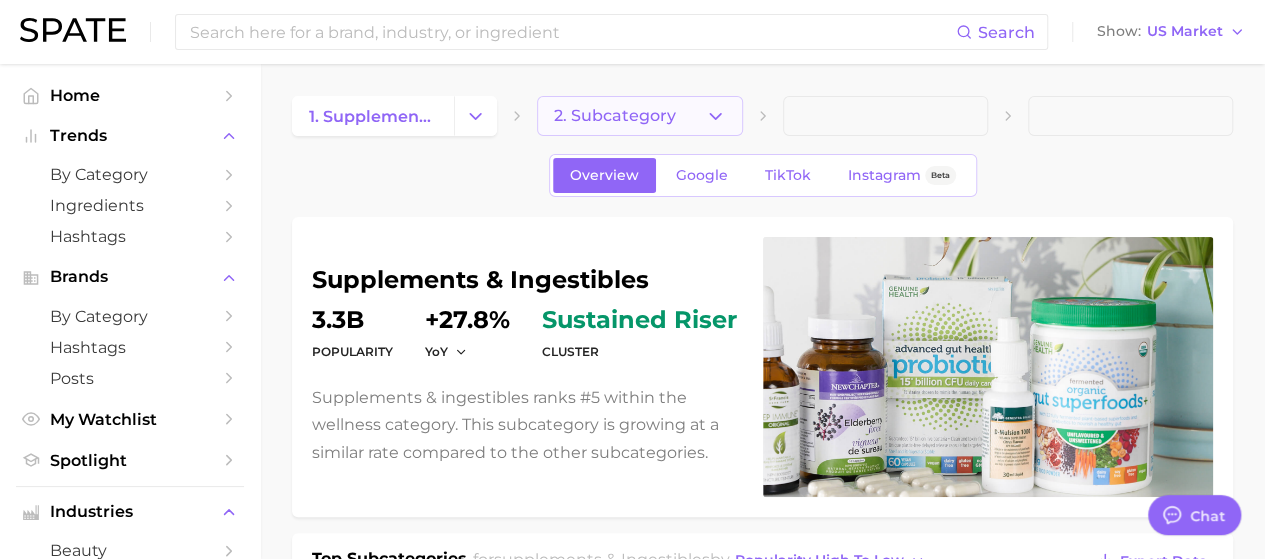 click on "2. Subcategory" at bounding box center [615, 116] 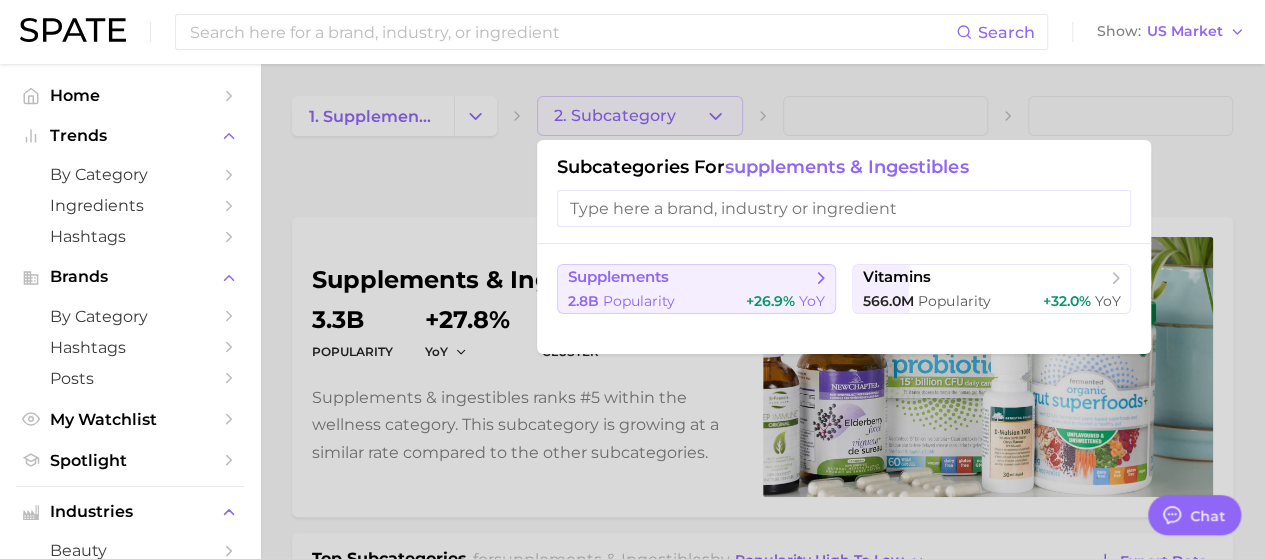 click on "supplements" at bounding box center (689, 278) 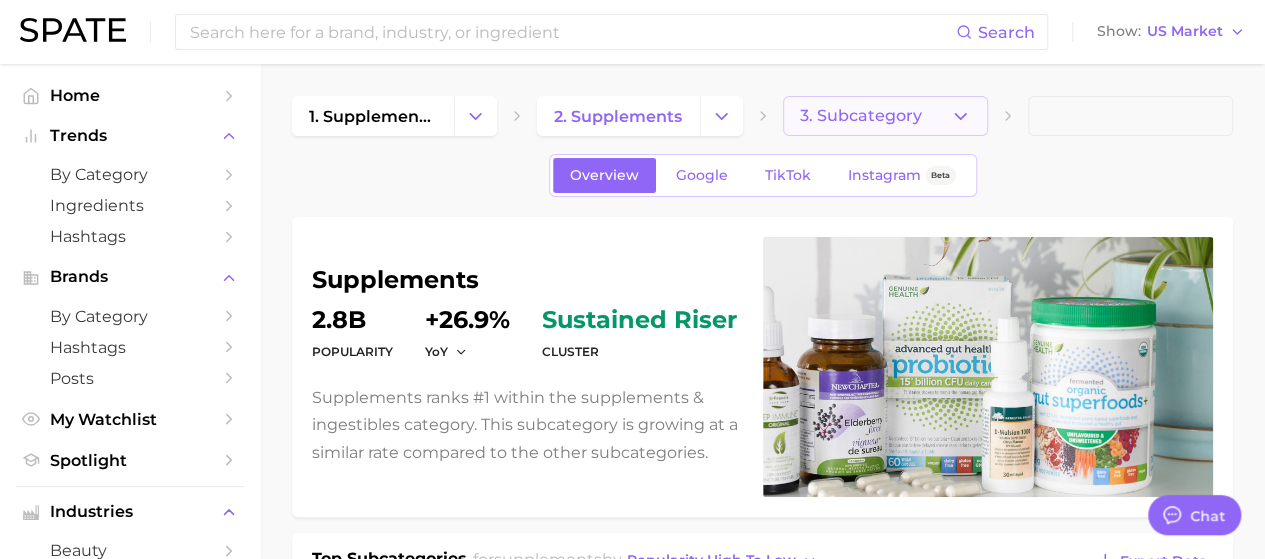 click on "3. Subcategory" at bounding box center (861, 116) 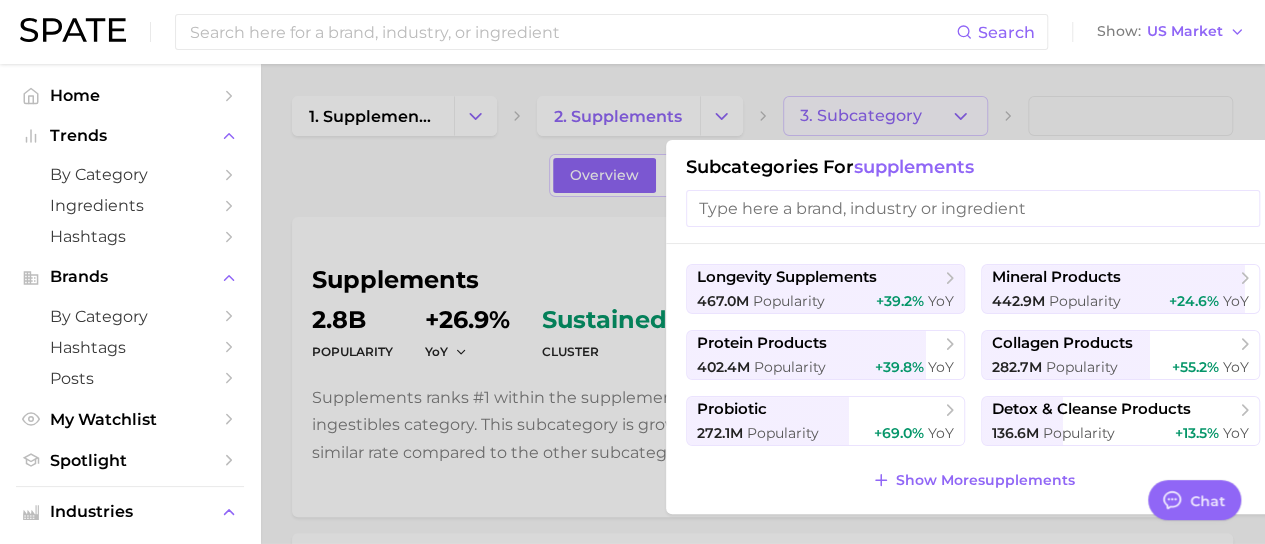 click at bounding box center [973, 208] 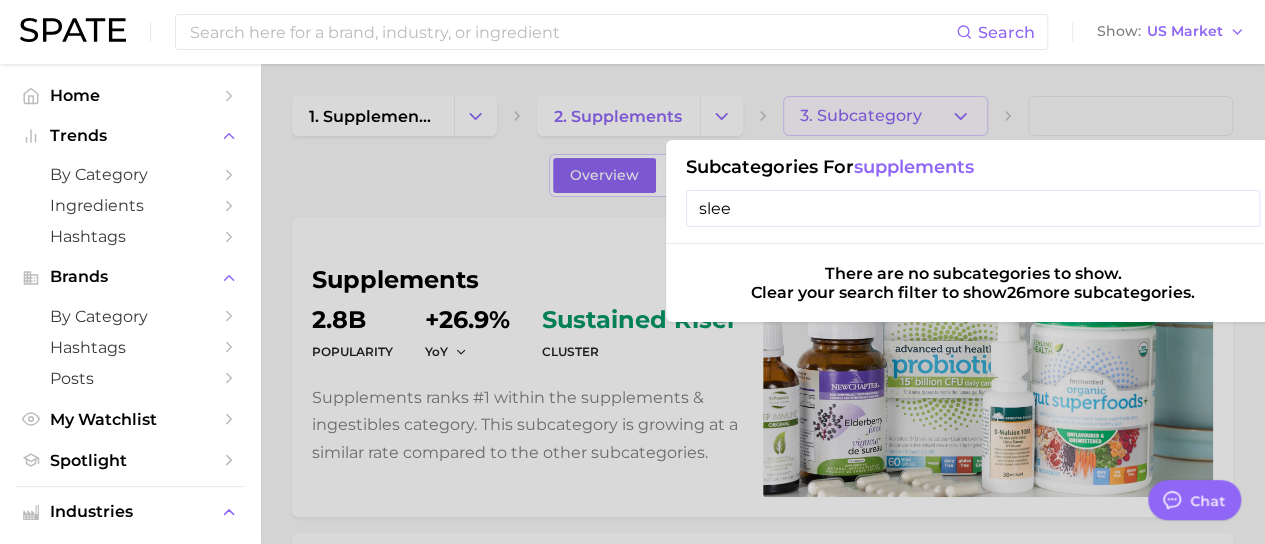 type on "slee" 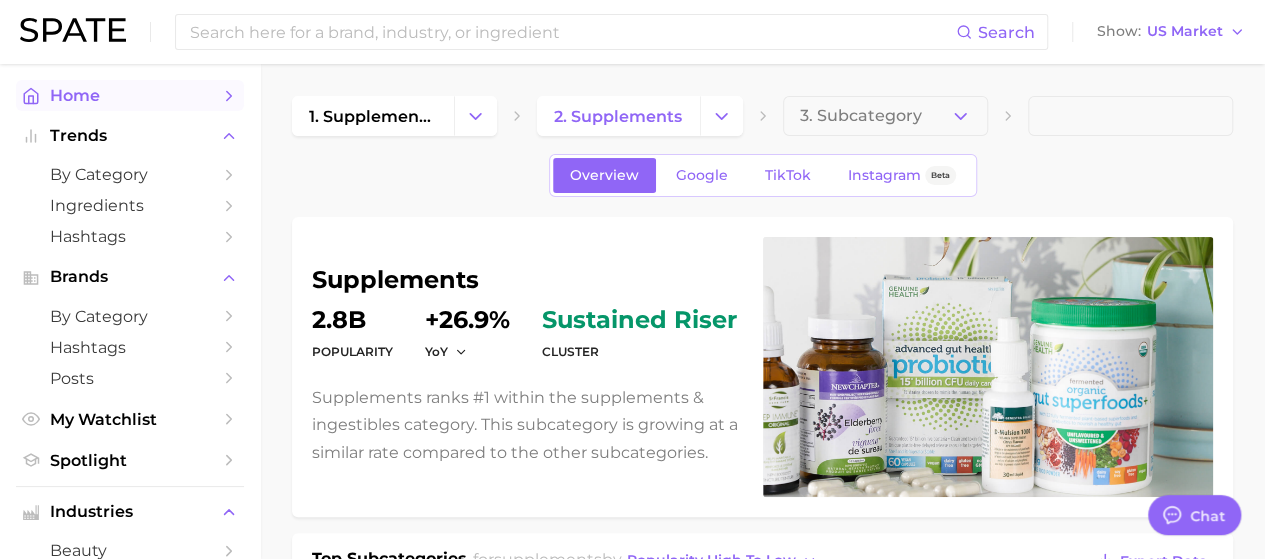 click on "Home" at bounding box center (130, 95) 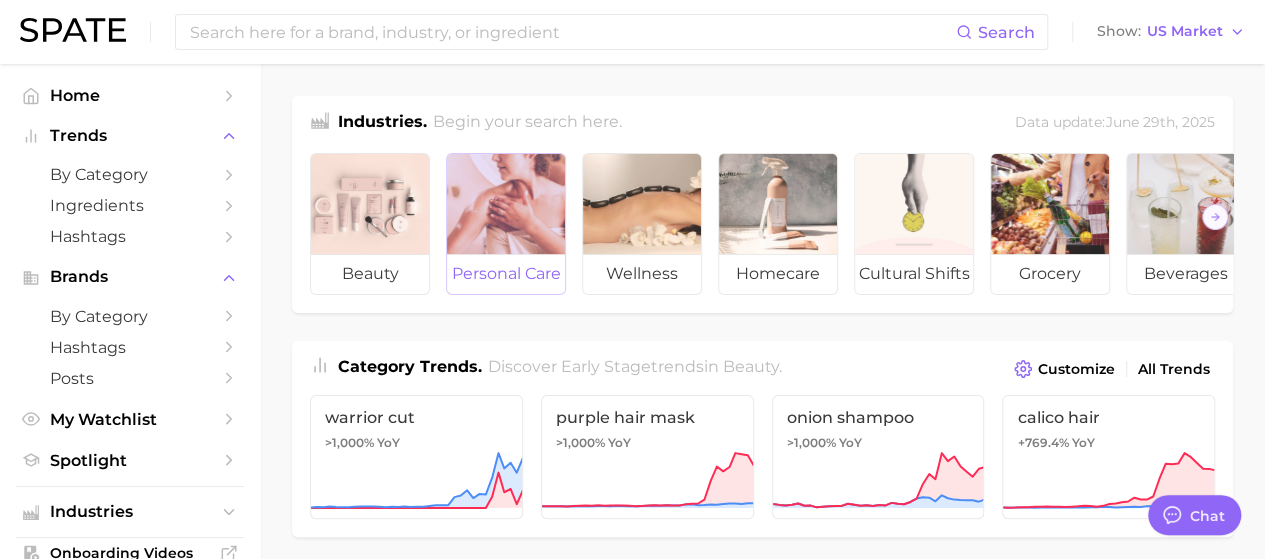 click at bounding box center [506, 204] 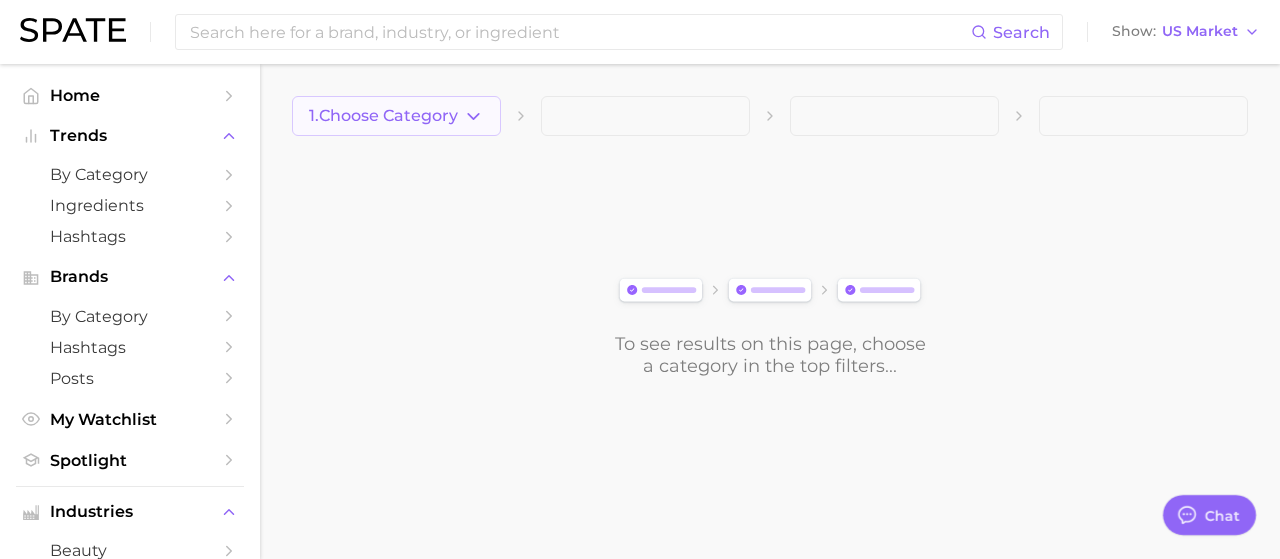 click on "1.  Choose Category" at bounding box center (383, 116) 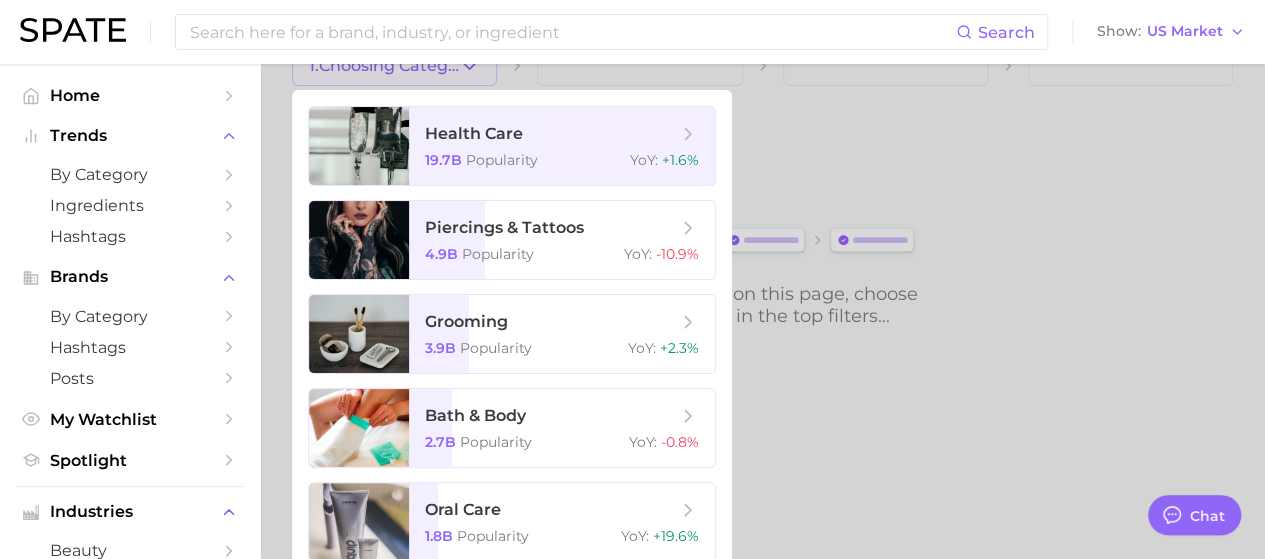scroll, scrollTop: 0, scrollLeft: 0, axis: both 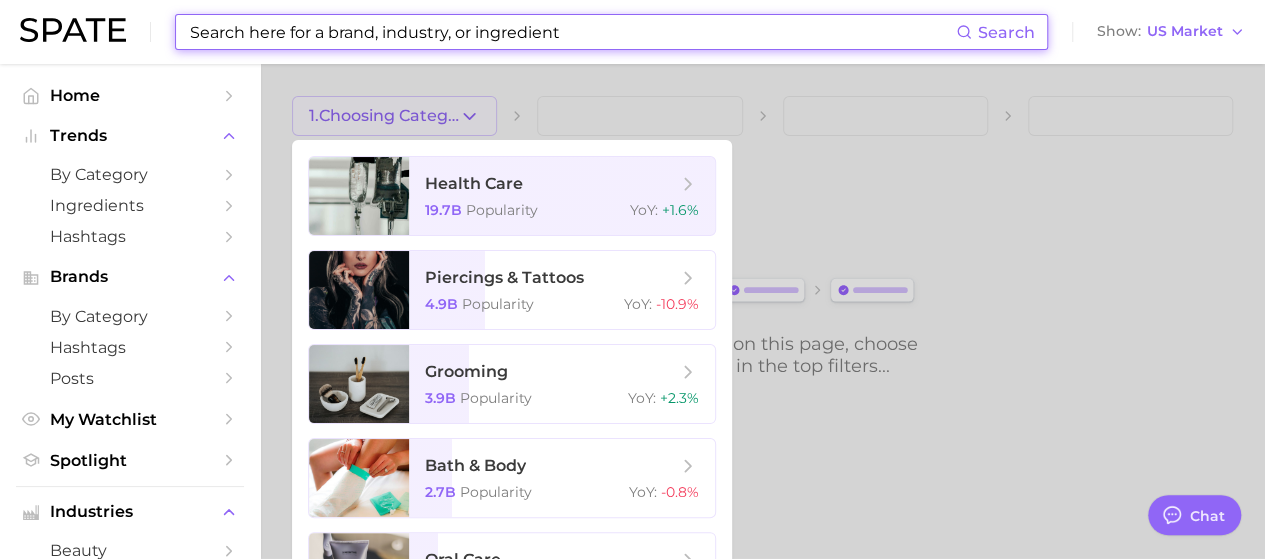 click at bounding box center [572, 32] 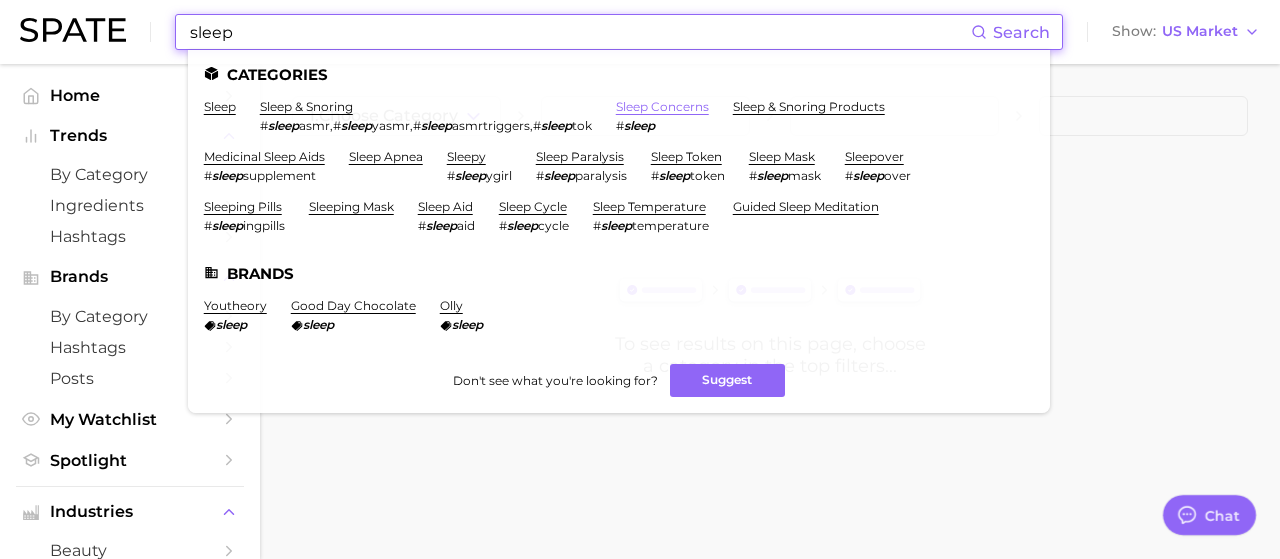 type on "sleep" 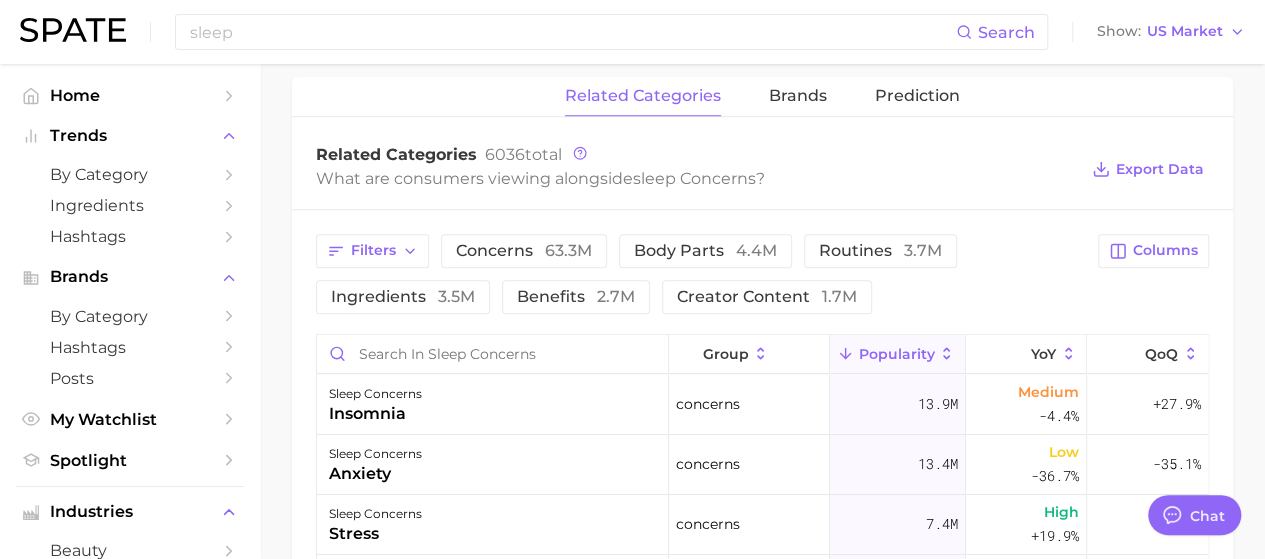 scroll, scrollTop: 894, scrollLeft: 0, axis: vertical 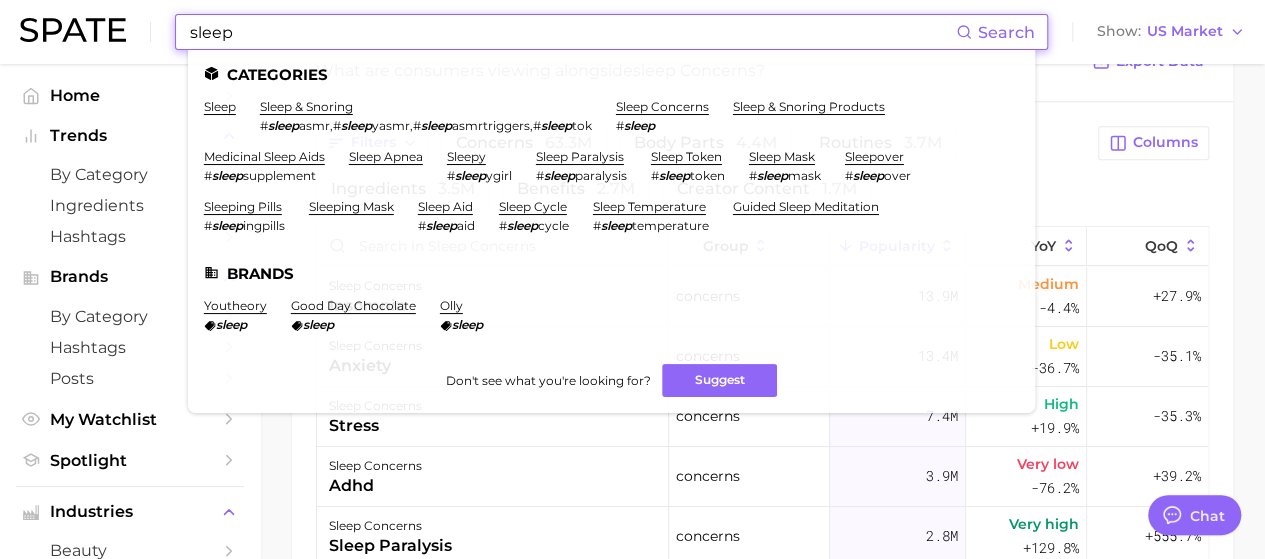 click on "sleep" at bounding box center [572, 32] 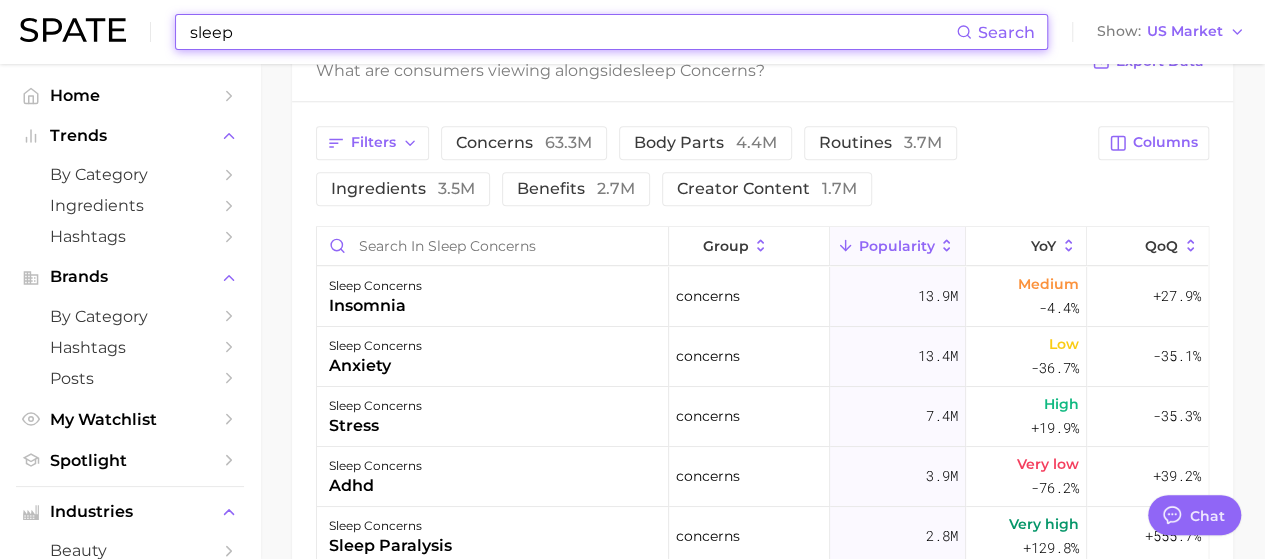 type 